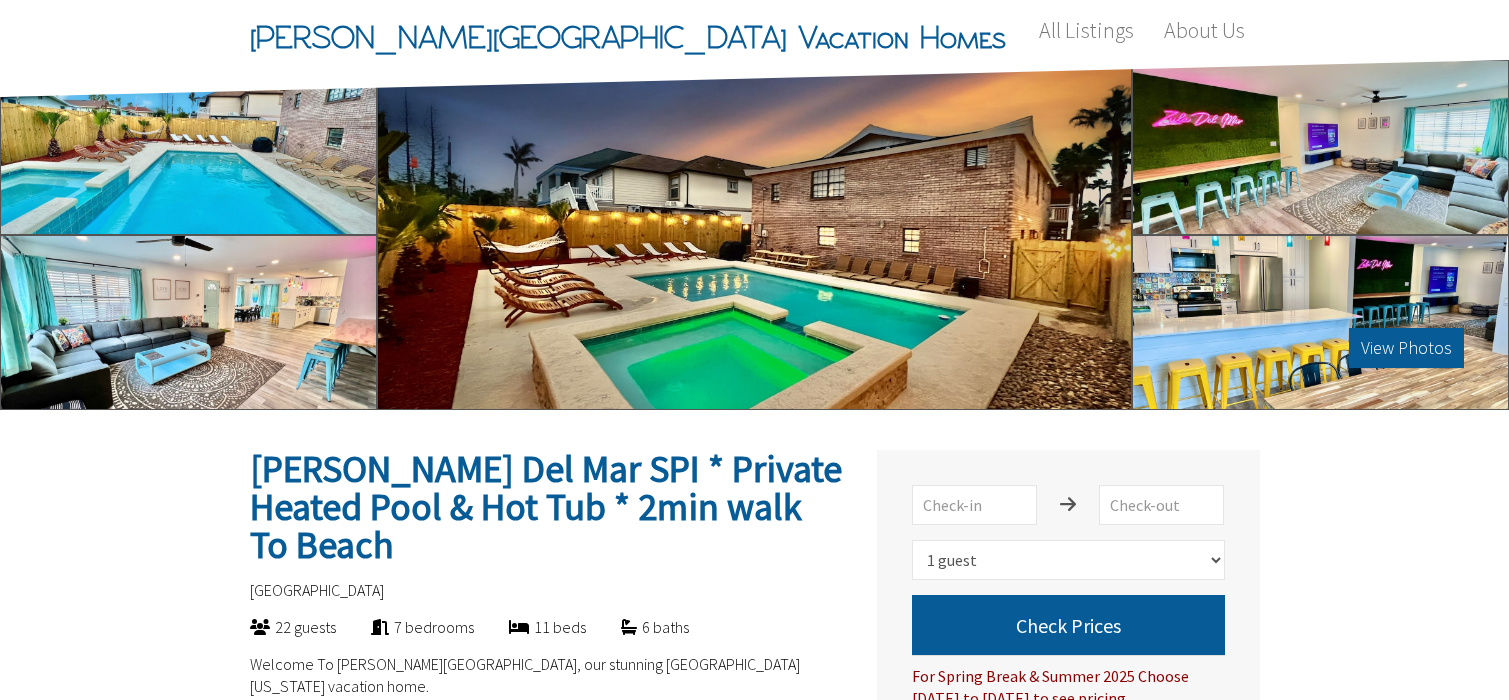select on "1" 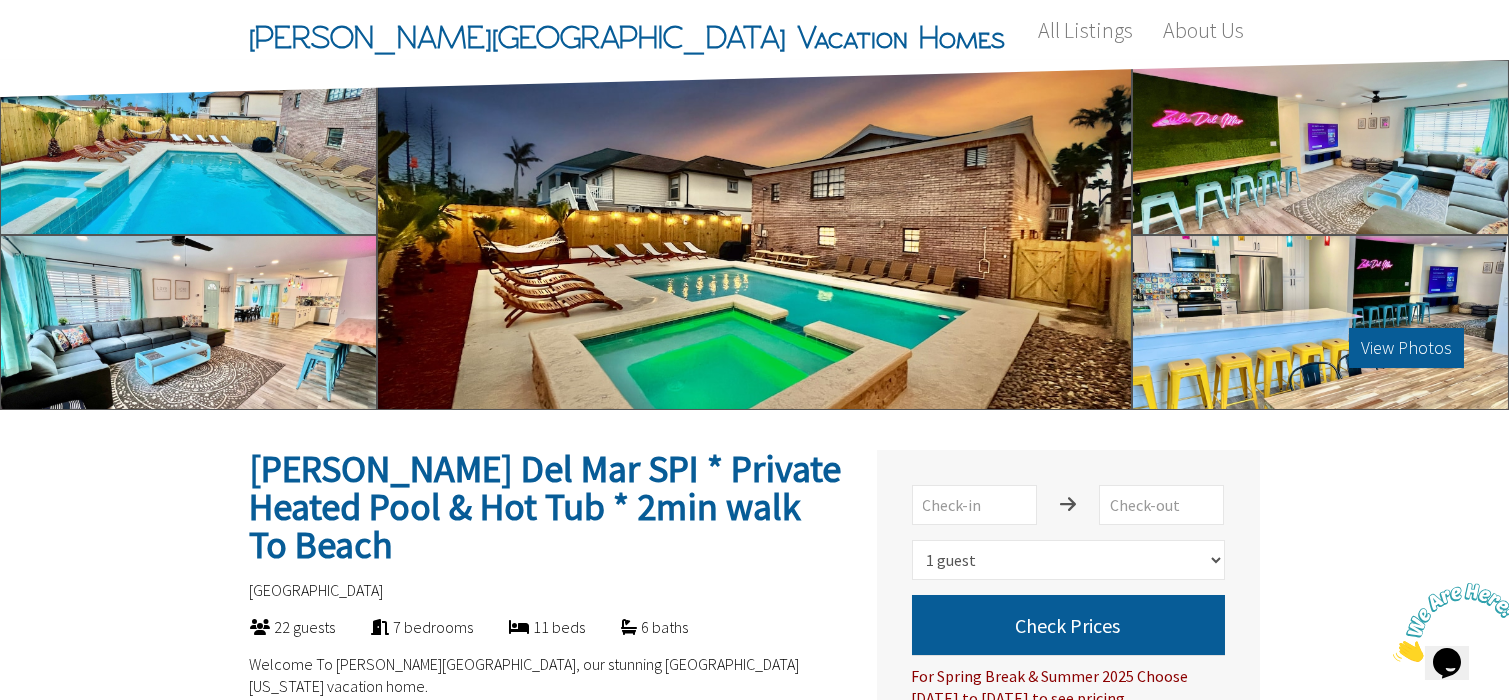 scroll, scrollTop: 0, scrollLeft: 0, axis: both 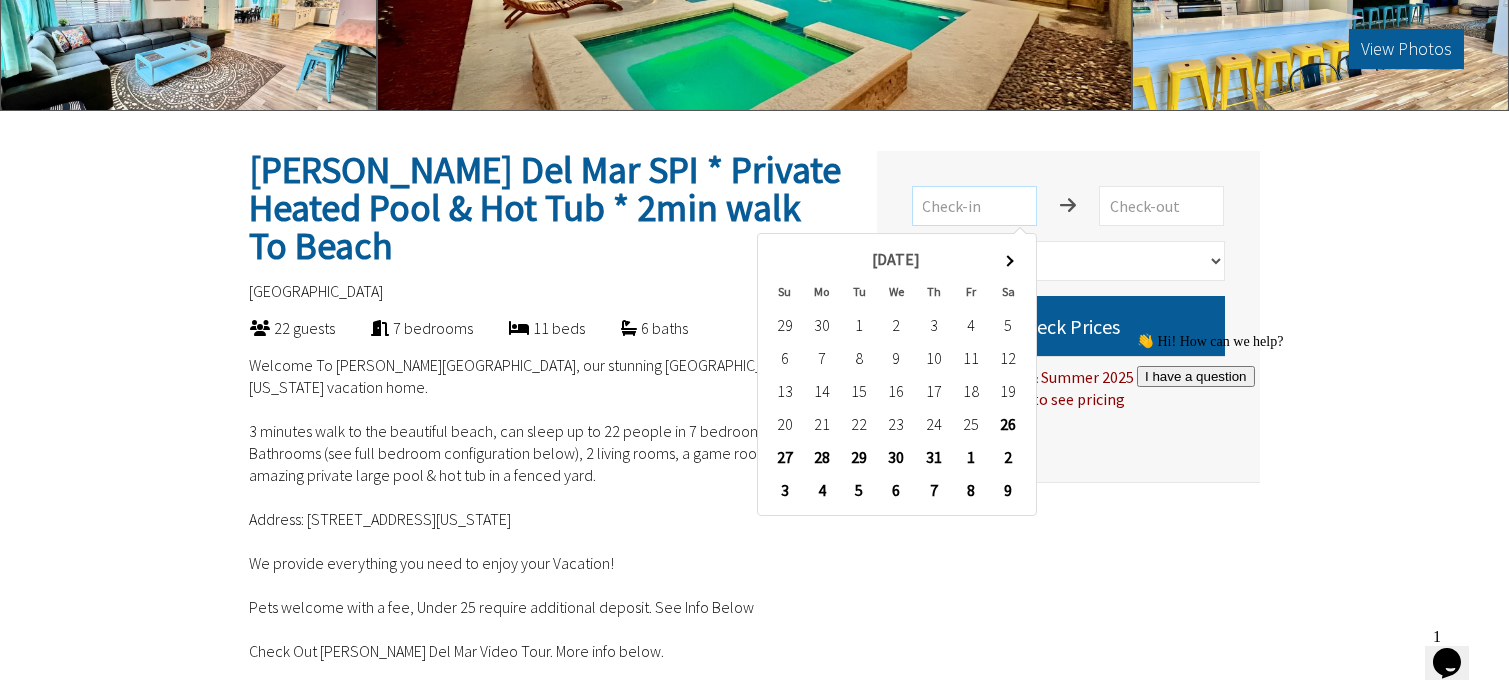click at bounding box center [974, 206] 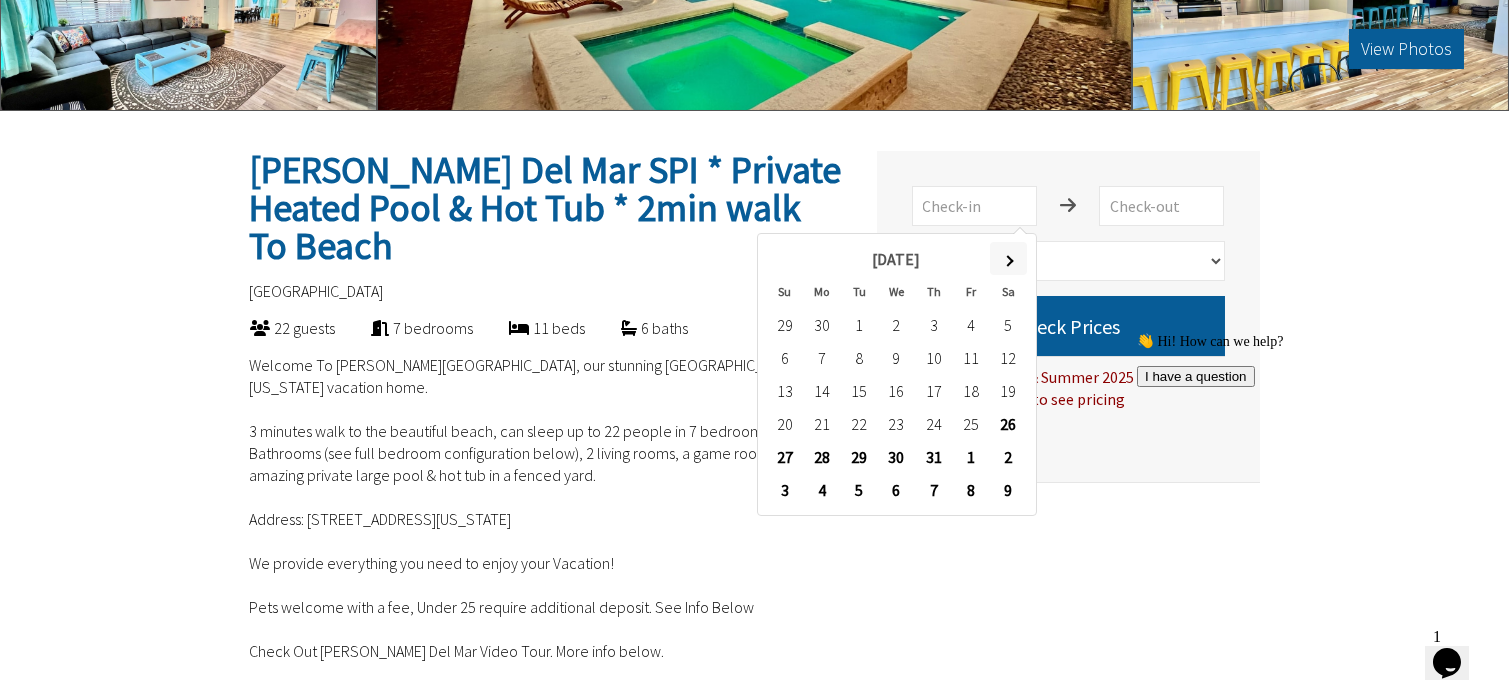click at bounding box center (1008, 258) 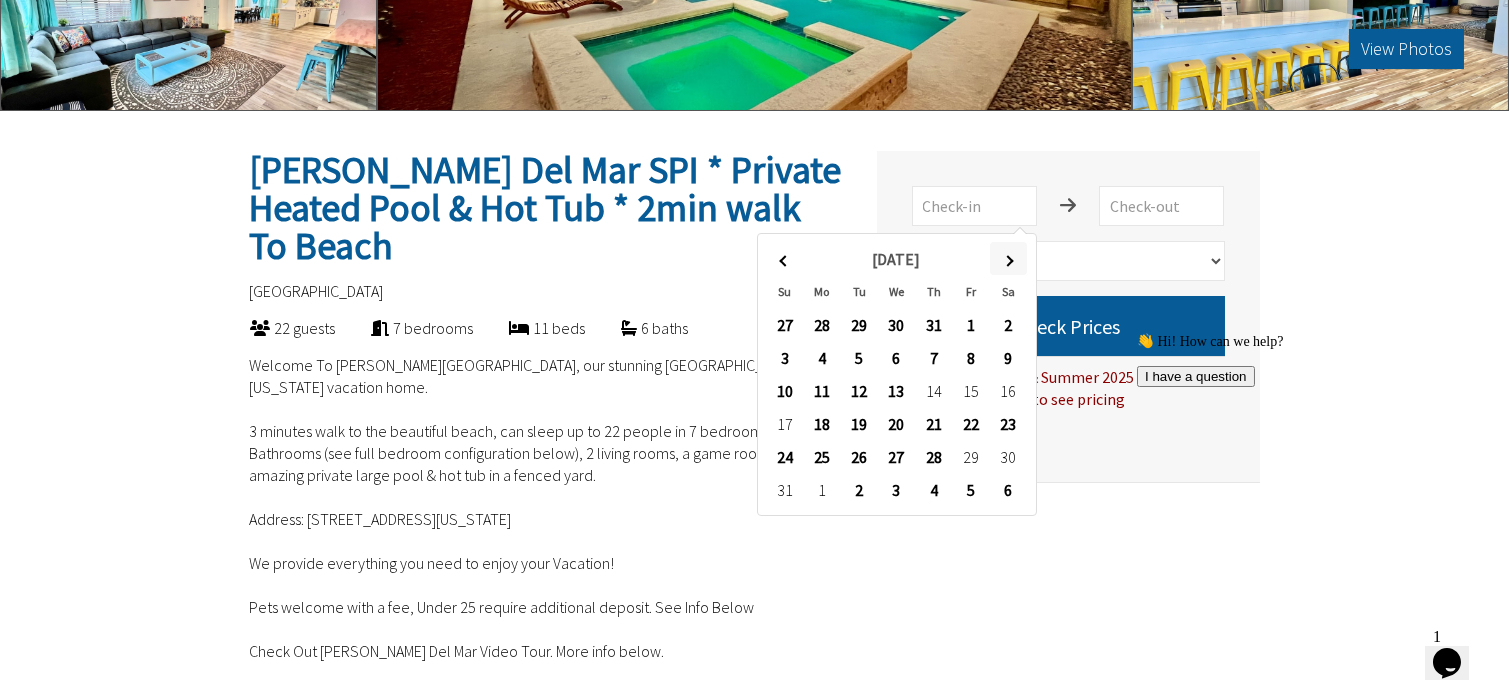 click at bounding box center (1008, 260) 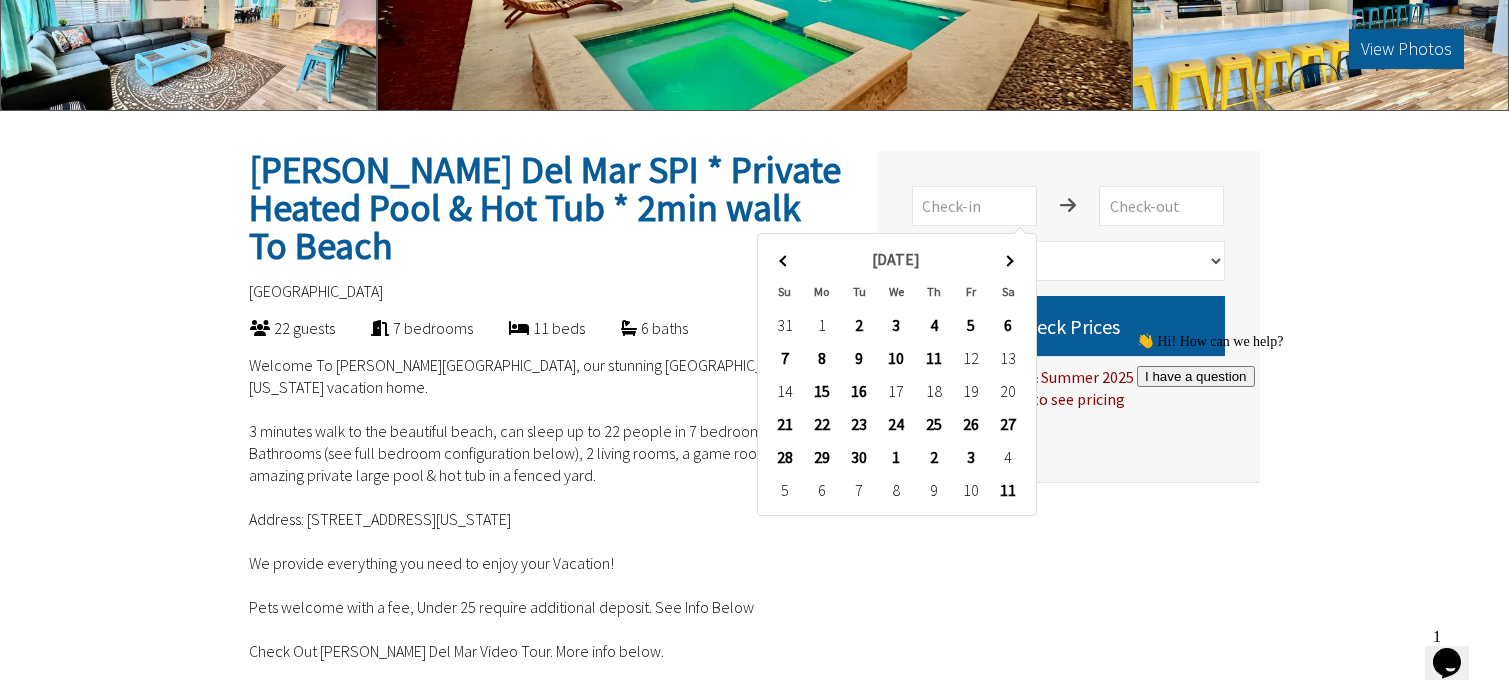 click at bounding box center (1008, 260) 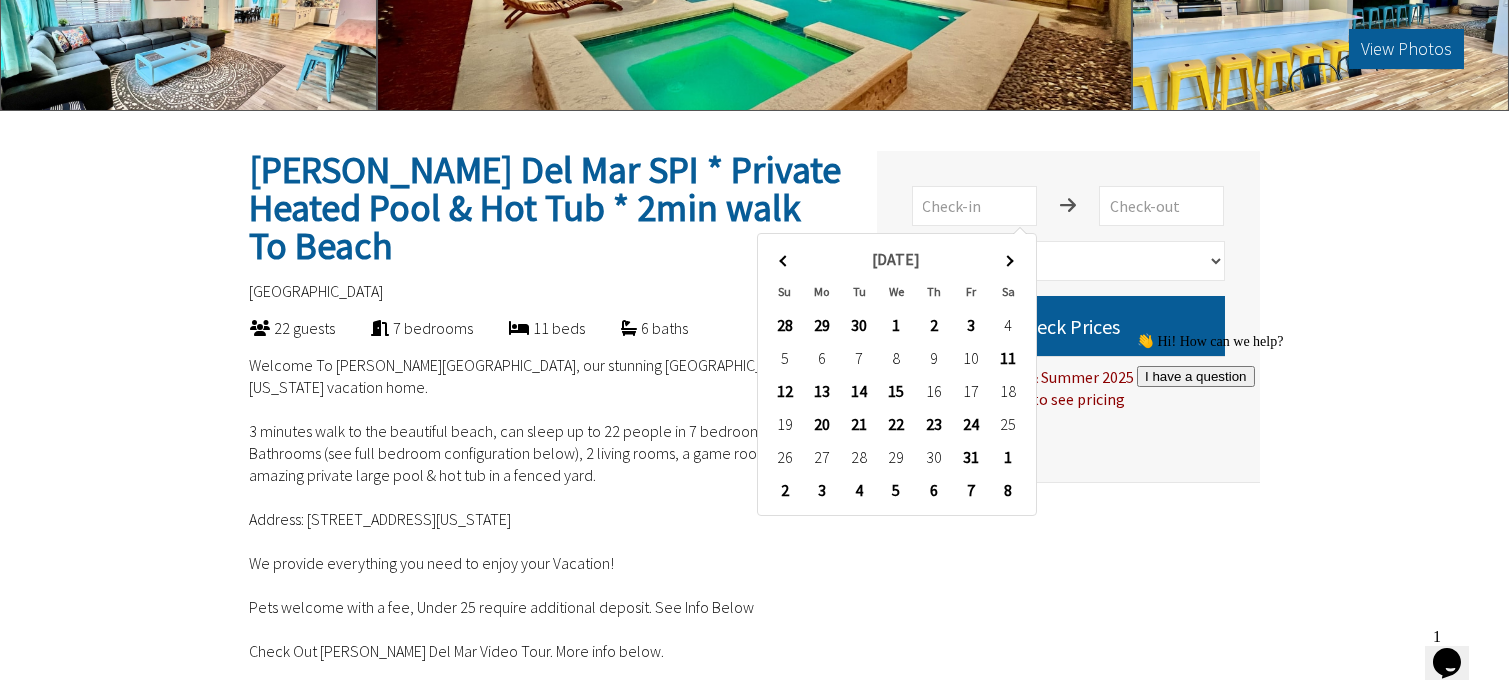 click at bounding box center (1008, 260) 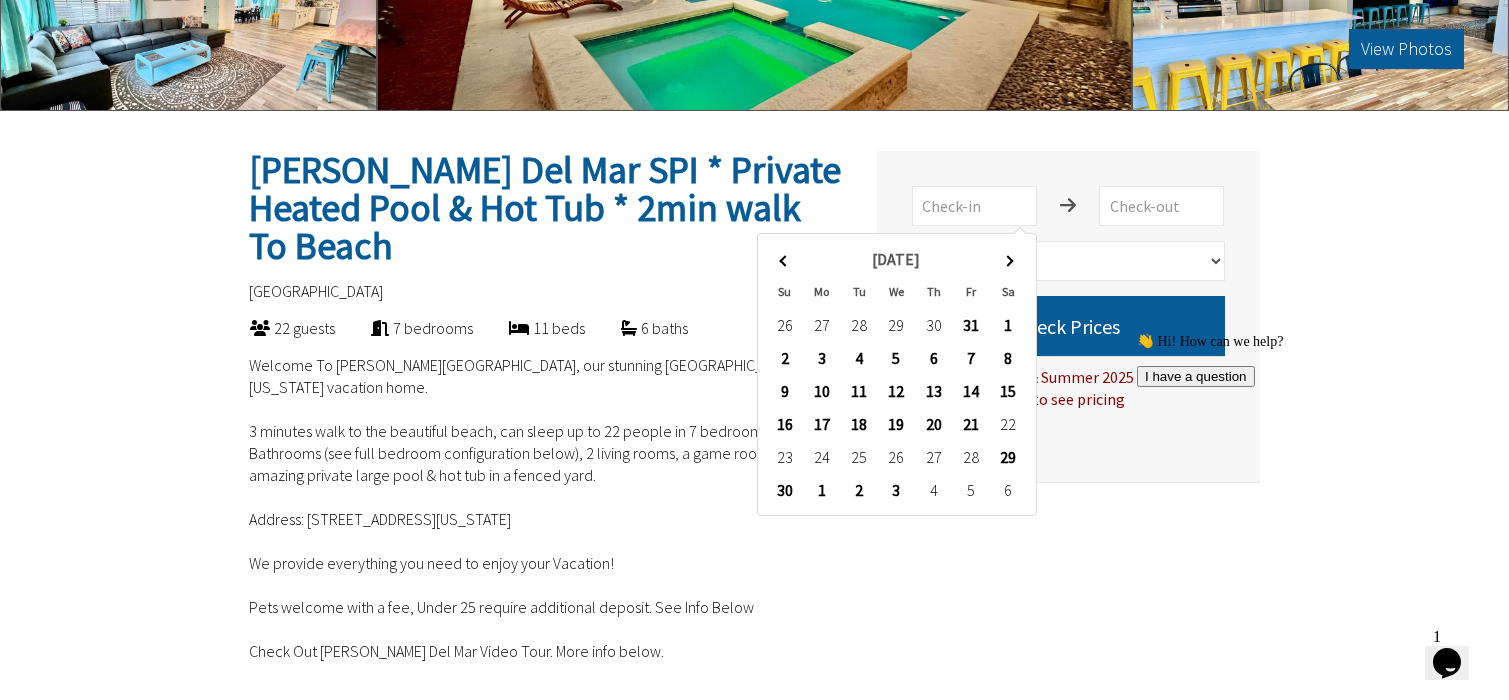 click at bounding box center [1008, 260] 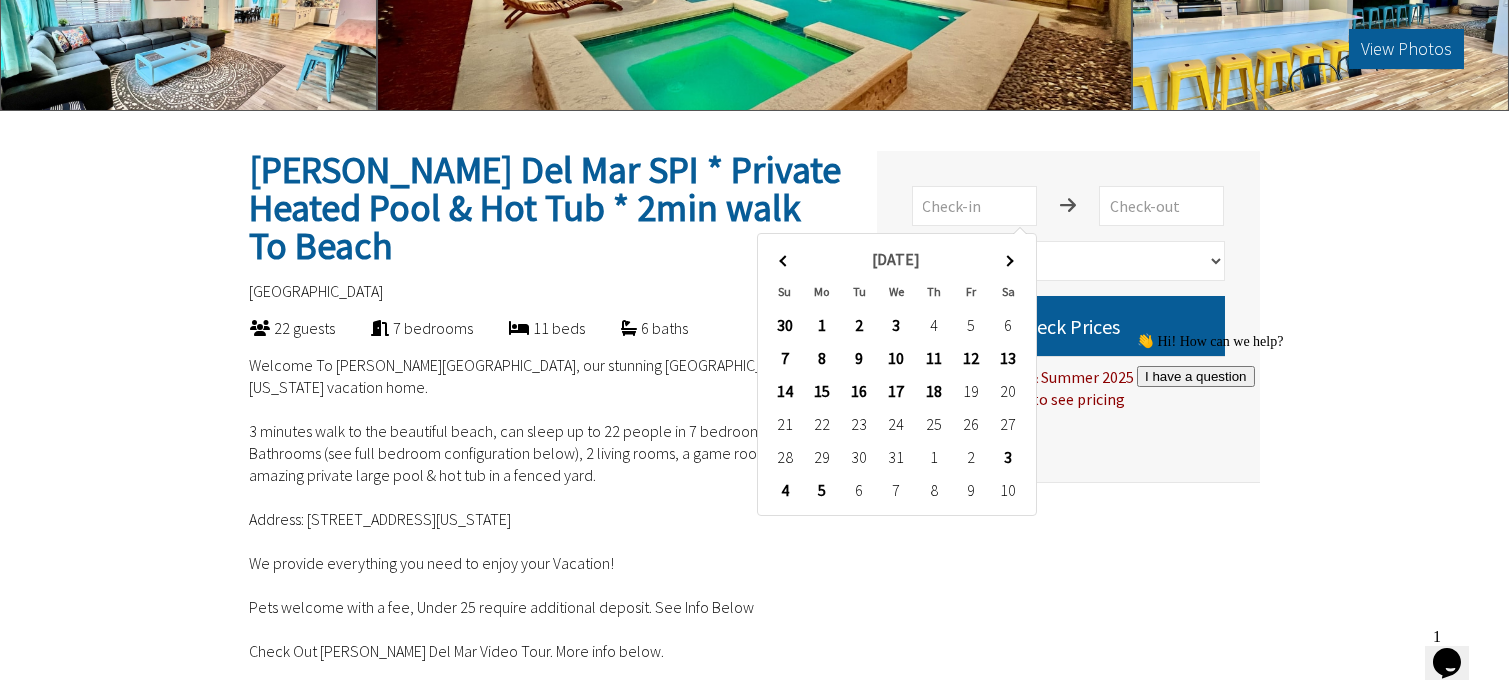 click on "👋 Hi! How can we help? I have a question" at bounding box center [1316, 360] 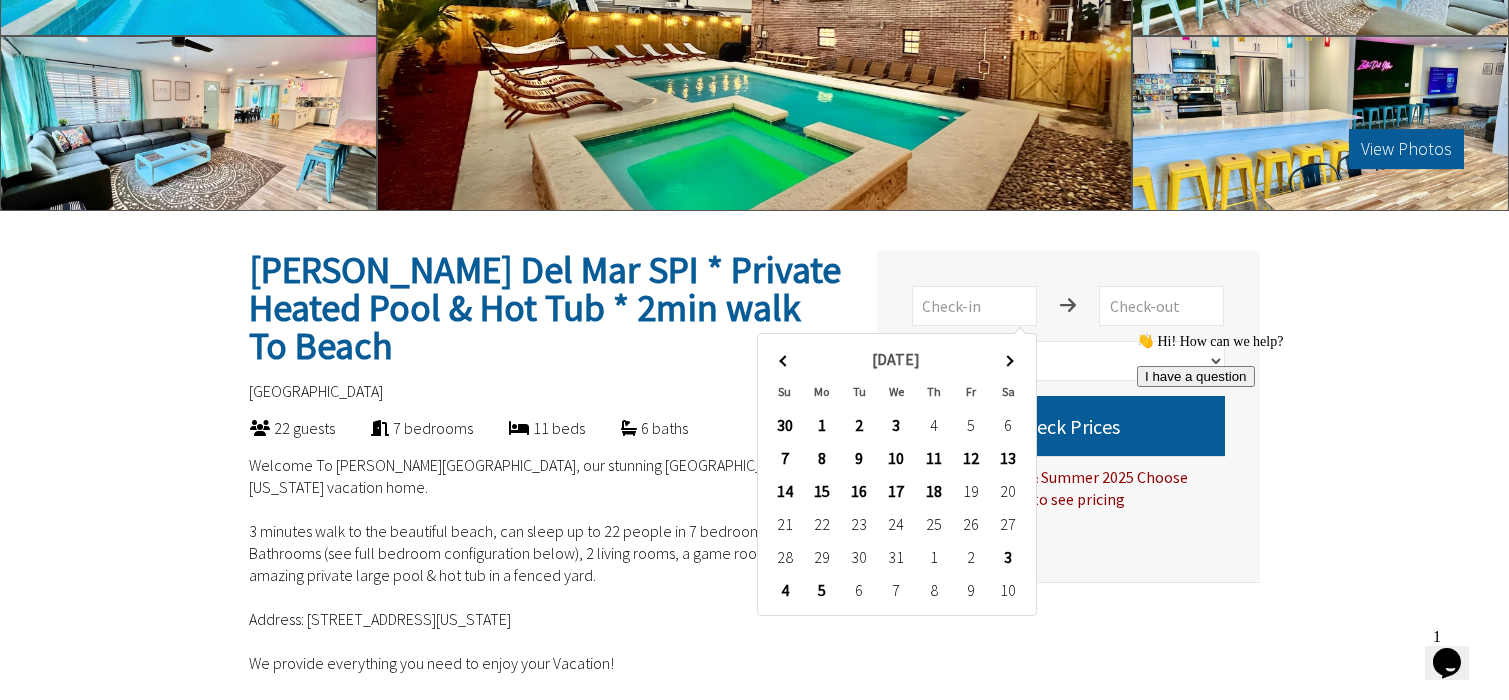scroll, scrollTop: 0, scrollLeft: 0, axis: both 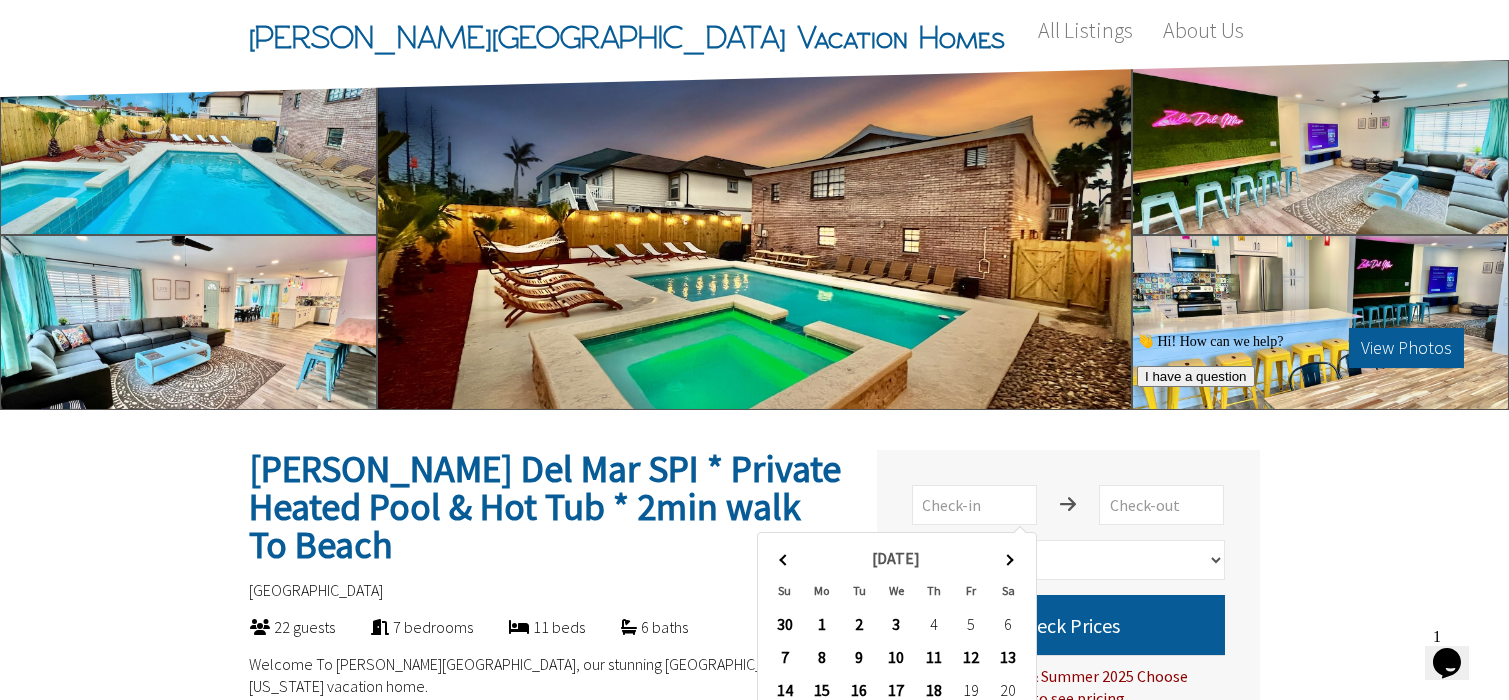 click on "👋 Hi! How can we help? I have a question" at bounding box center (1316, 360) 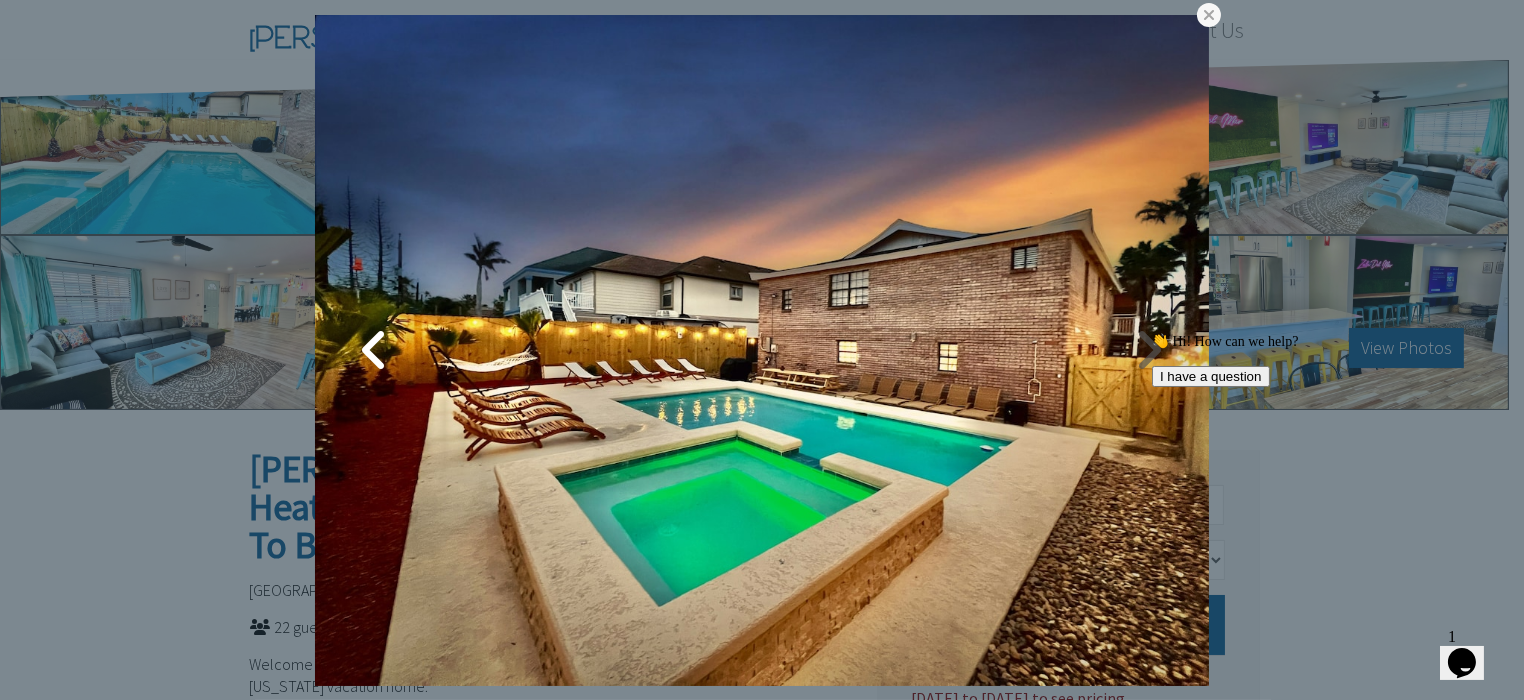 click at bounding box center [1149, 350] 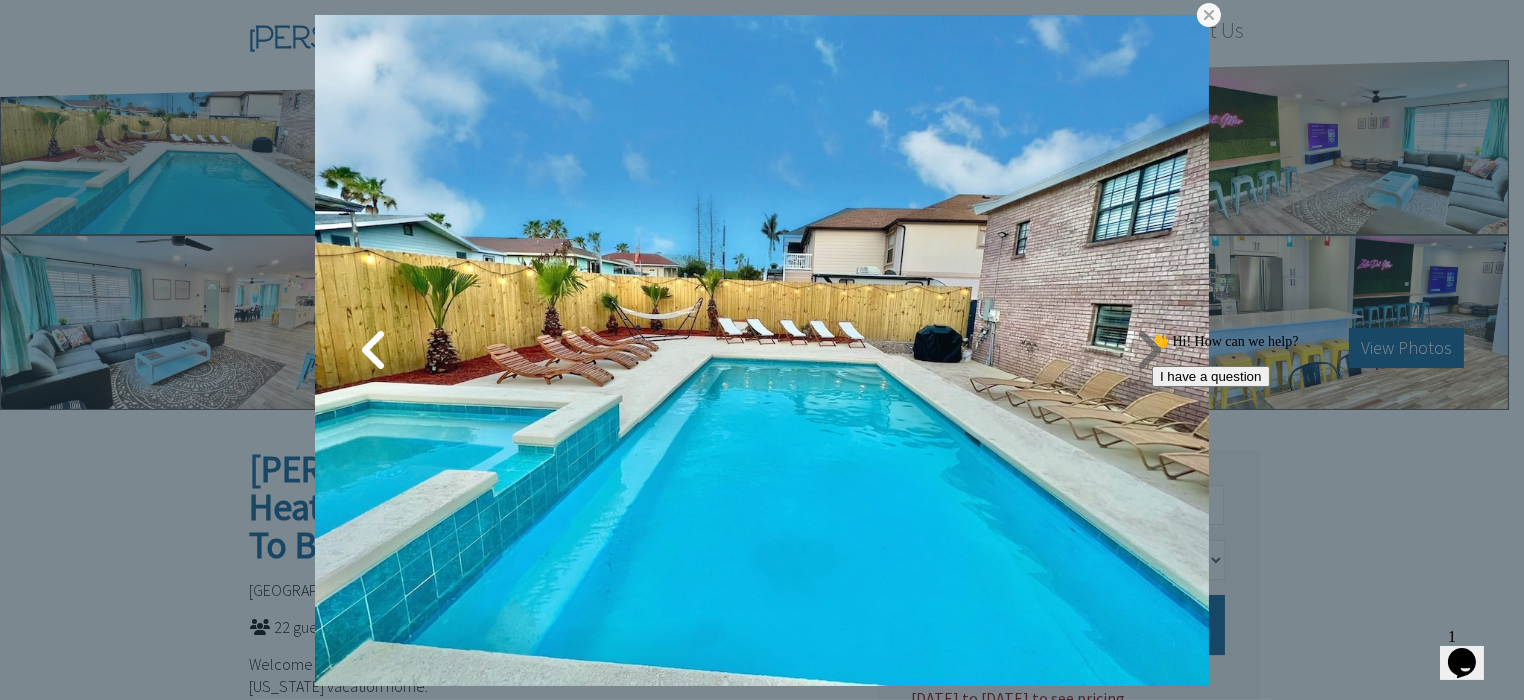 click at bounding box center (1149, 350) 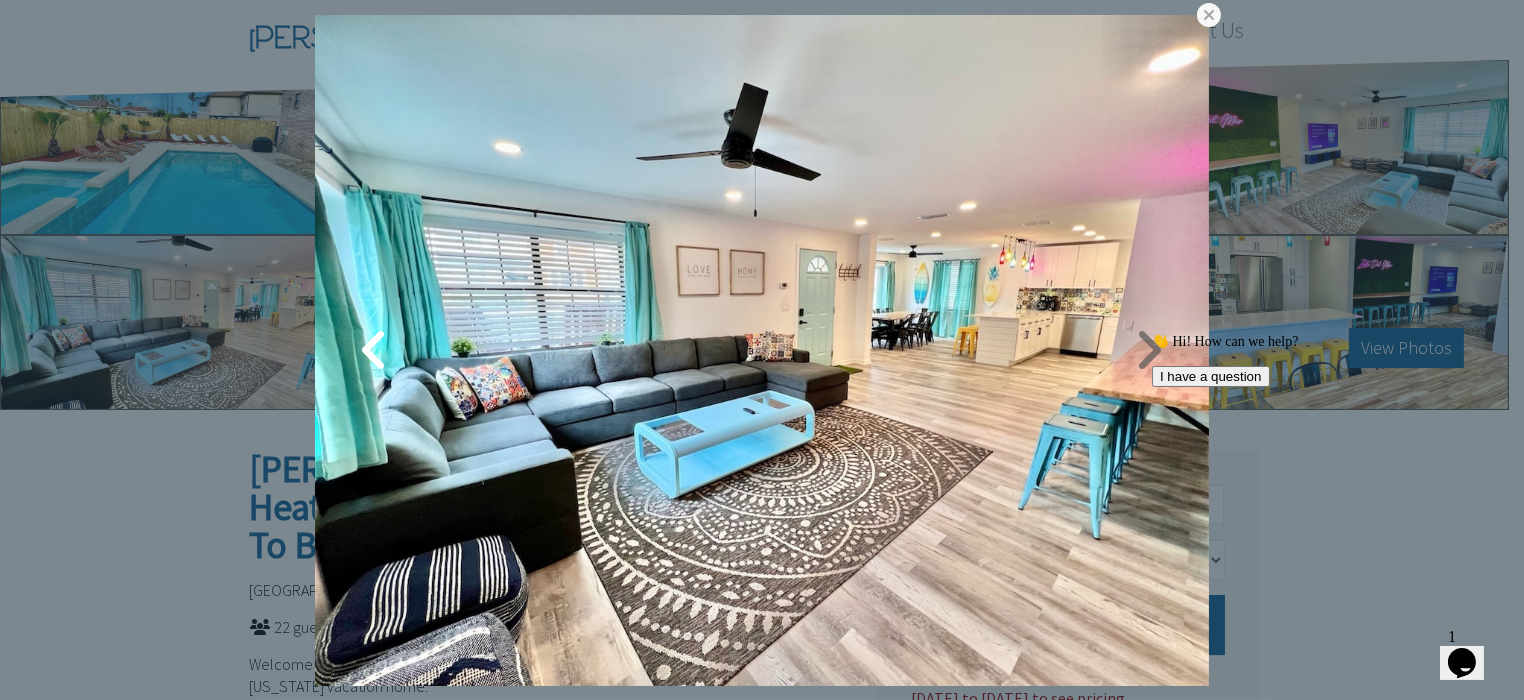 click at bounding box center (1149, 350) 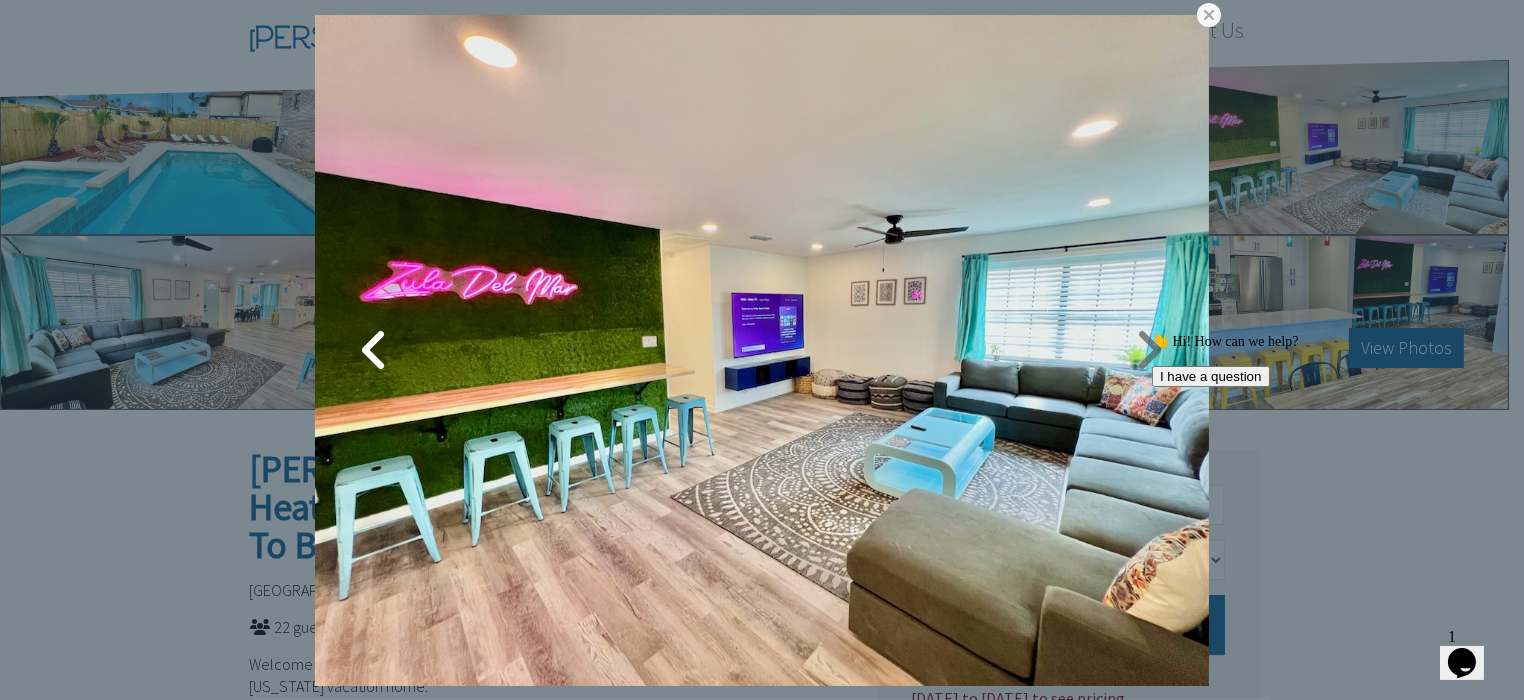 click at bounding box center [1149, 350] 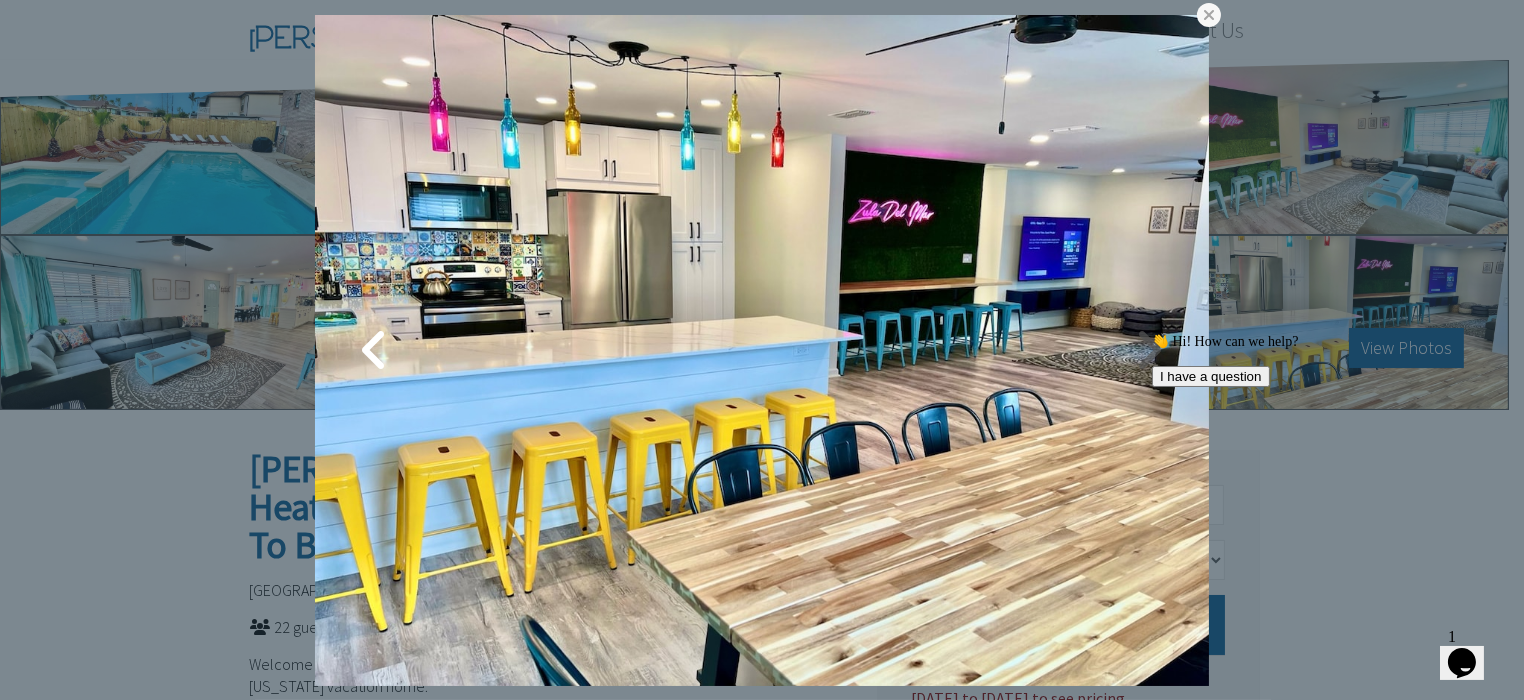 click at bounding box center [1149, 350] 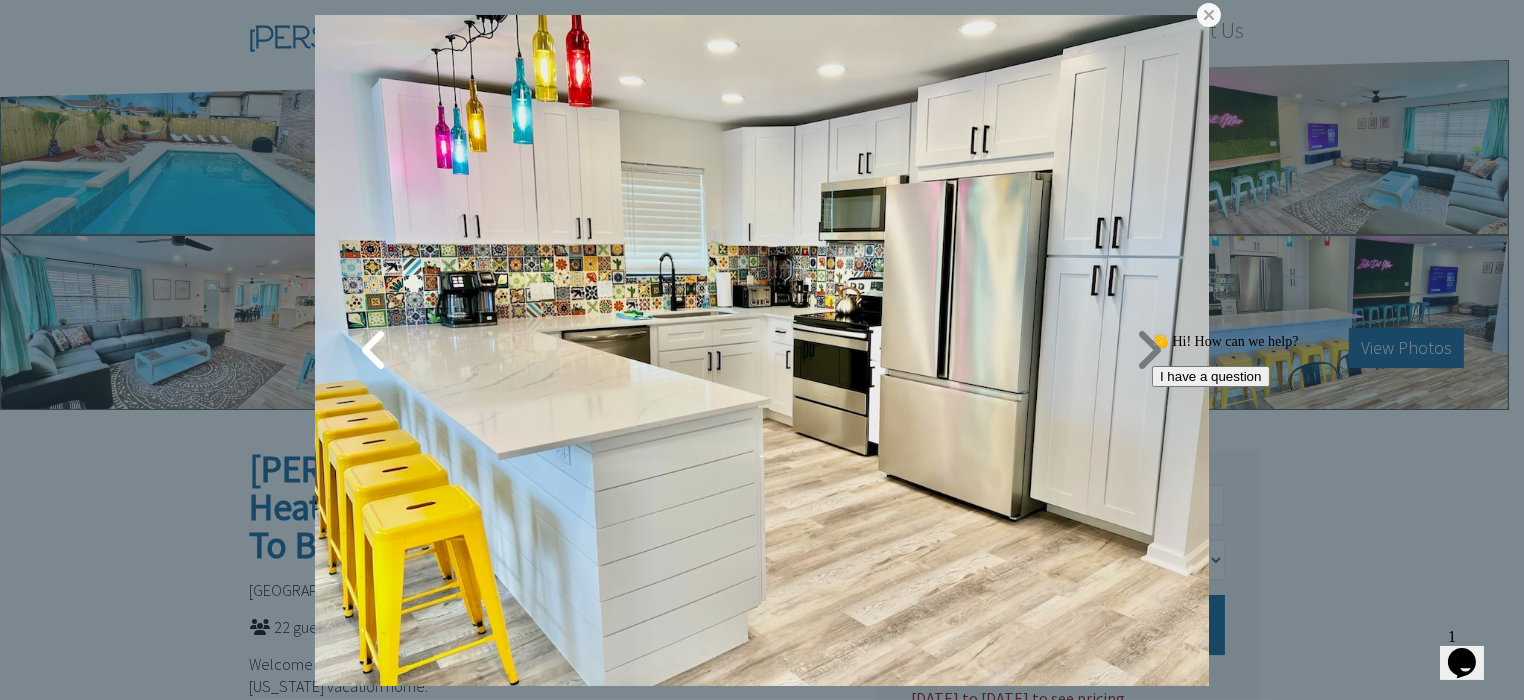 click at bounding box center [1149, 350] 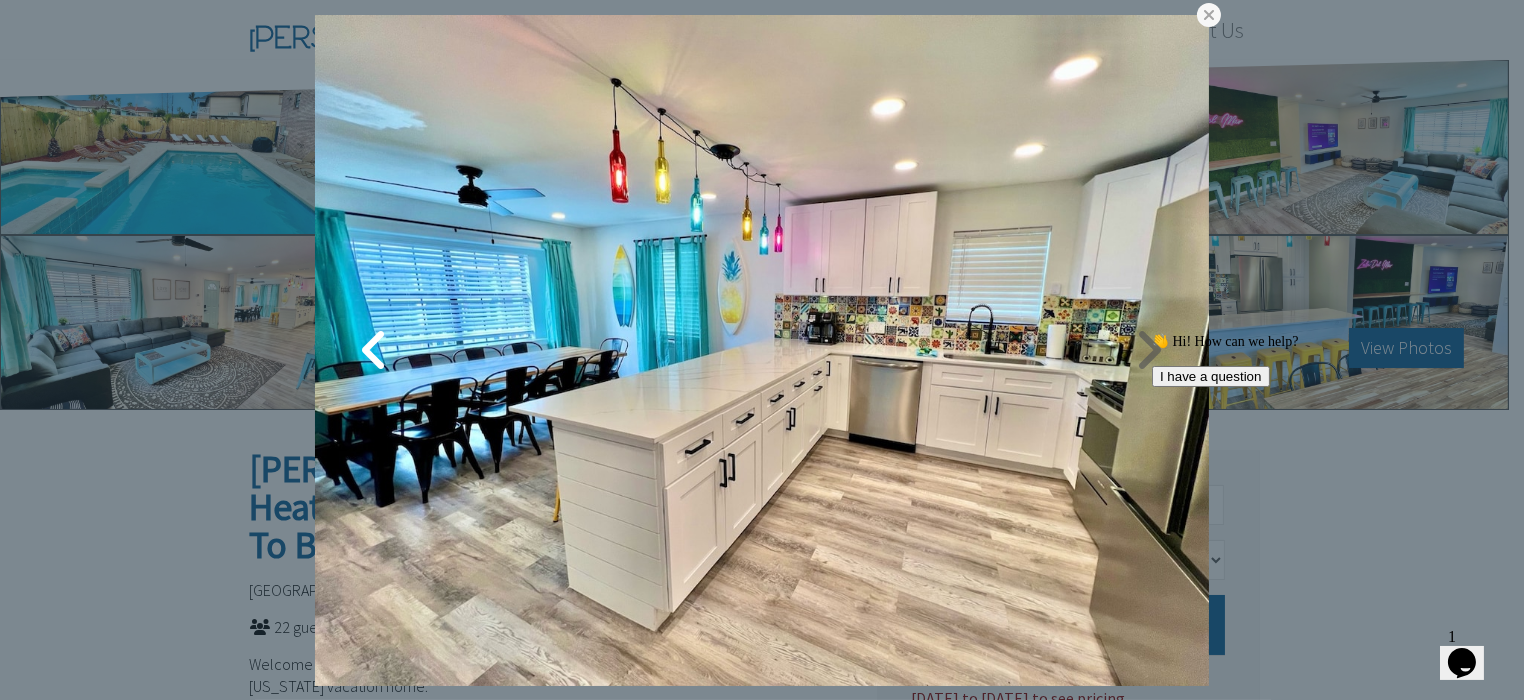 click at bounding box center (1149, 350) 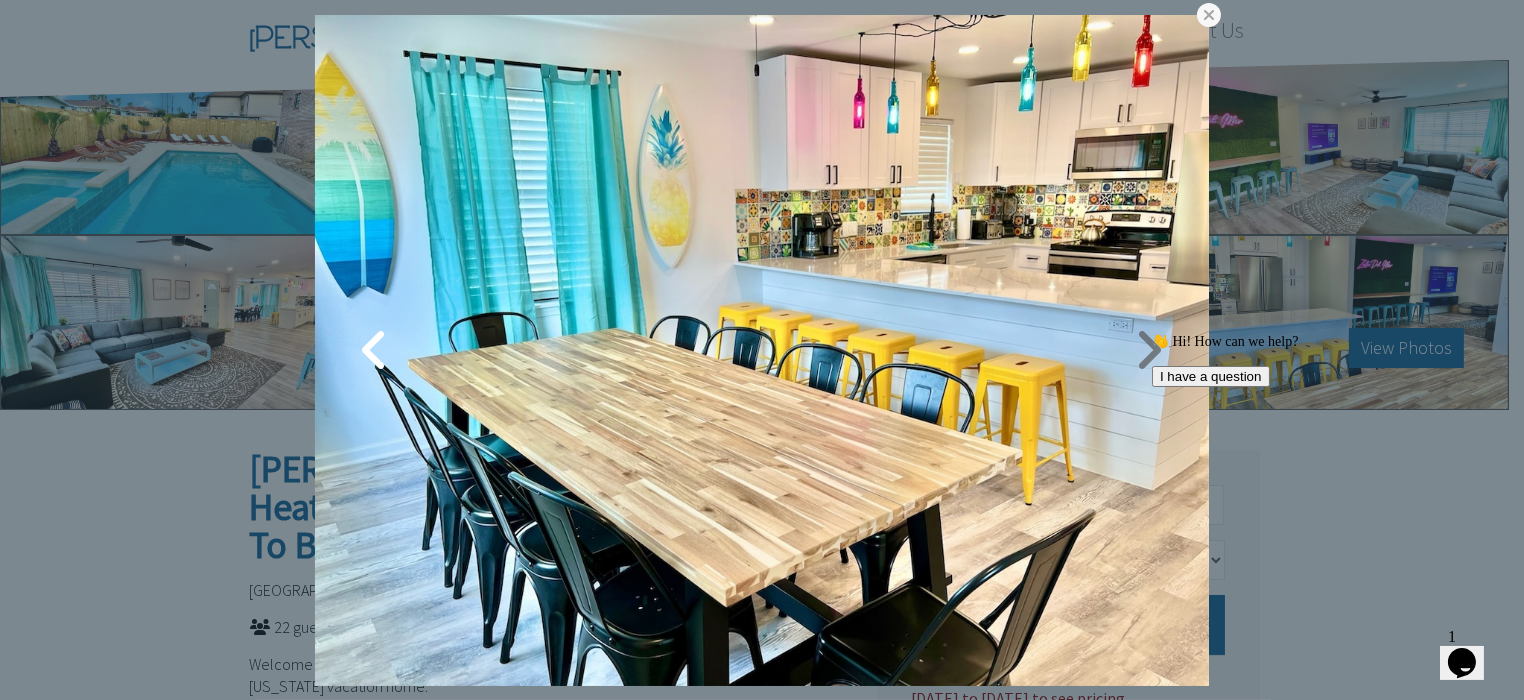 click at bounding box center (1149, 350) 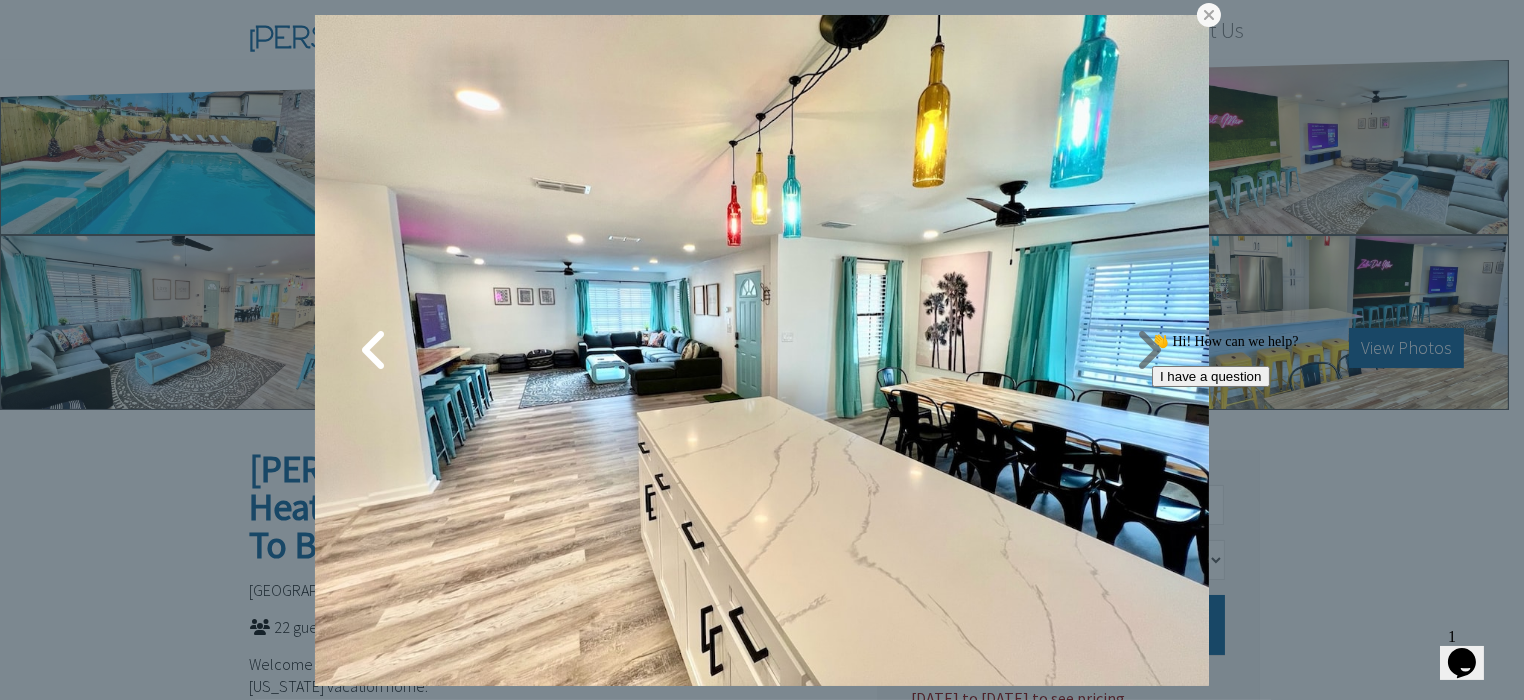 click at bounding box center (1149, 350) 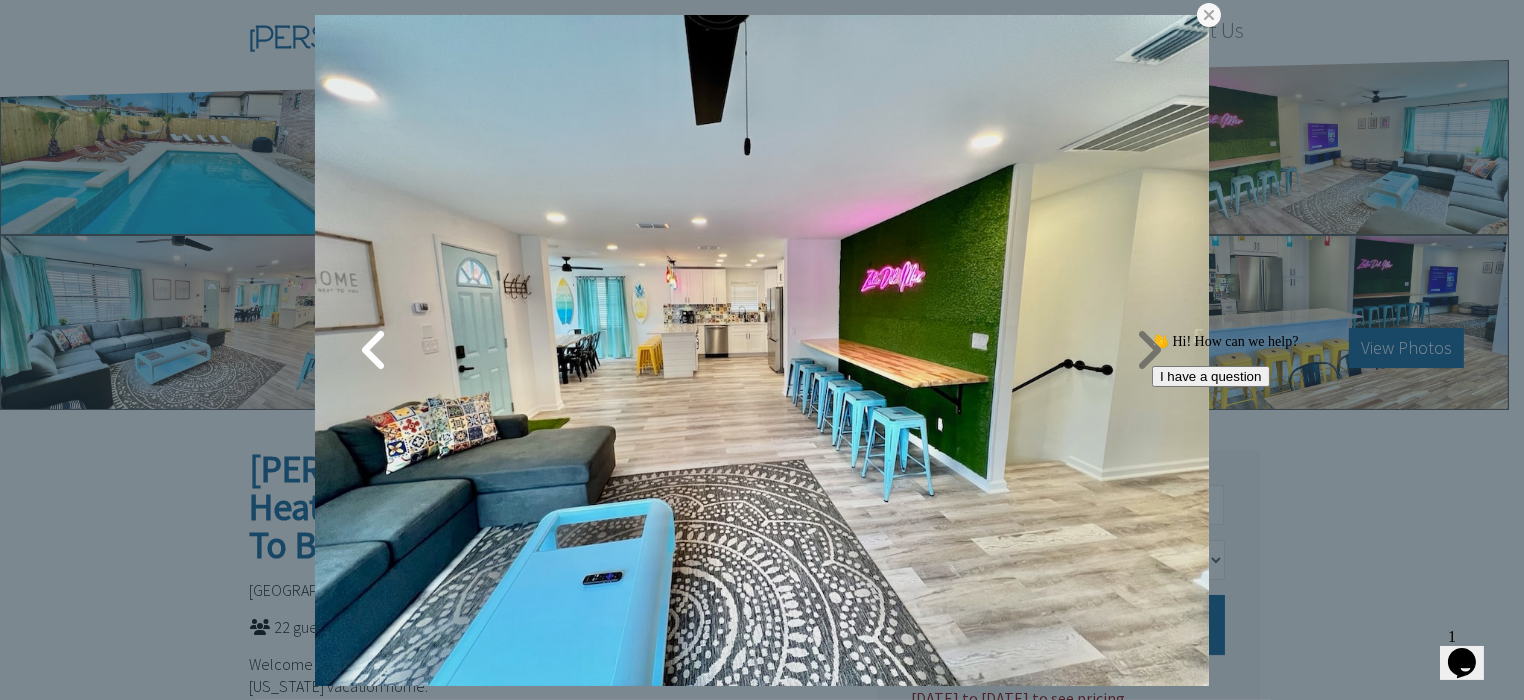 click at bounding box center [1149, 350] 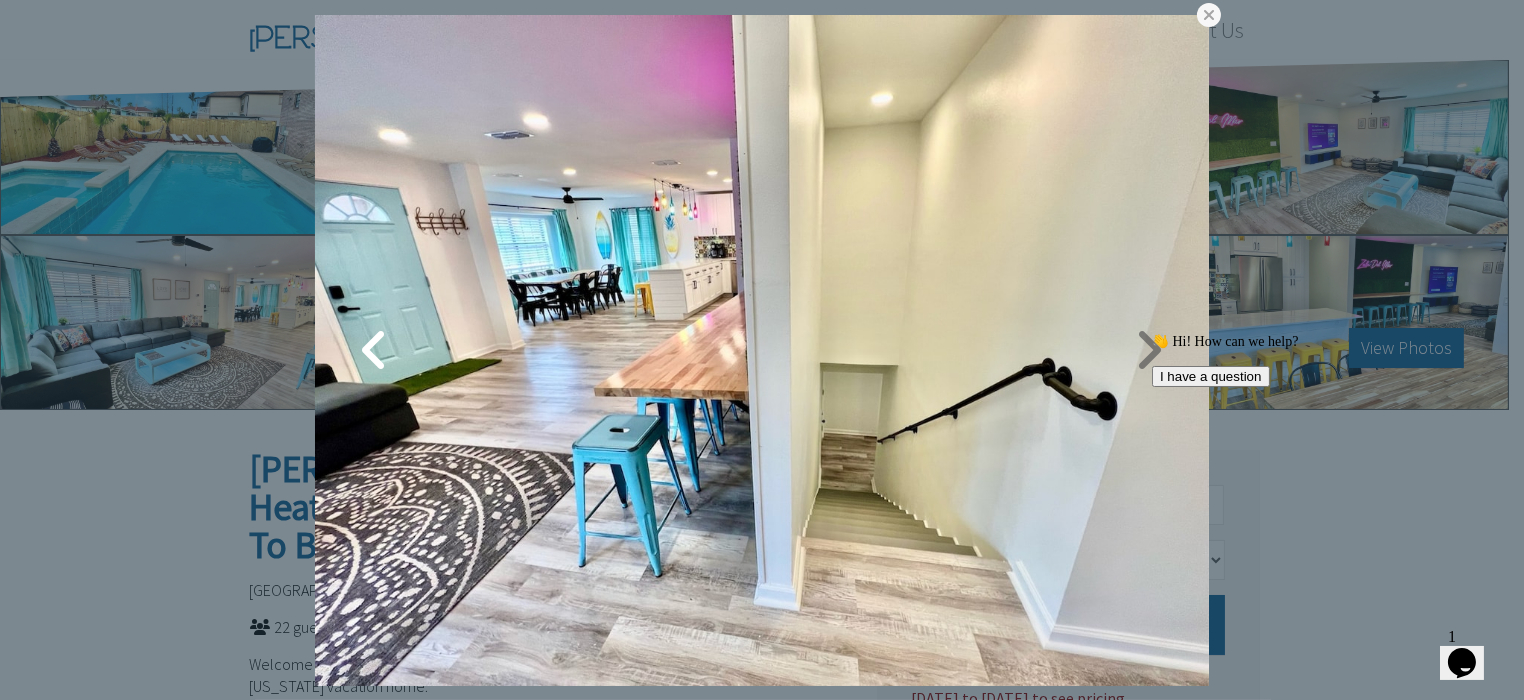 click at bounding box center (1149, 350) 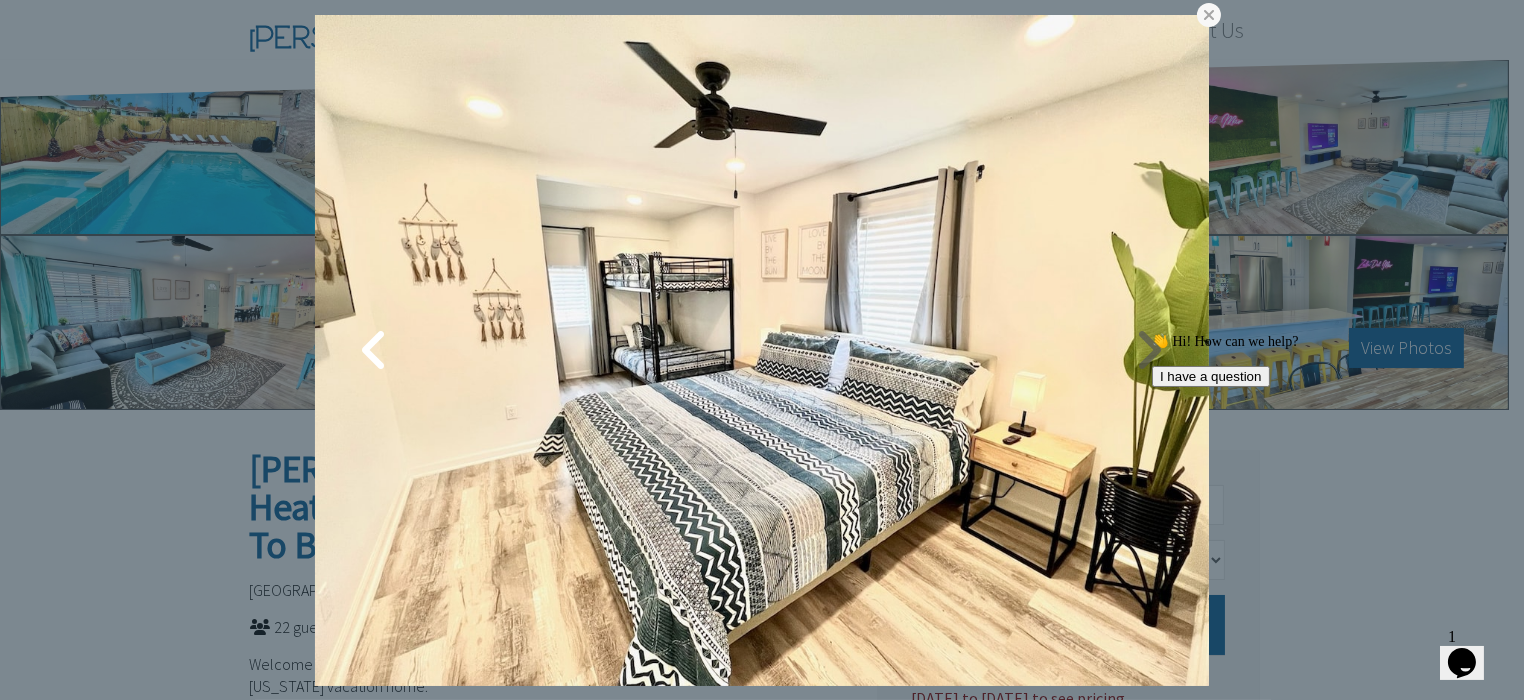 click at bounding box center [1149, 350] 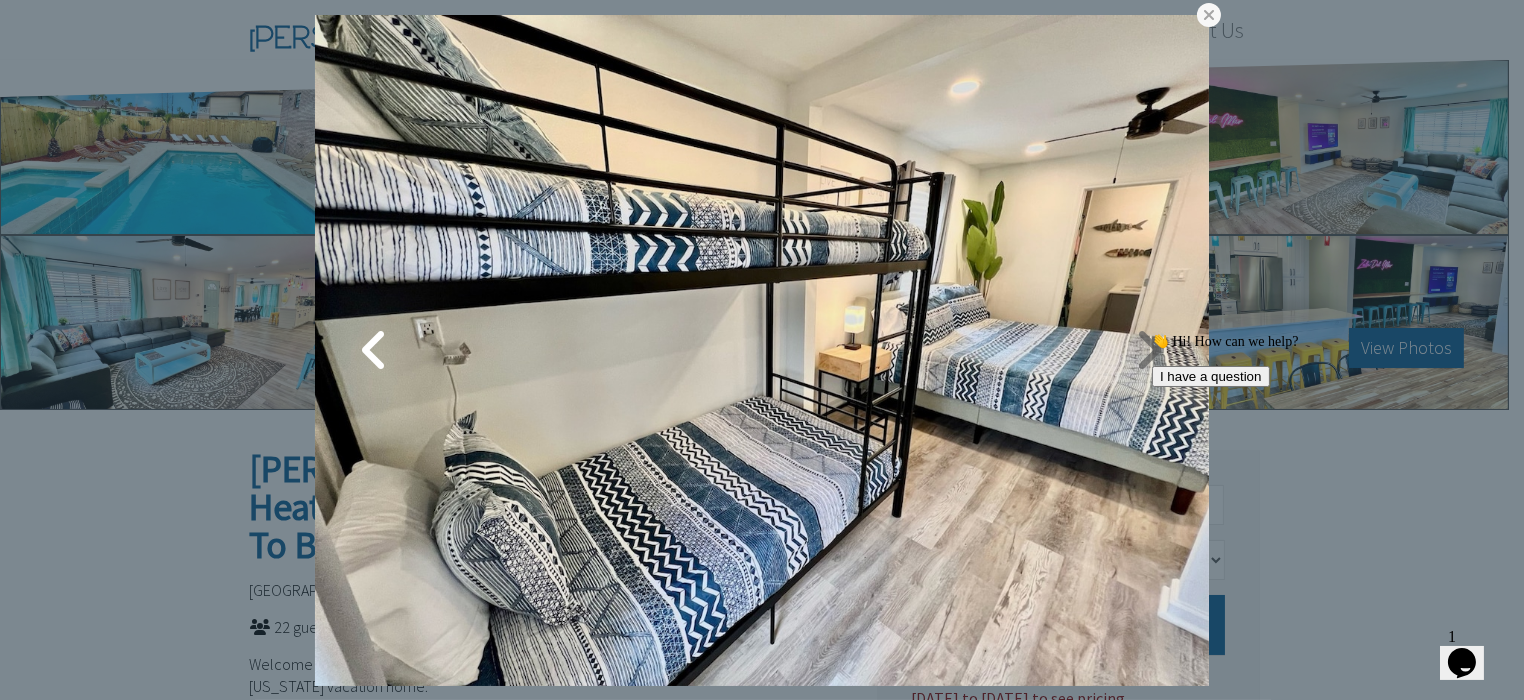 click at bounding box center (1149, 350) 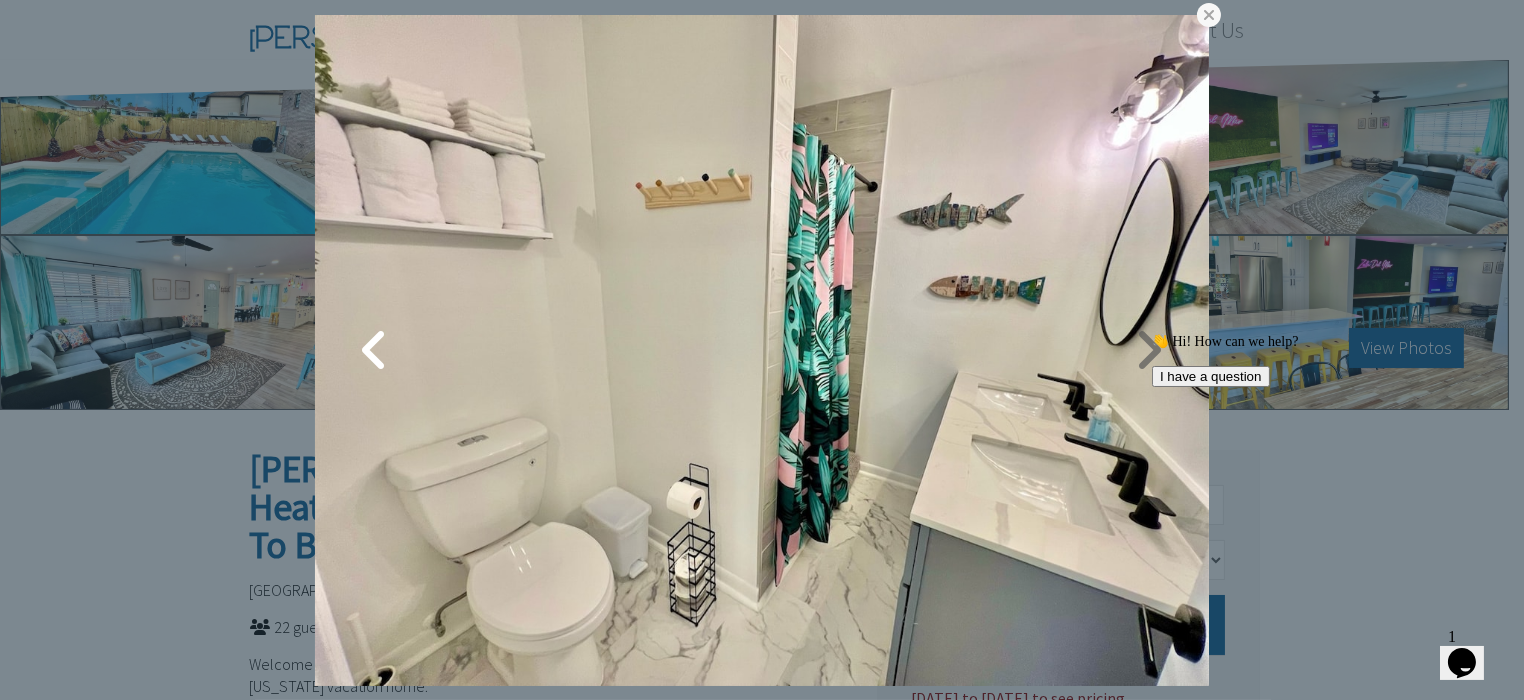 click at bounding box center [1149, 350] 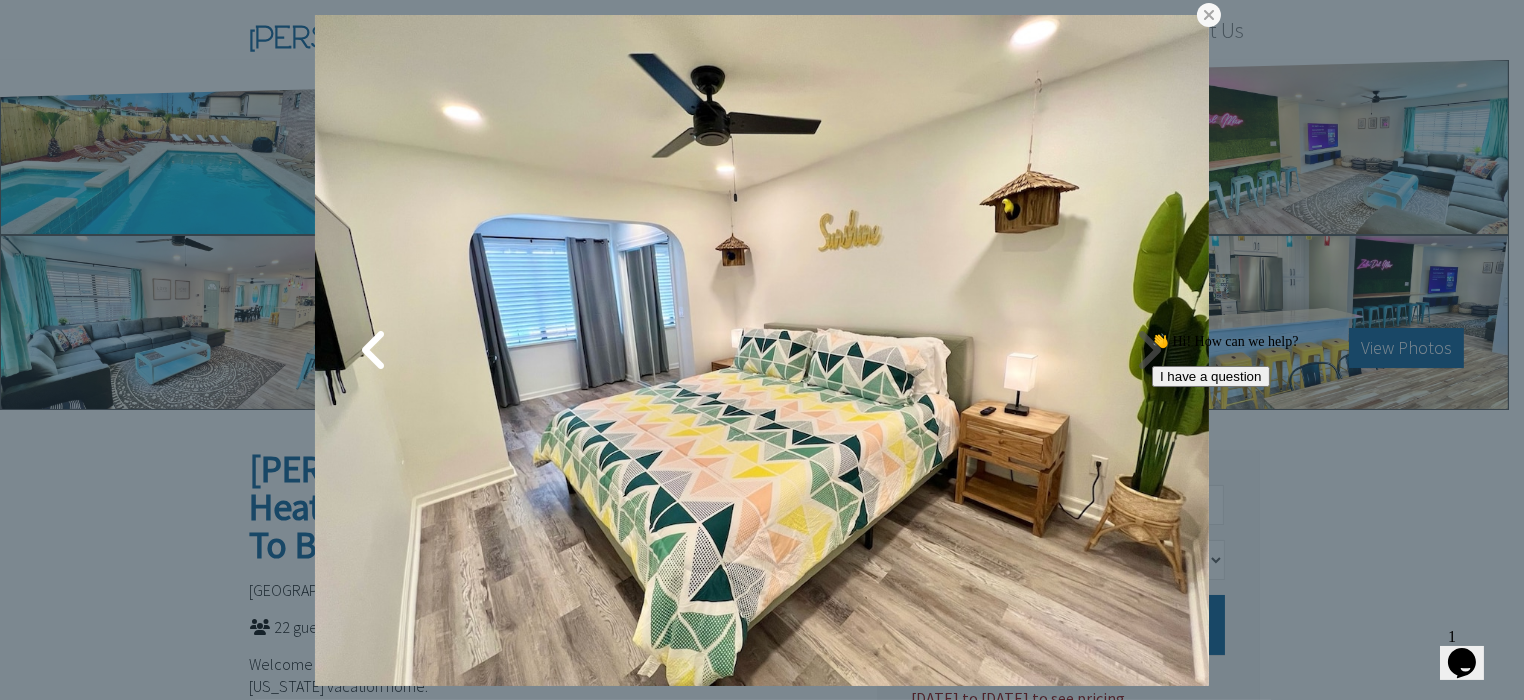 click at bounding box center (1149, 350) 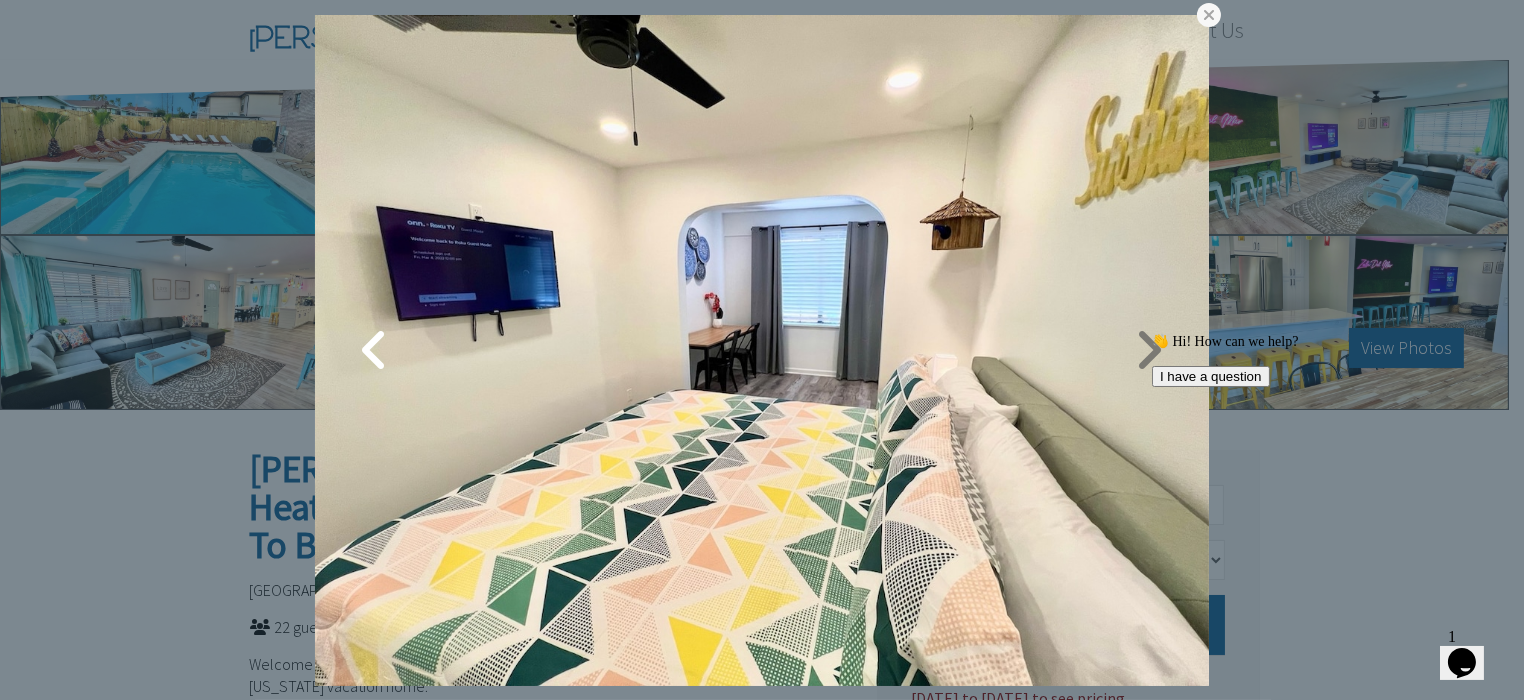 click at bounding box center [1149, 350] 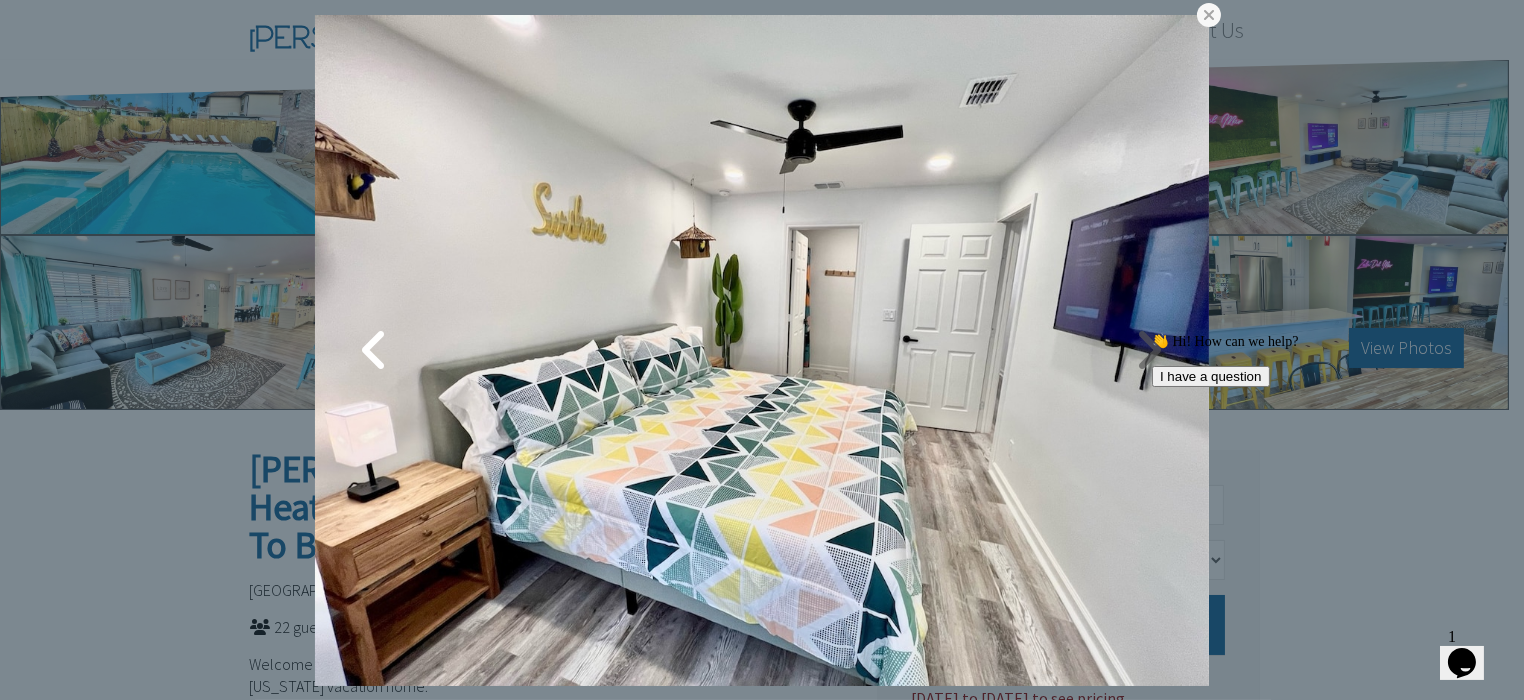 click at bounding box center (1149, 350) 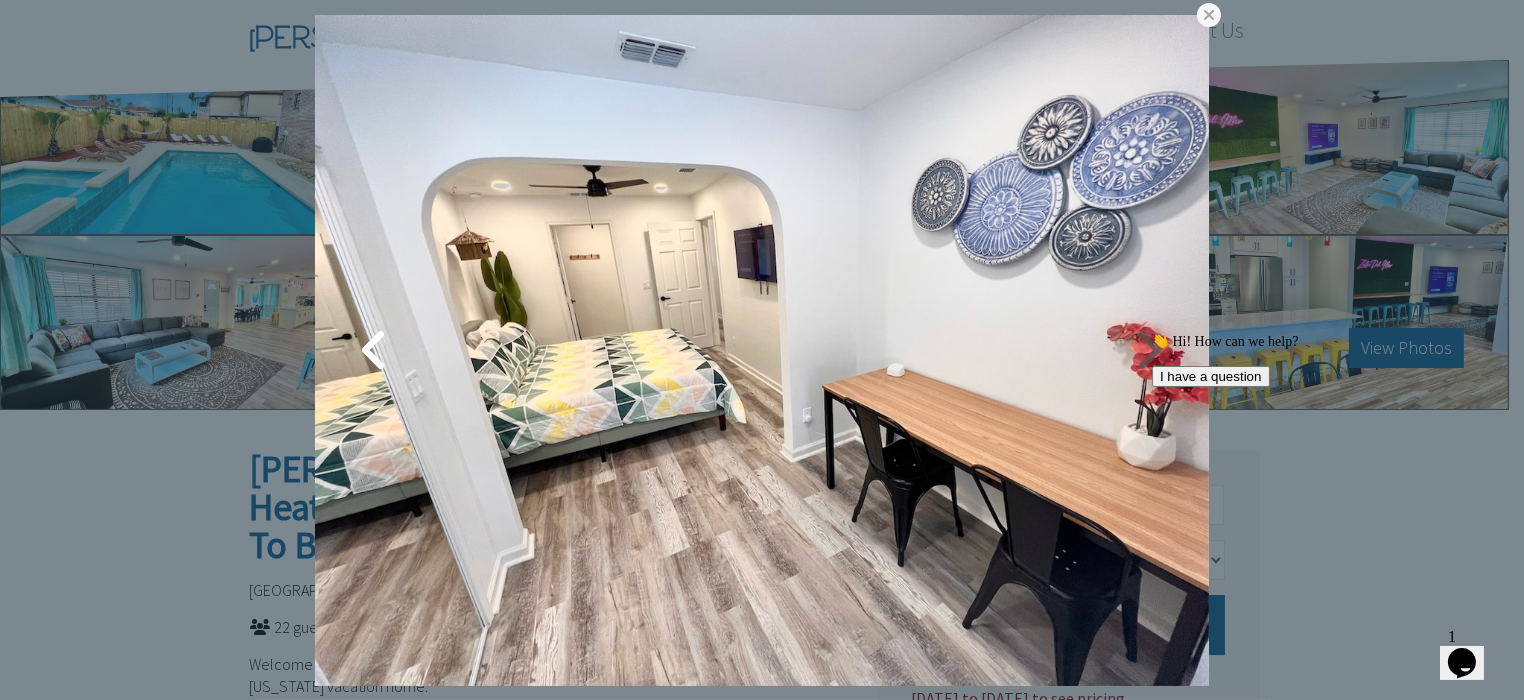 click at bounding box center (1149, 350) 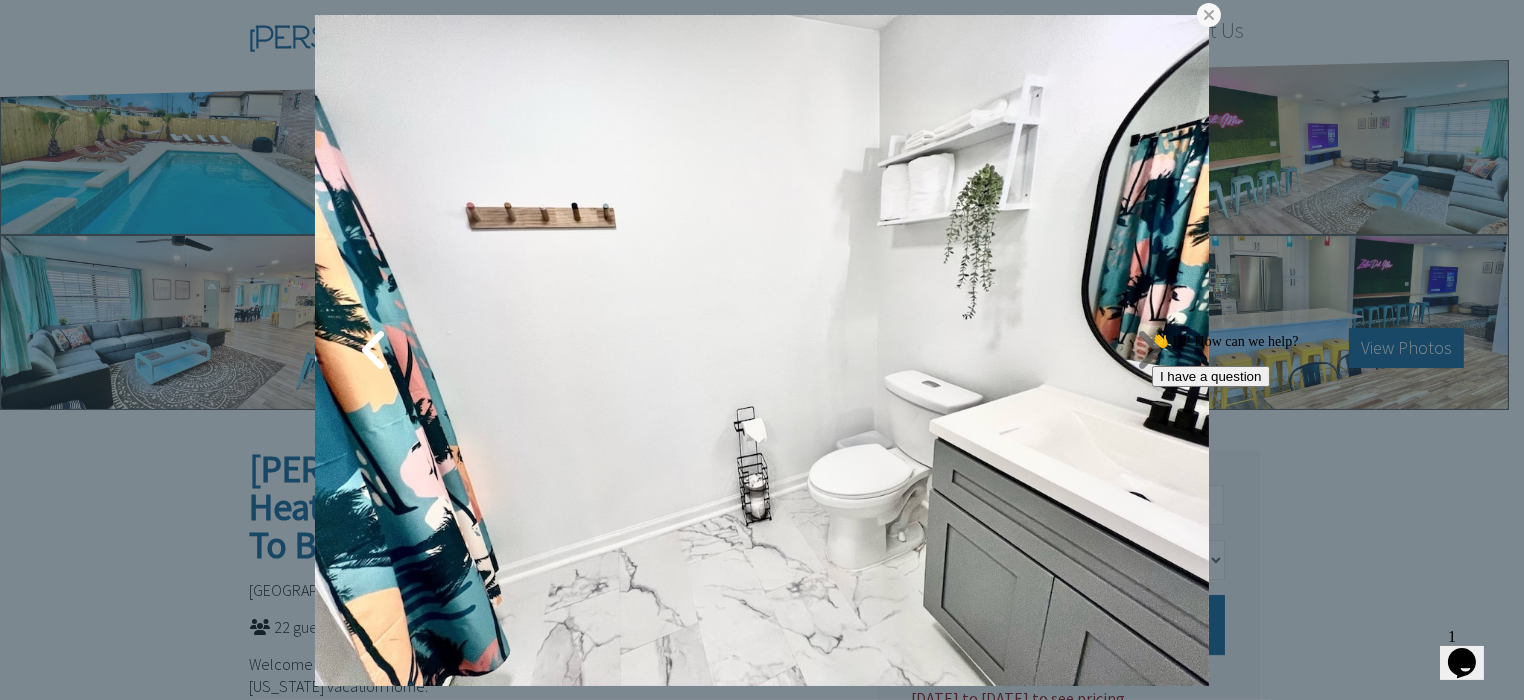 click at bounding box center [1149, 350] 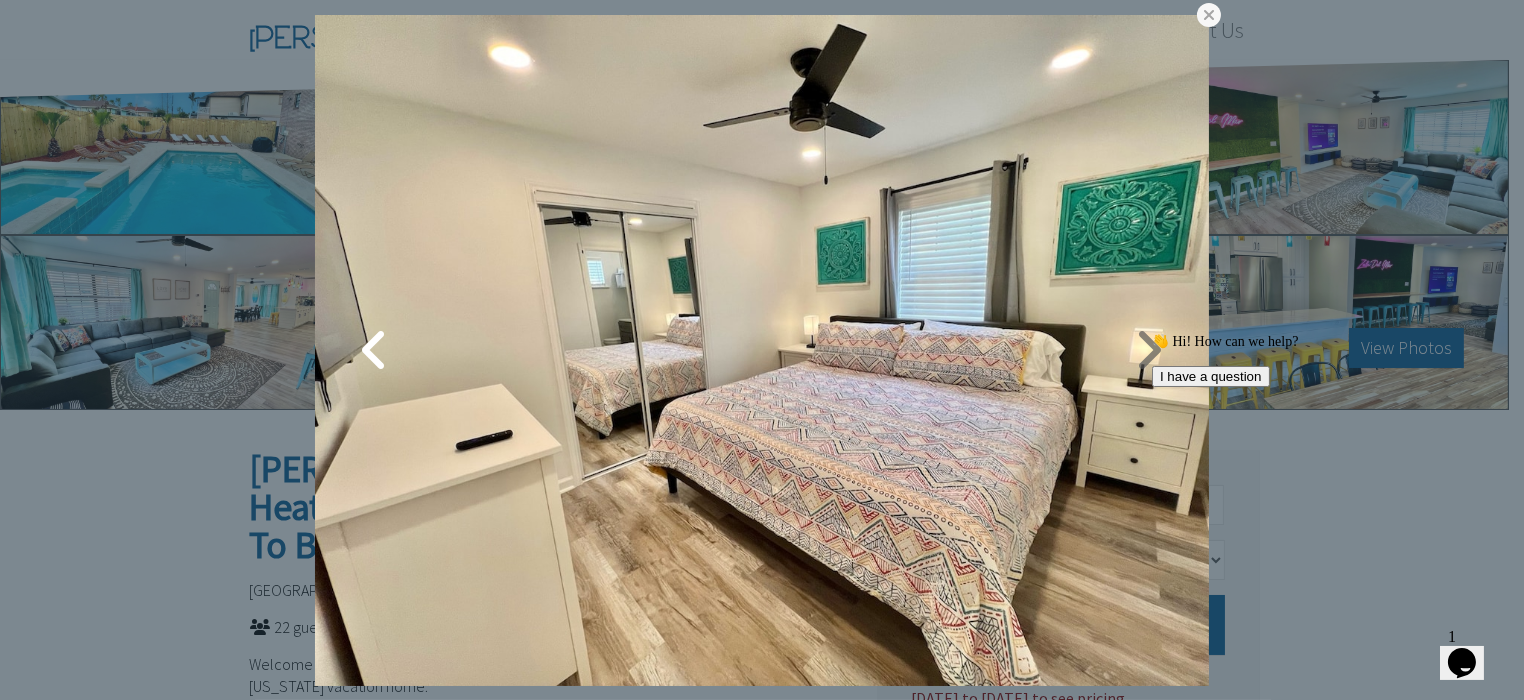 click at bounding box center [1149, 350] 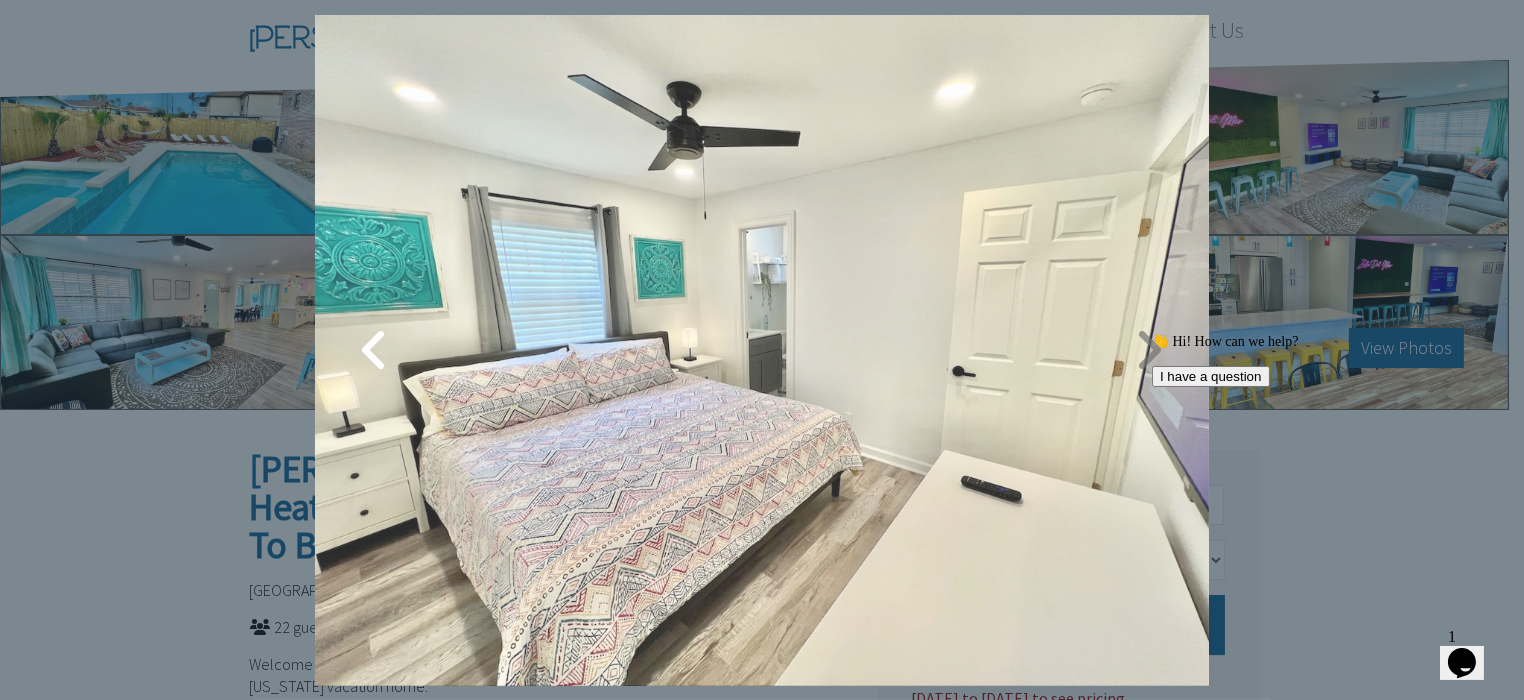 click at bounding box center [1149, 350] 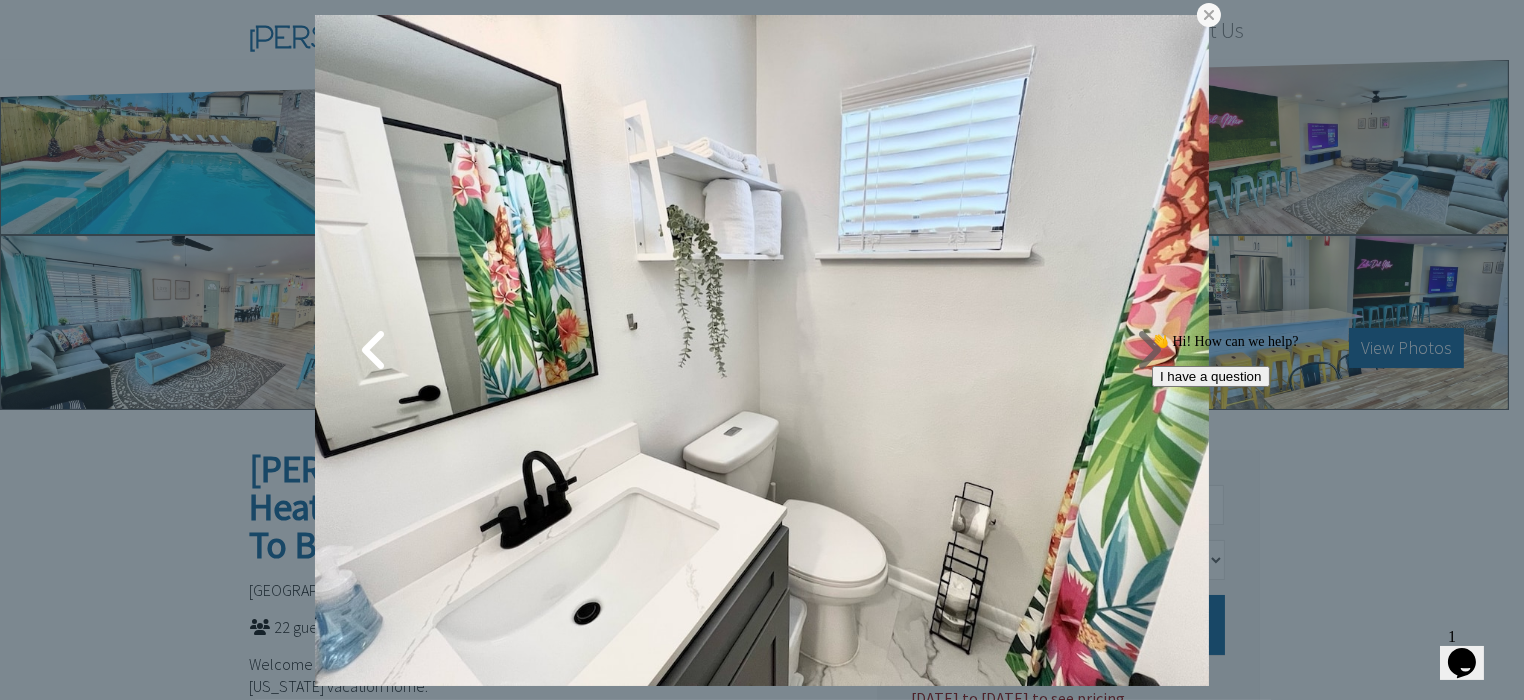 click at bounding box center (1149, 350) 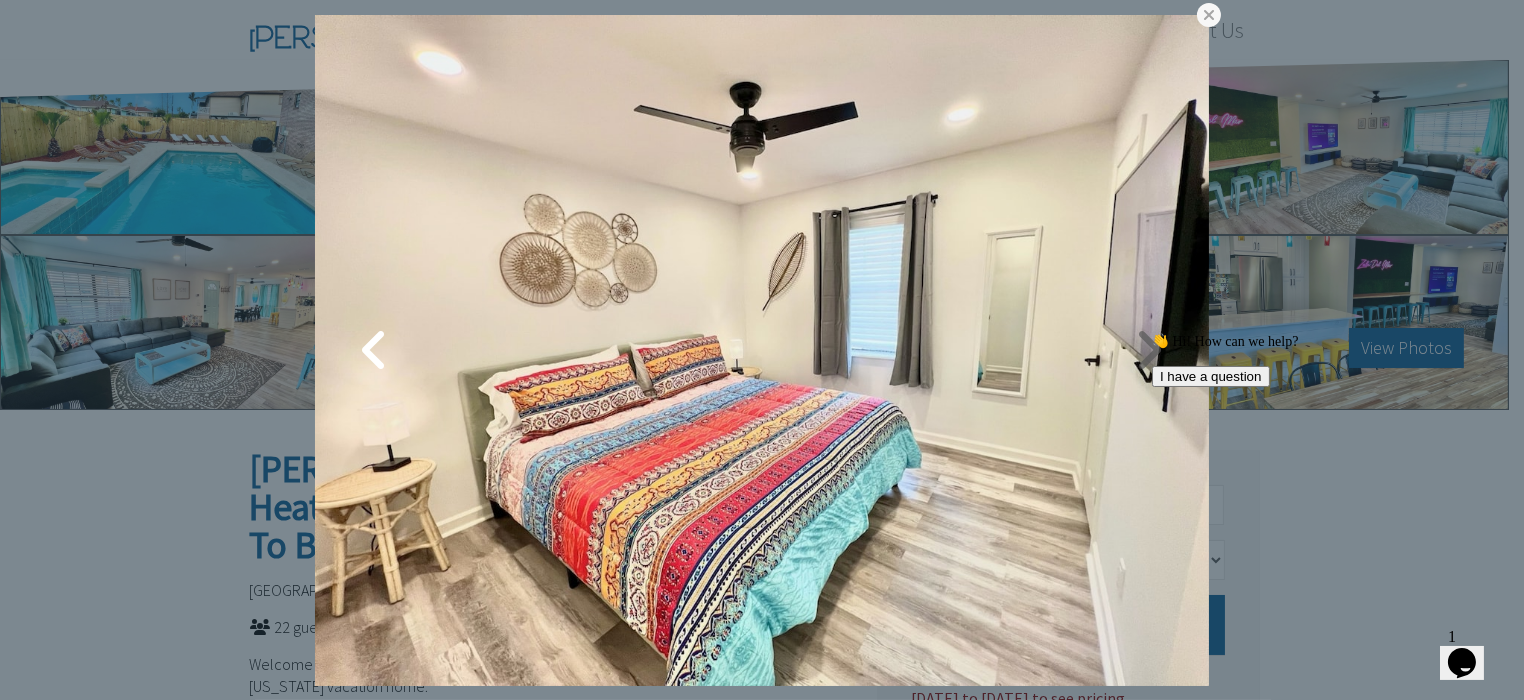 click at bounding box center (1149, 350) 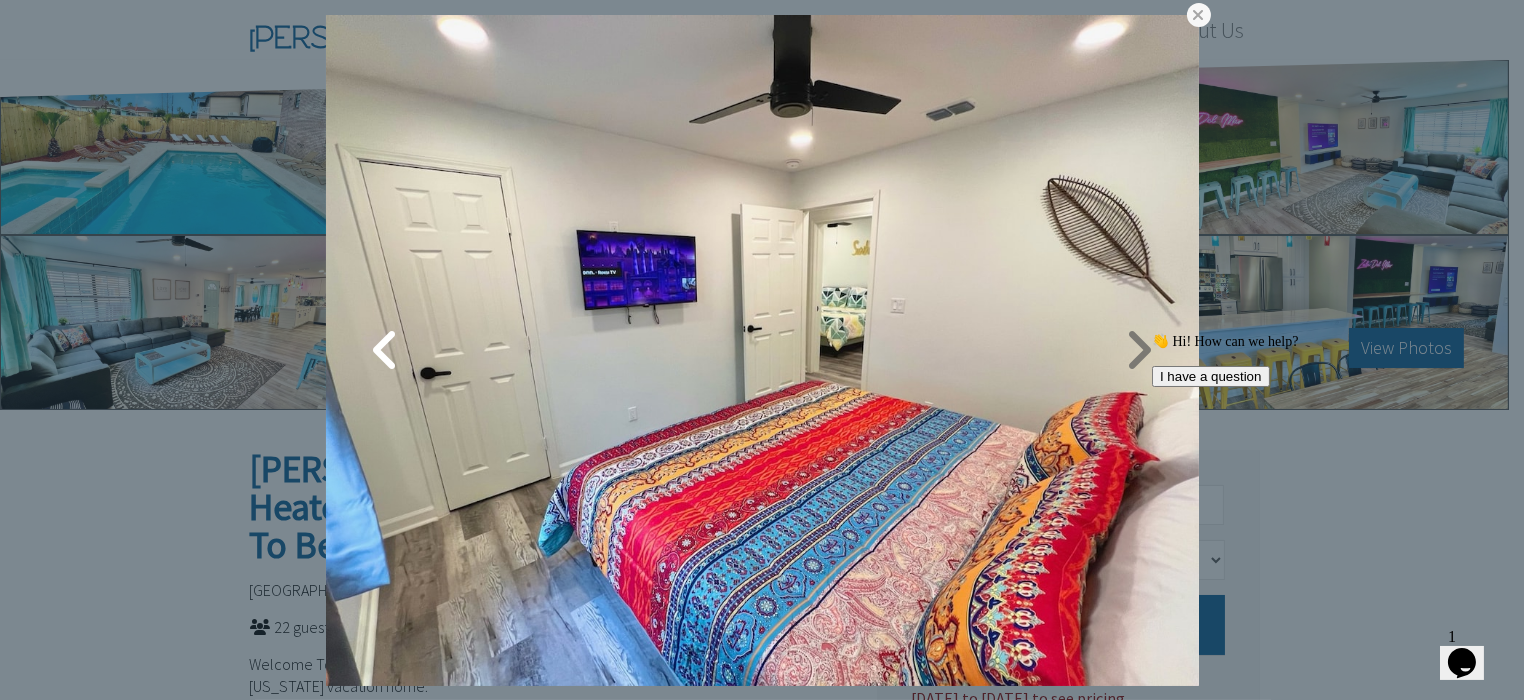 click at bounding box center [1139, 350] 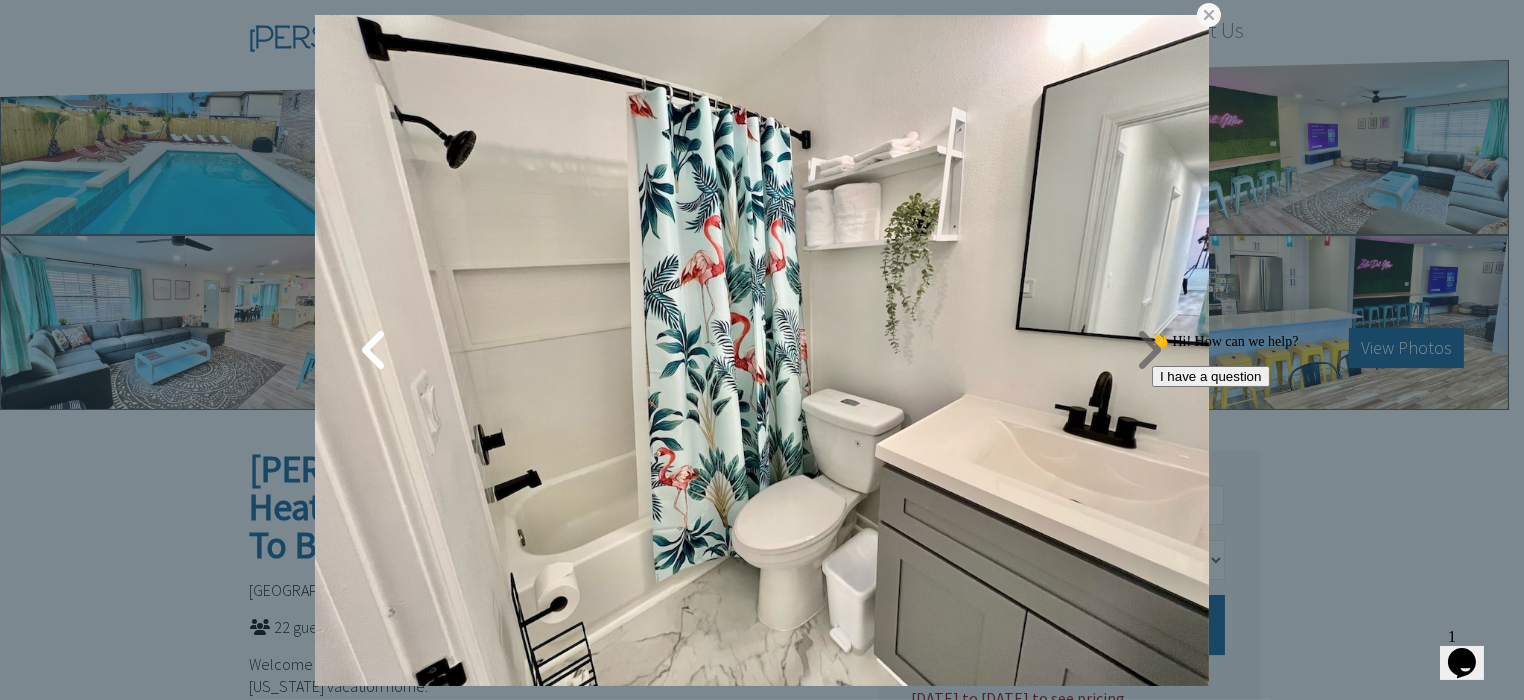 click at bounding box center [1149, 350] 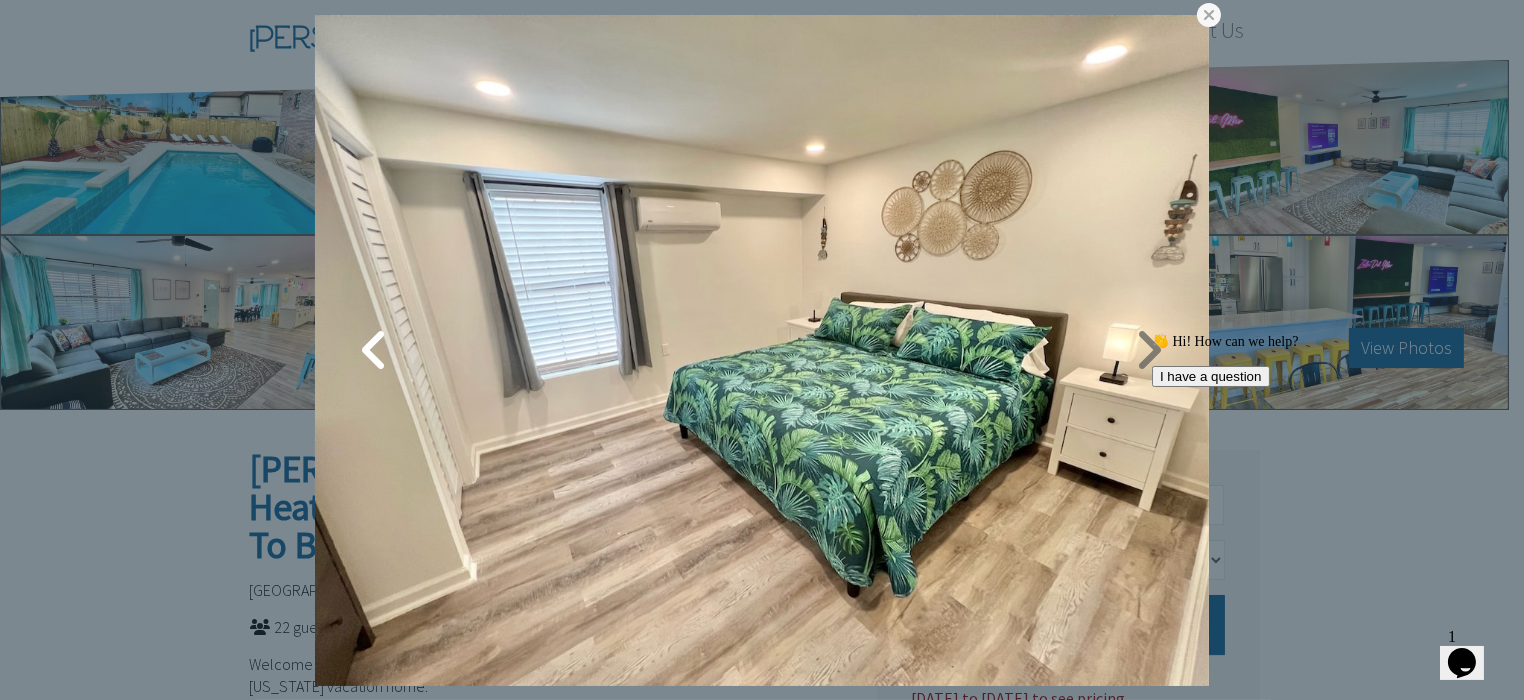 click at bounding box center (1149, 350) 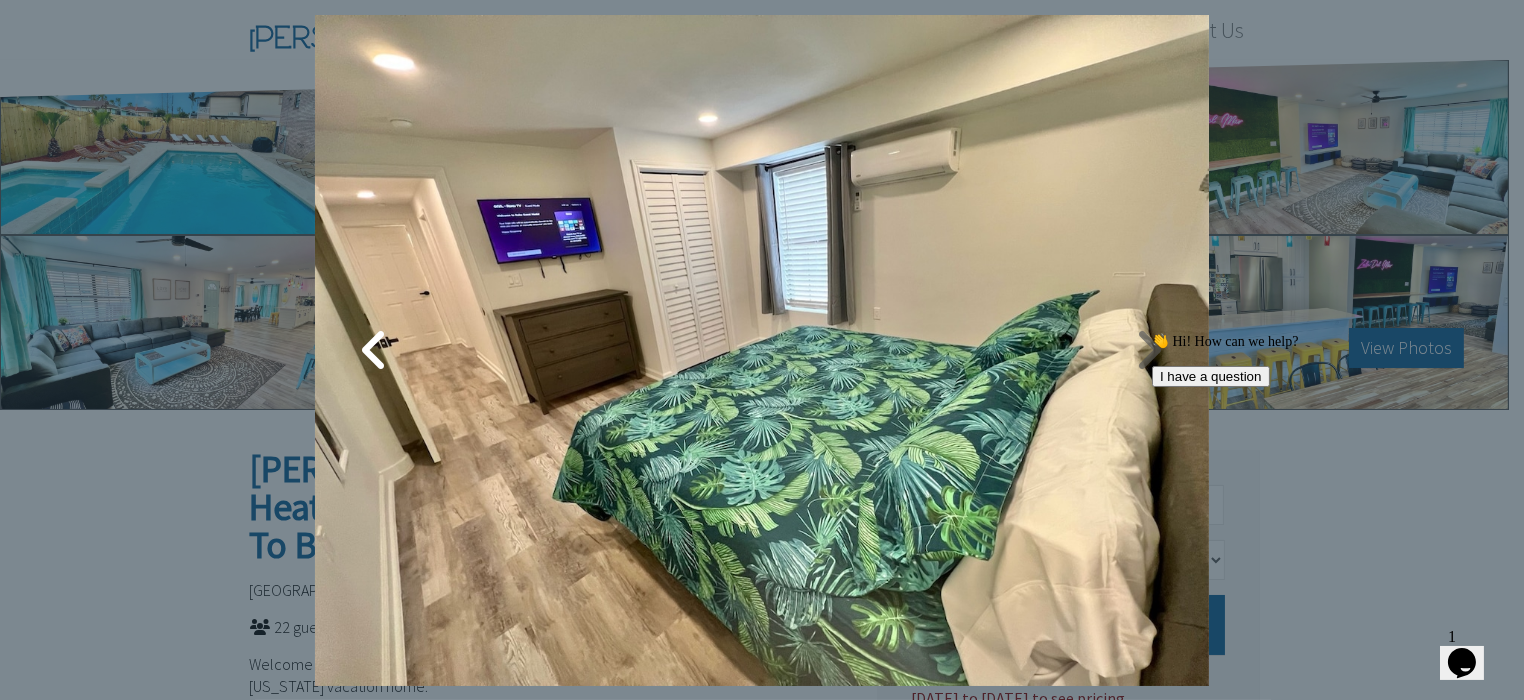 click at bounding box center [1149, 350] 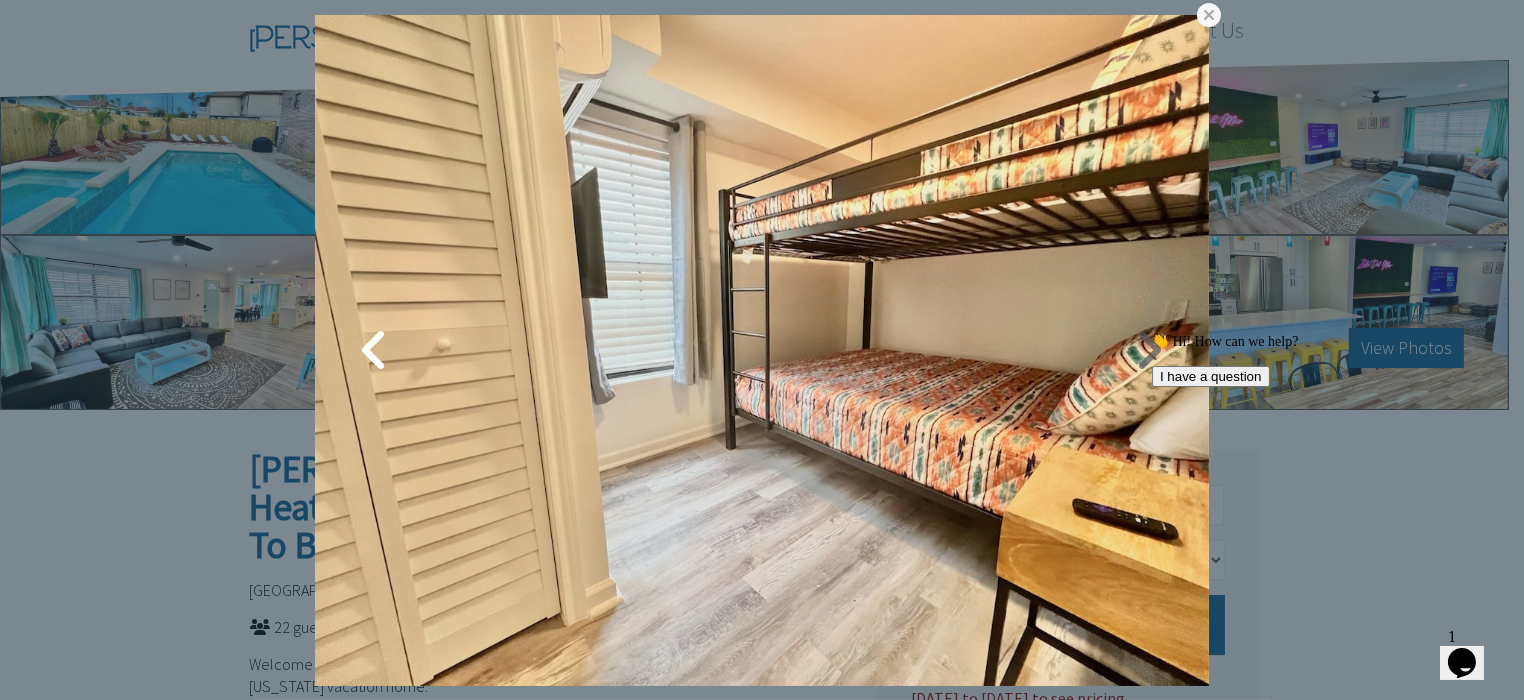 click at bounding box center (1149, 350) 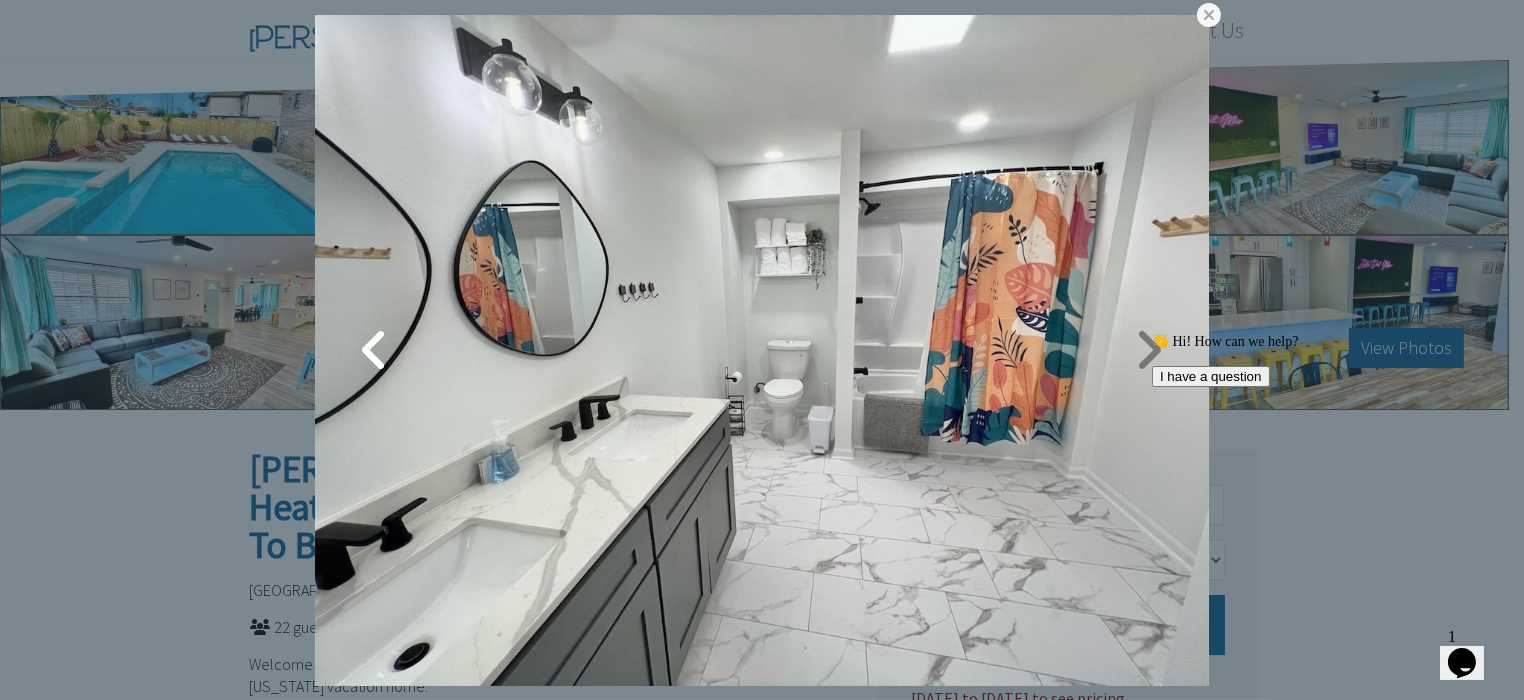 click at bounding box center [1149, 350] 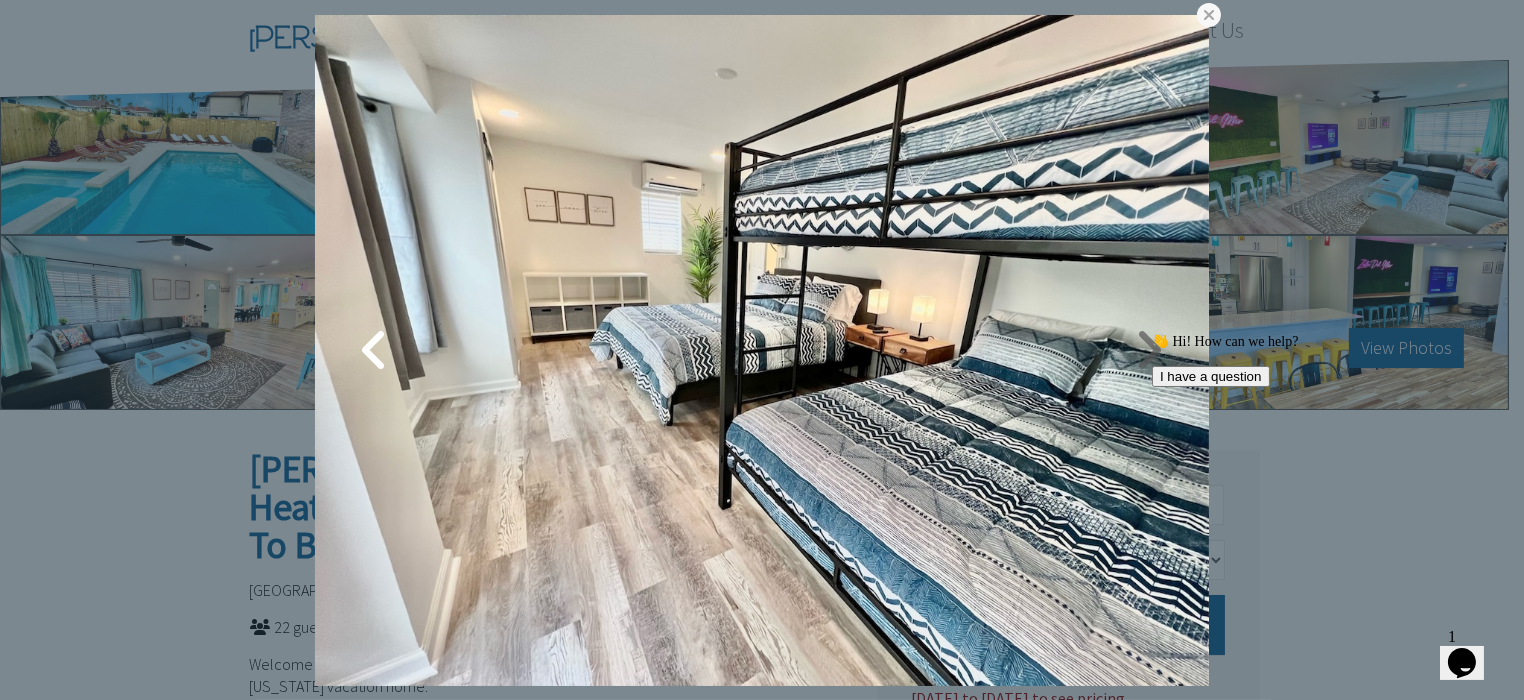 click at bounding box center [1149, 350] 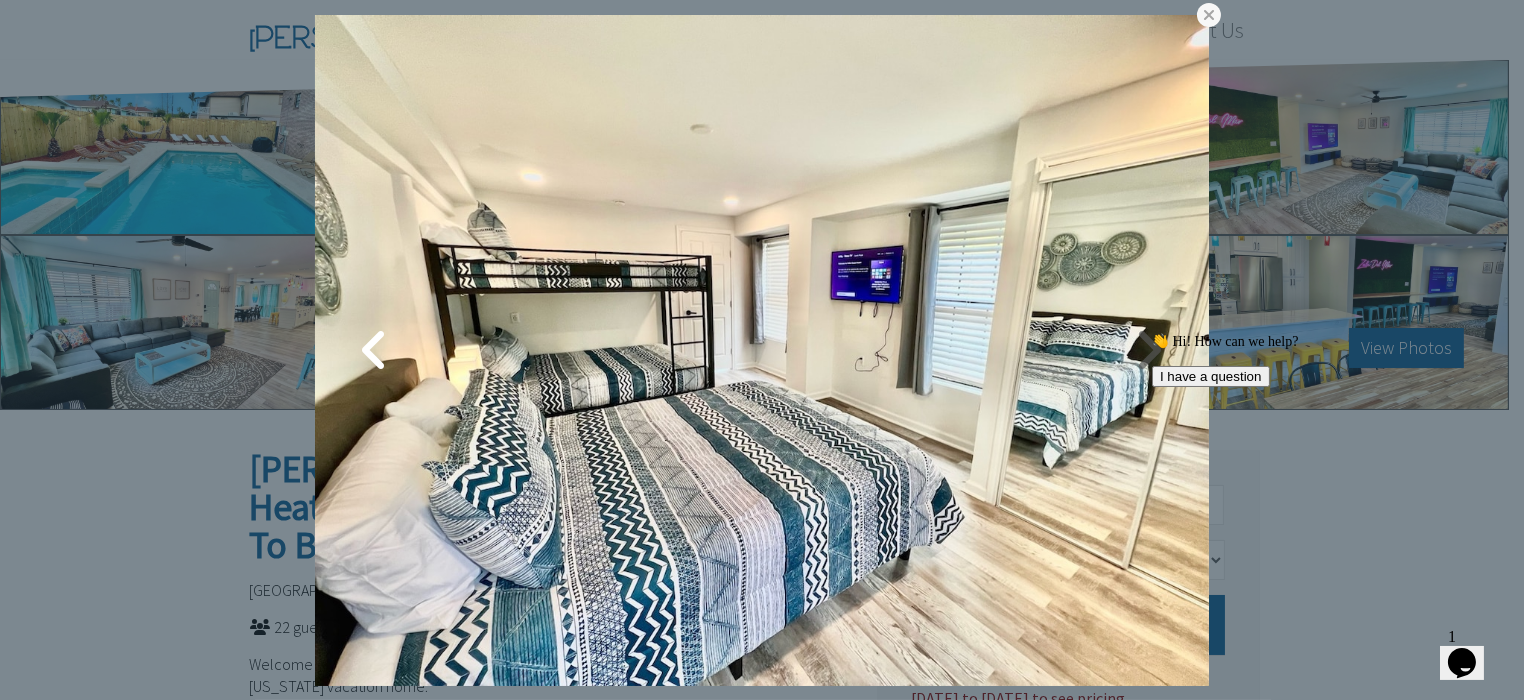 click at bounding box center (1149, 350) 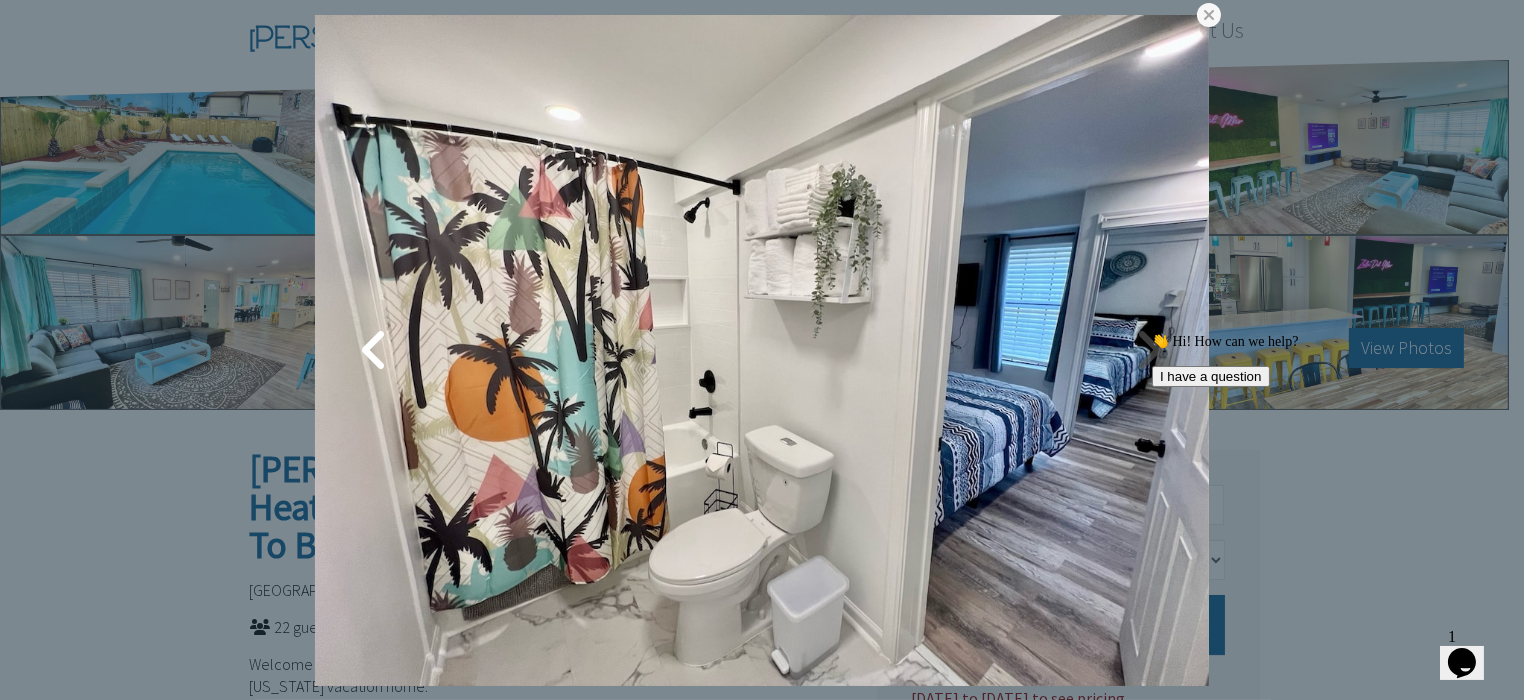 click at bounding box center [1149, 350] 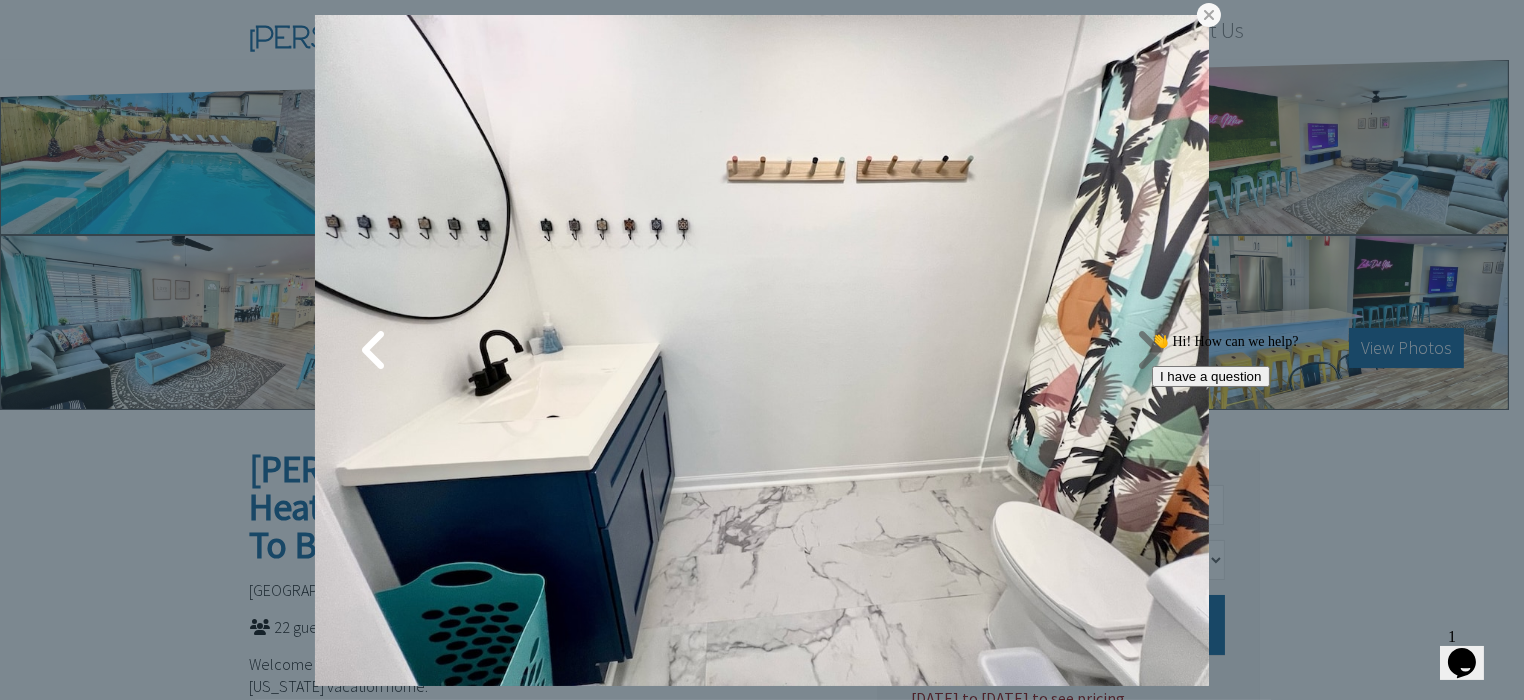 click at bounding box center [1149, 350] 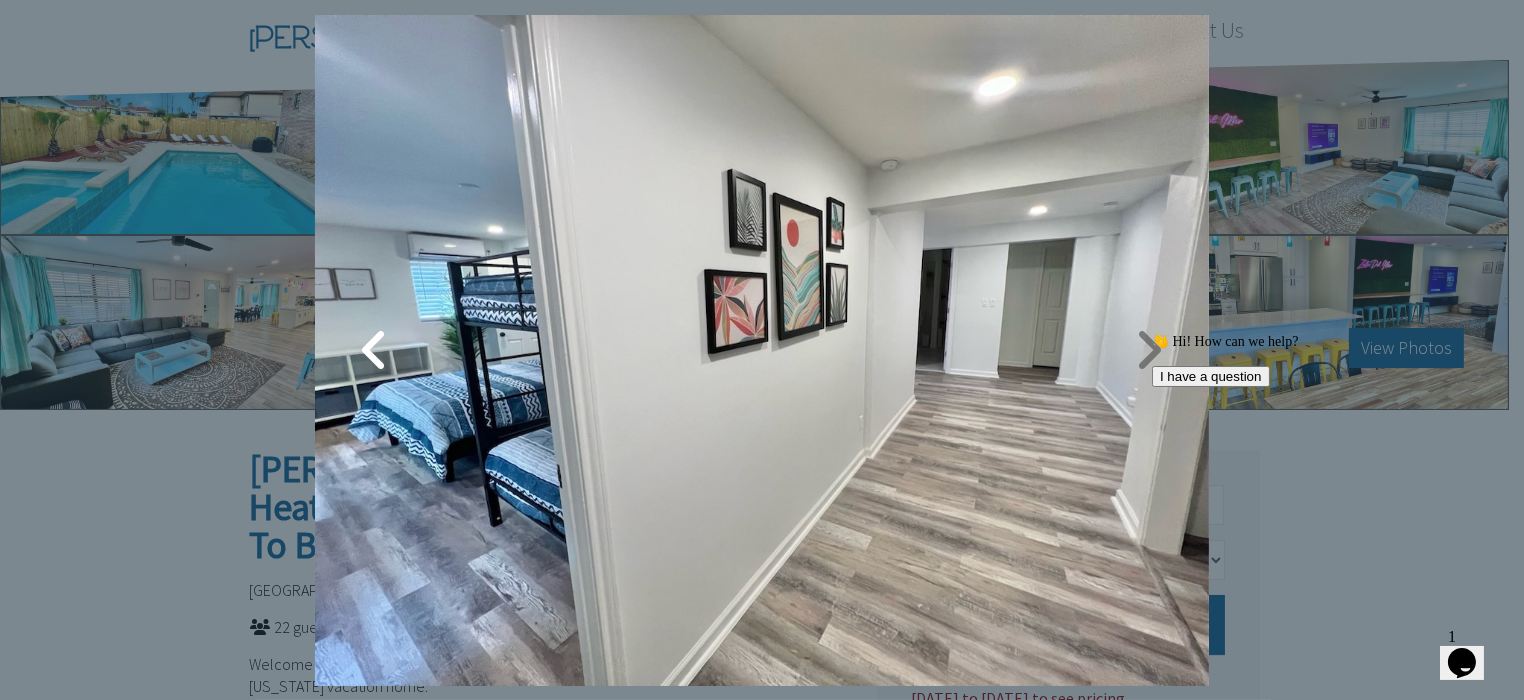 click at bounding box center [1149, 350] 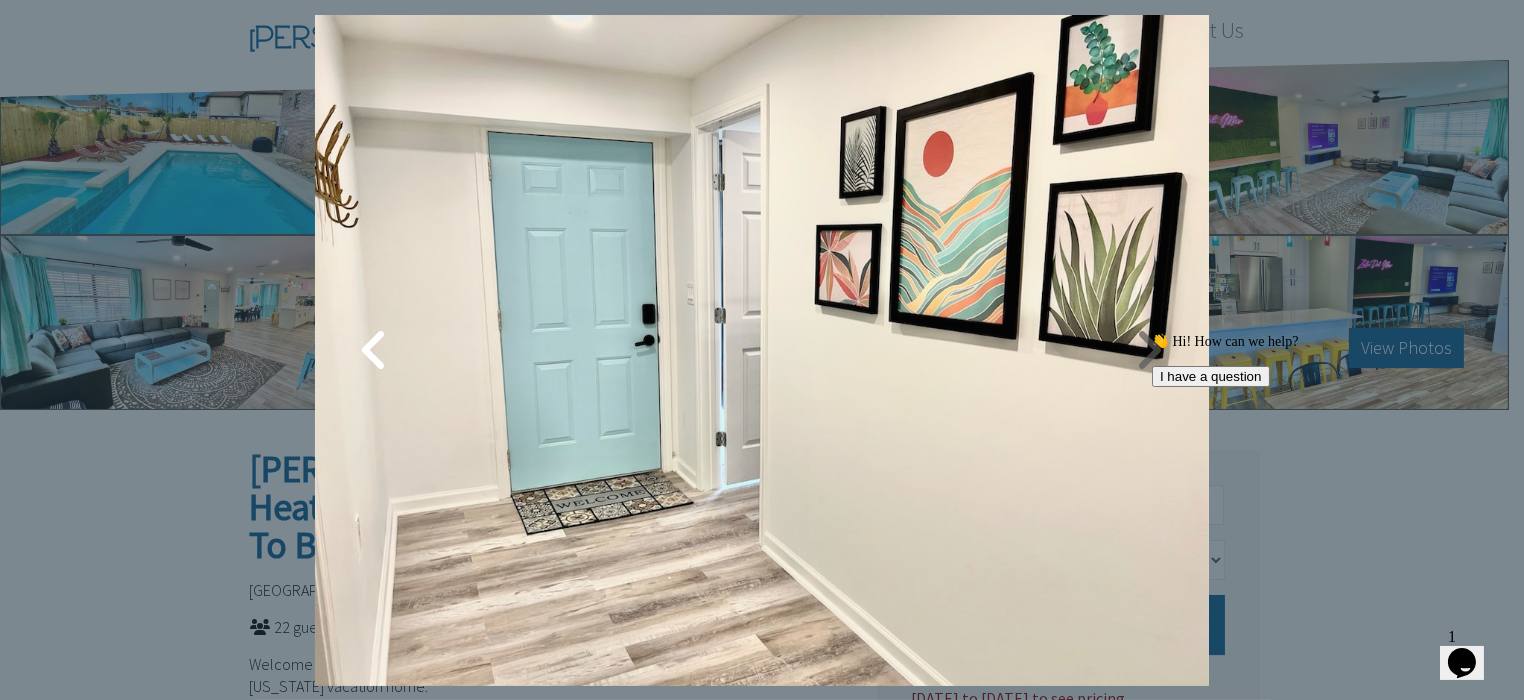 click at bounding box center [1149, 350] 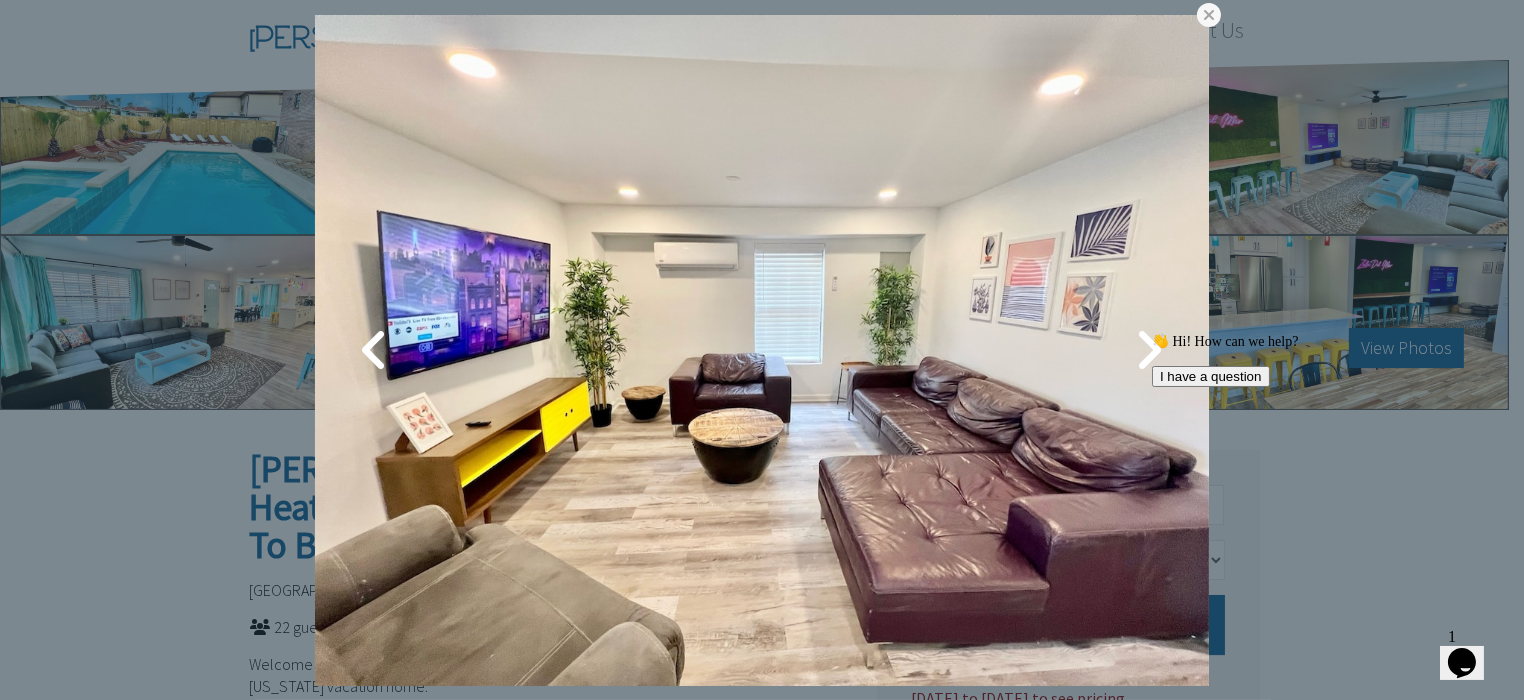 click on "👋 Hi! How can we help? I have a question" at bounding box center [1331, 359] 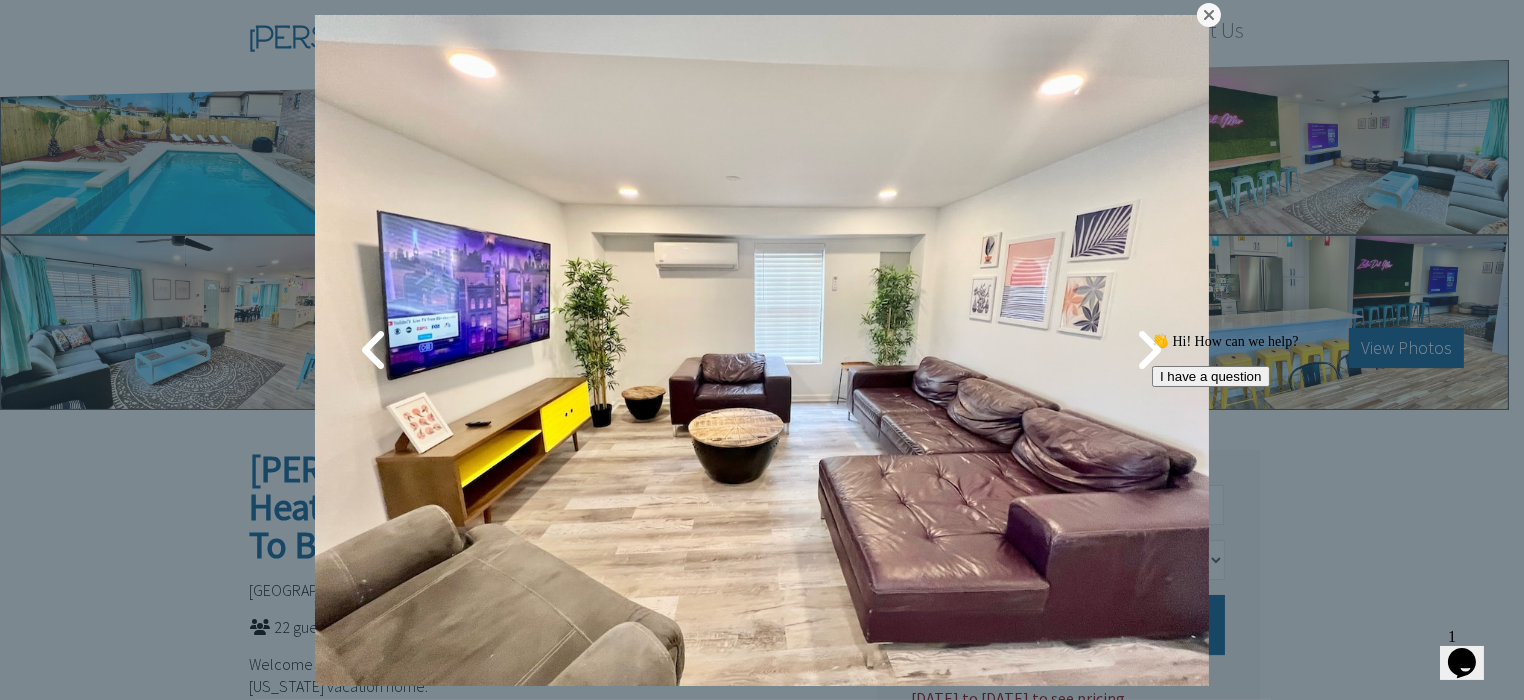 click at bounding box center (1209, 15) 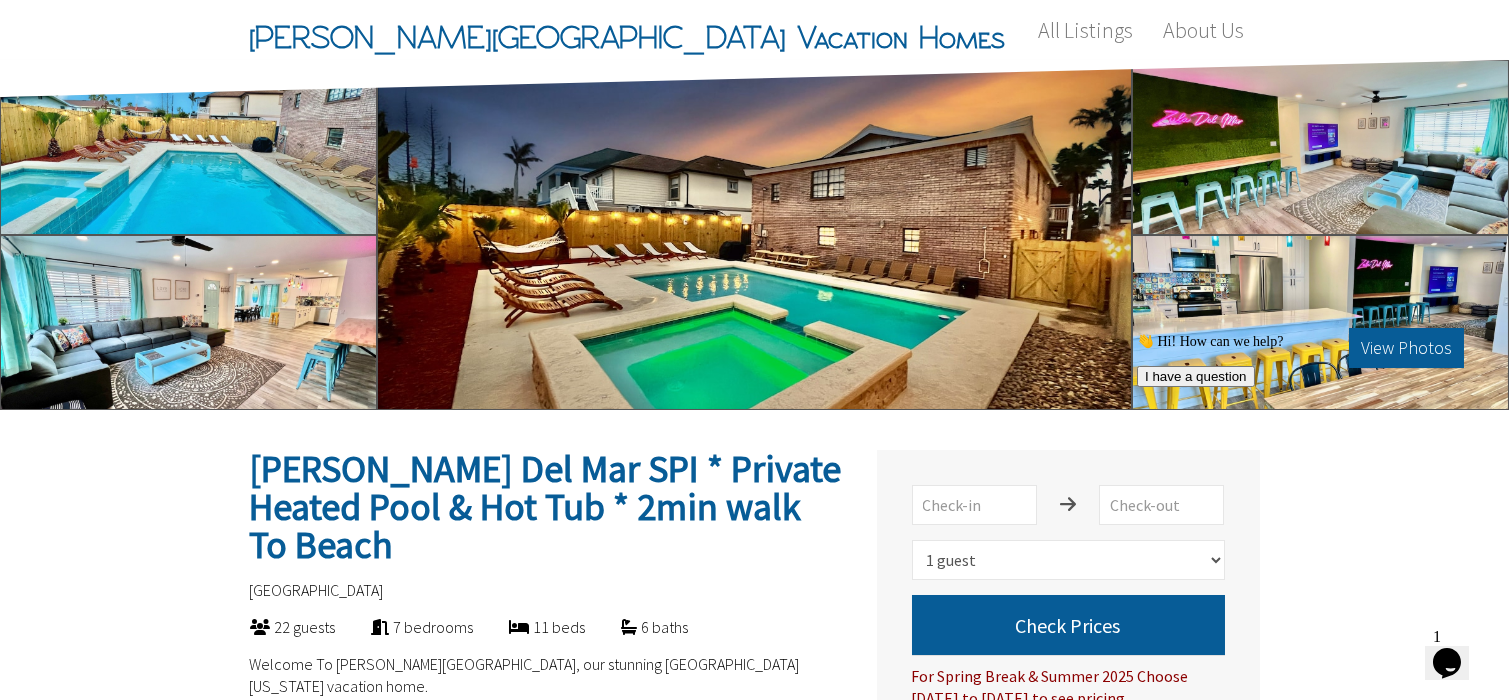scroll, scrollTop: 199, scrollLeft: 0, axis: vertical 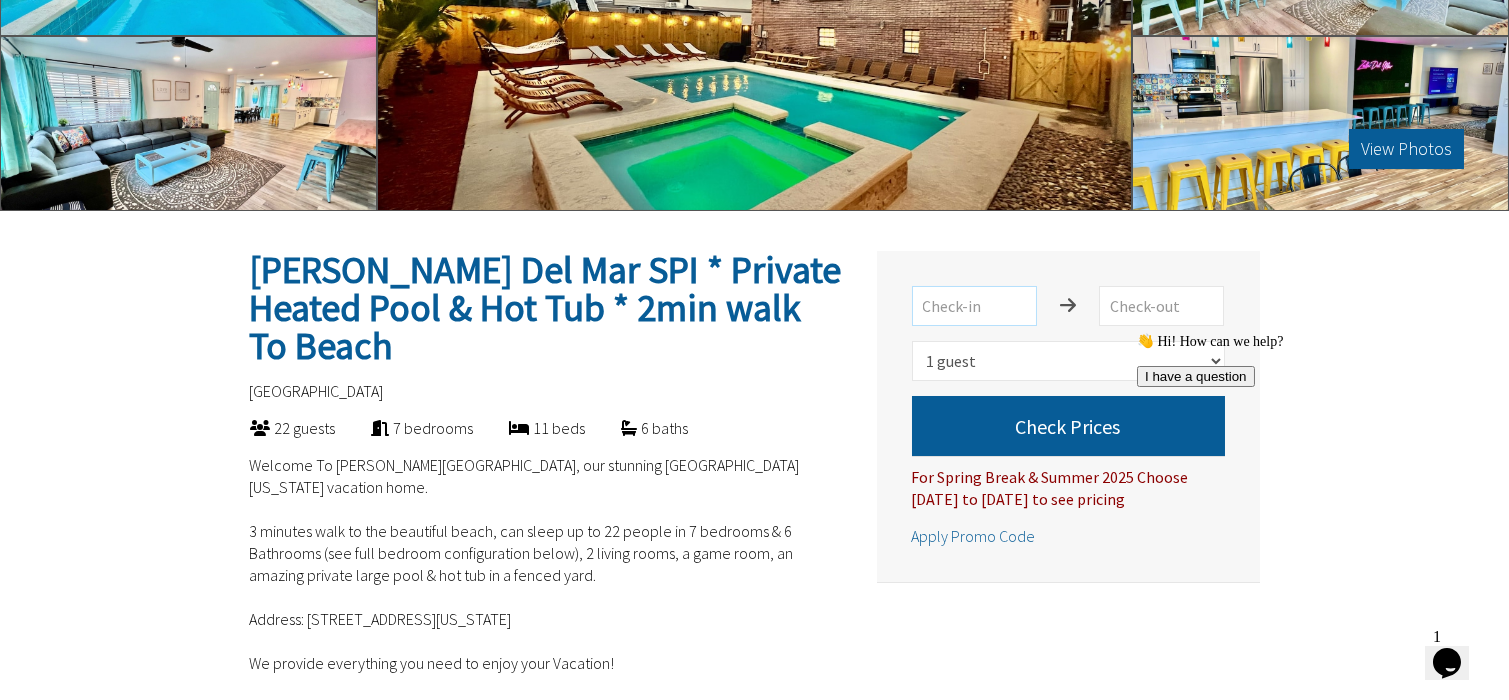 click at bounding box center (974, 306) 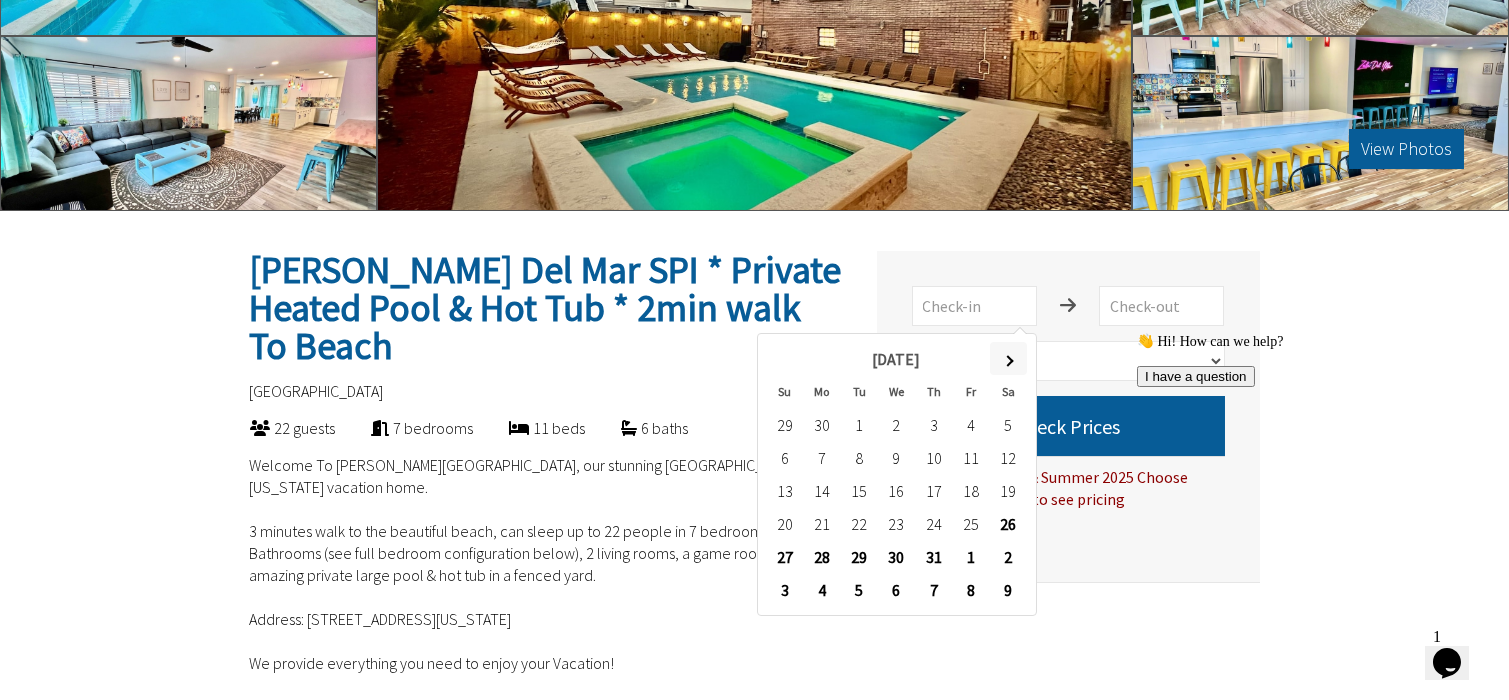 click at bounding box center (1008, 358) 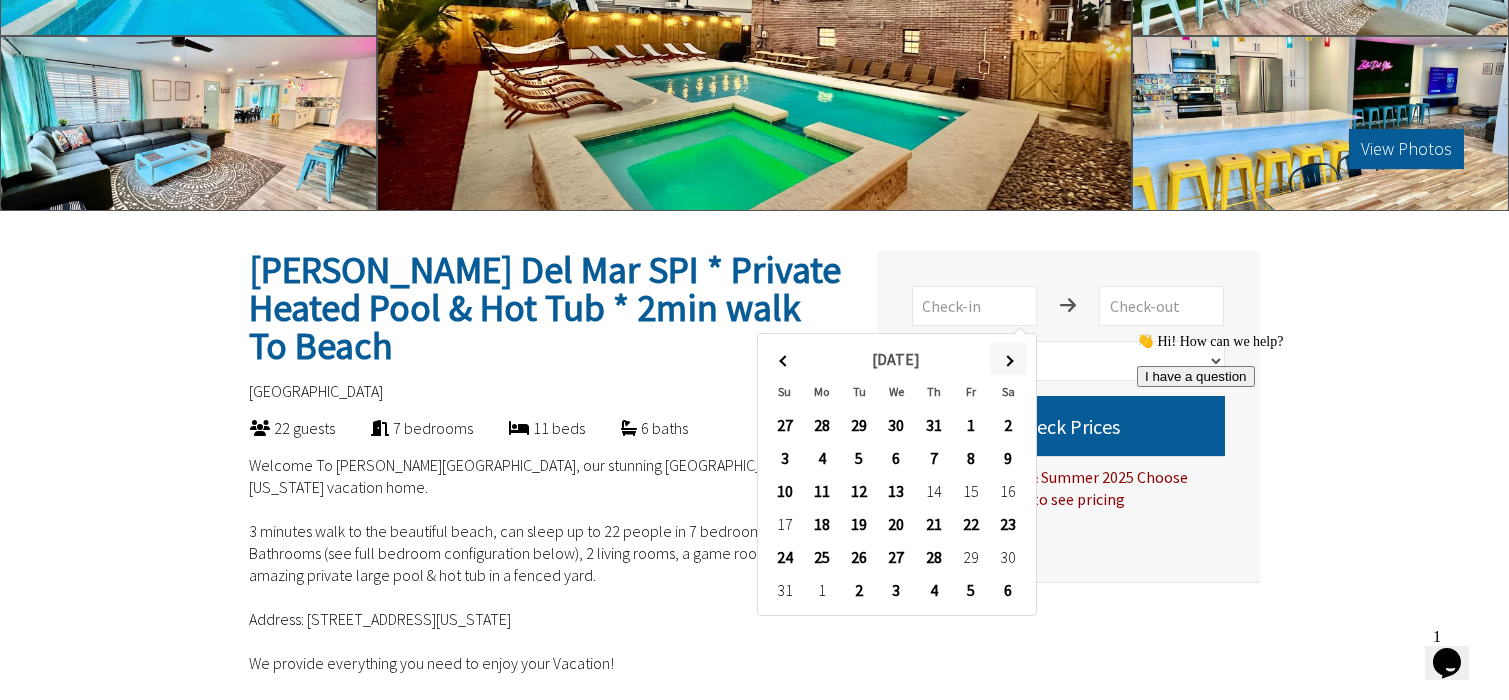 click at bounding box center [1008, 358] 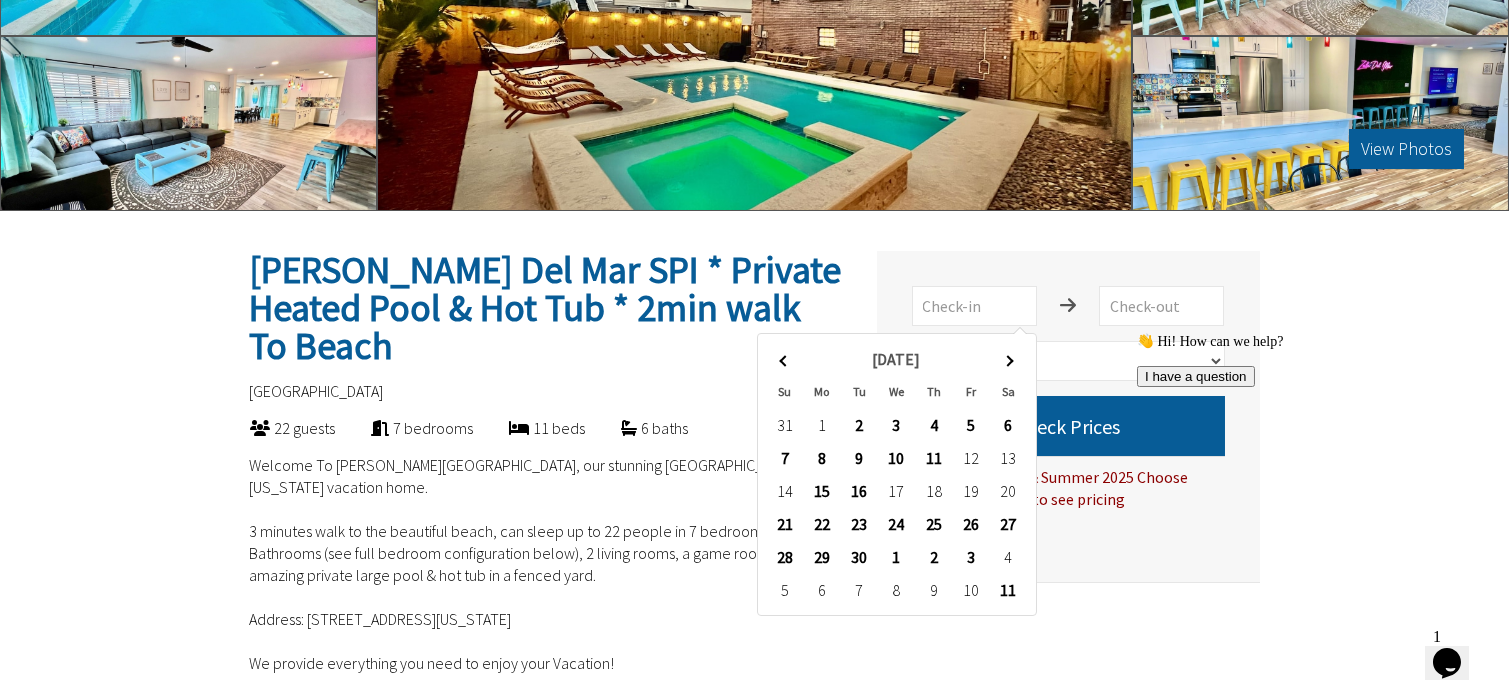click at bounding box center [1008, 358] 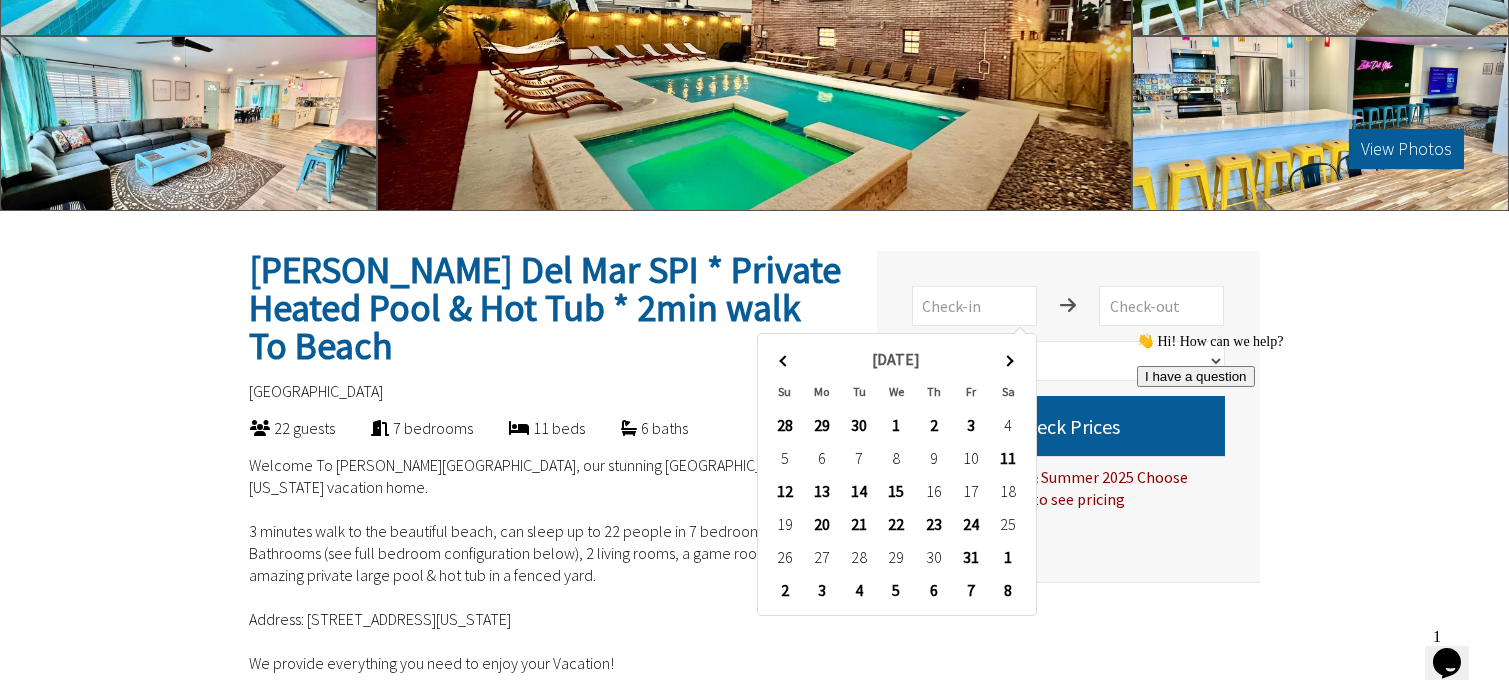 click at bounding box center (1008, 358) 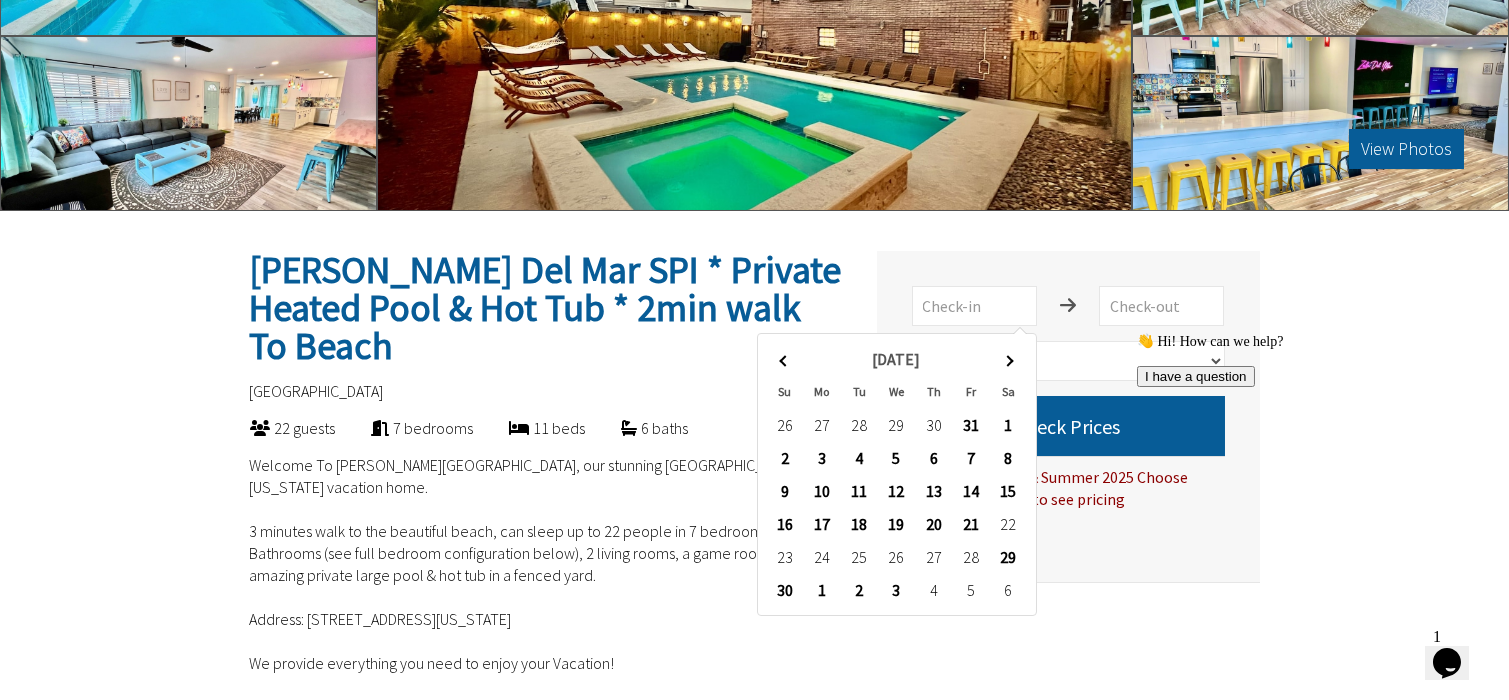 click at bounding box center [1008, 358] 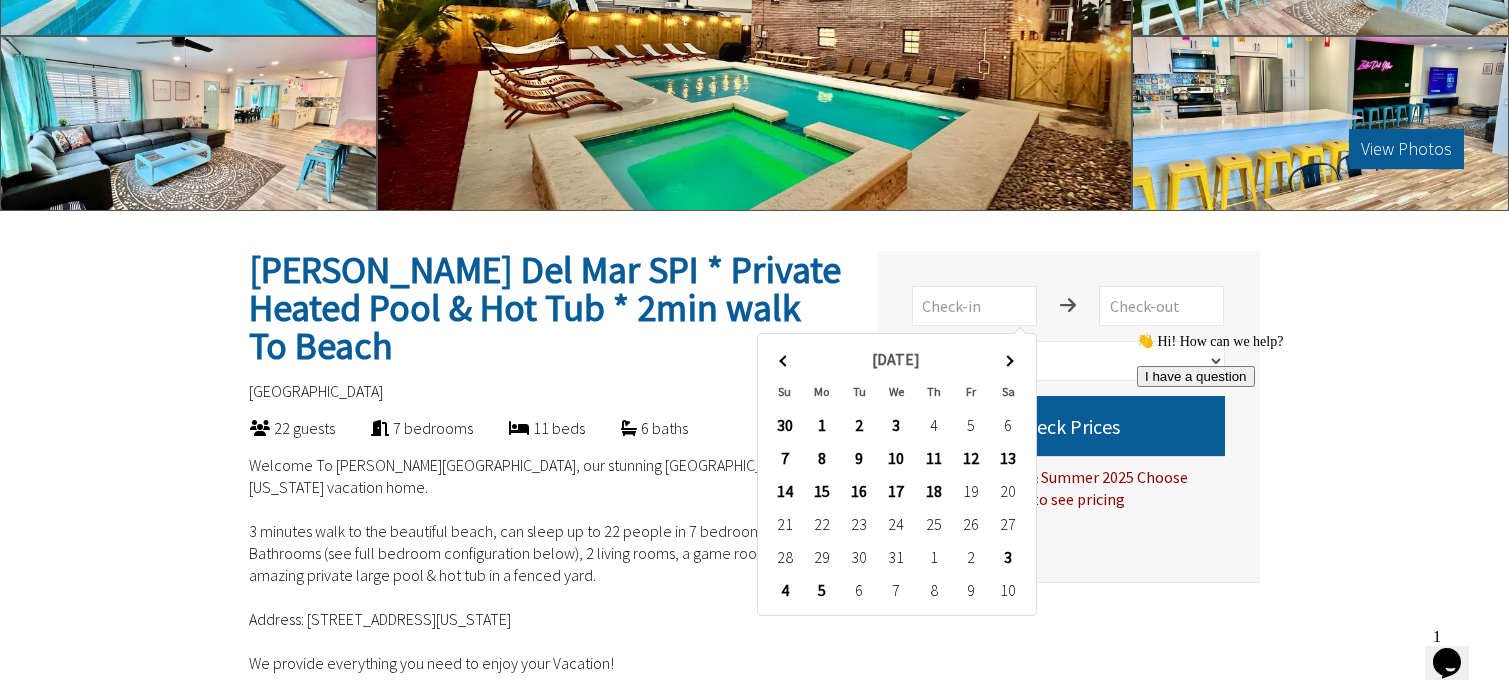 click at bounding box center [1008, 358] 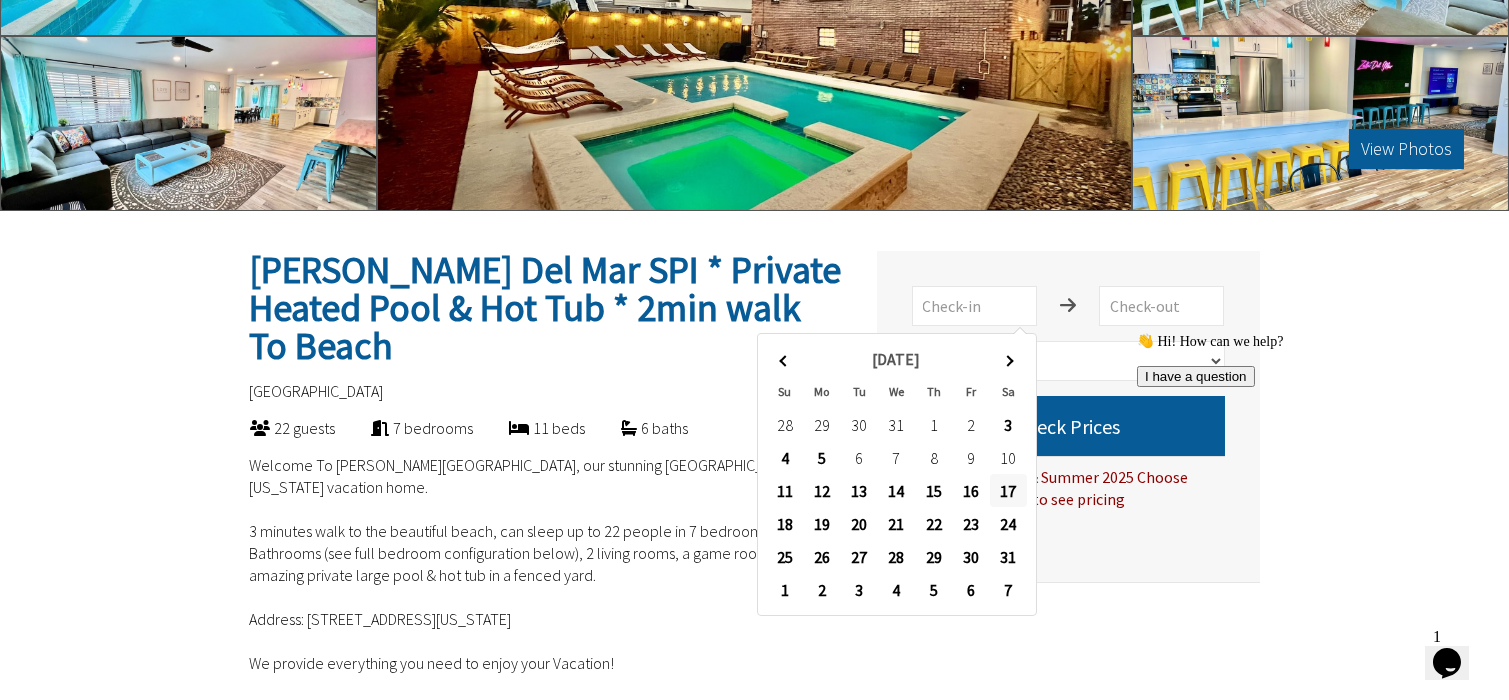 type on "[DATE]" 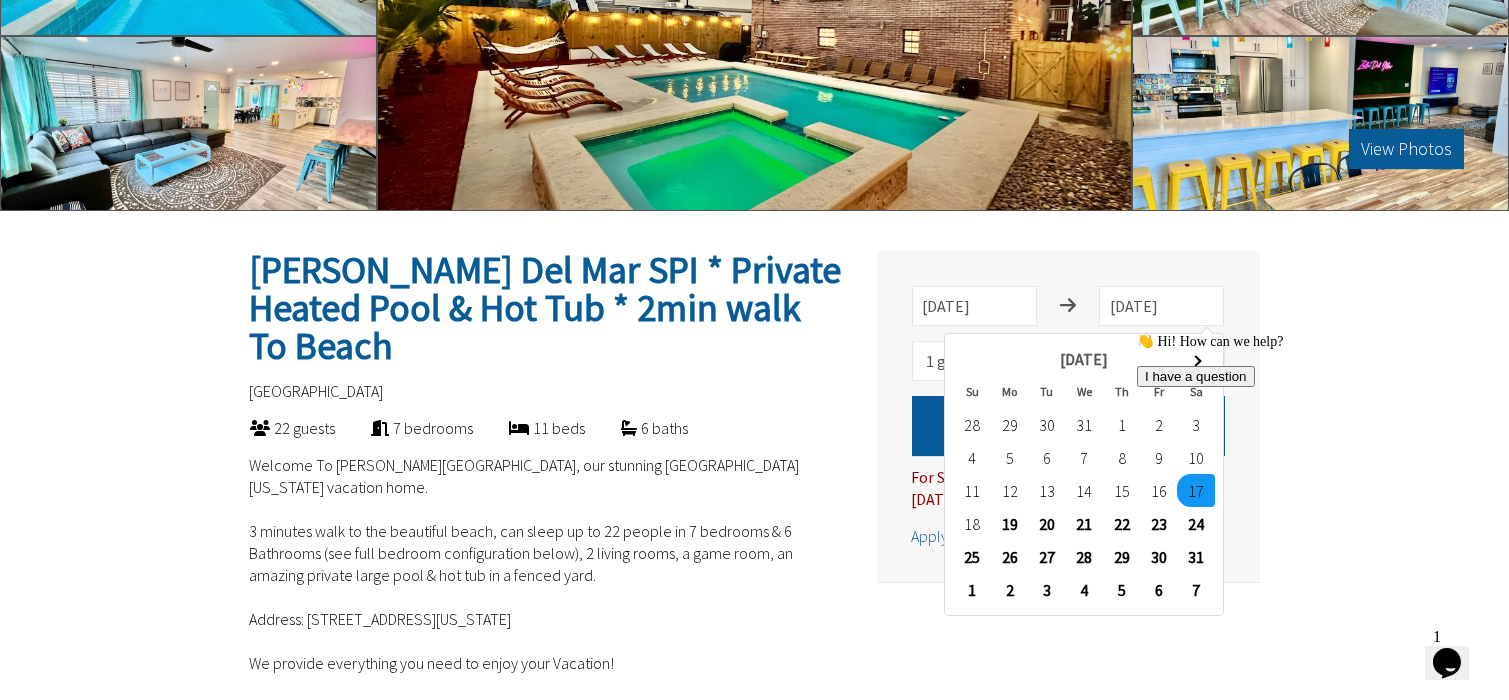 drag, startPoint x: 1461, startPoint y: 459, endPoint x: 2537, endPoint y: 804, distance: 1129.9562 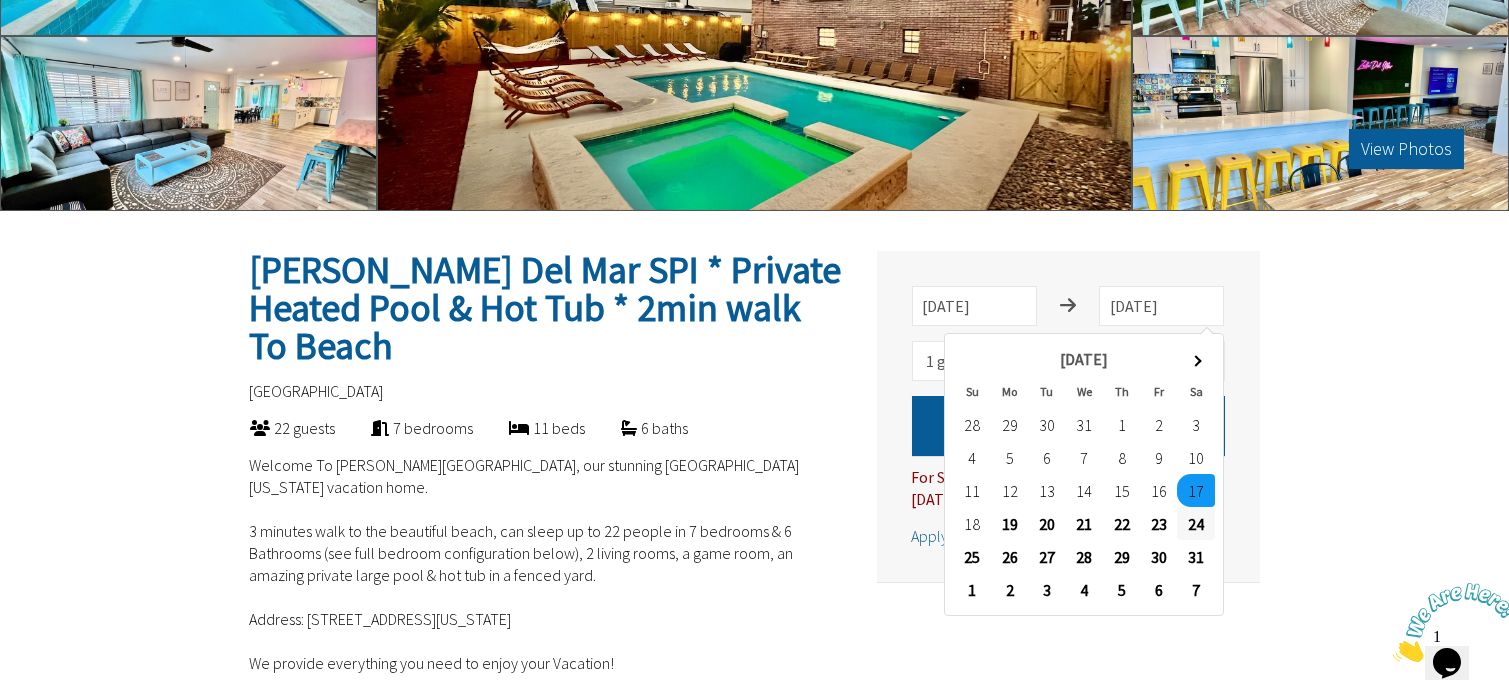 type on "[DATE]" 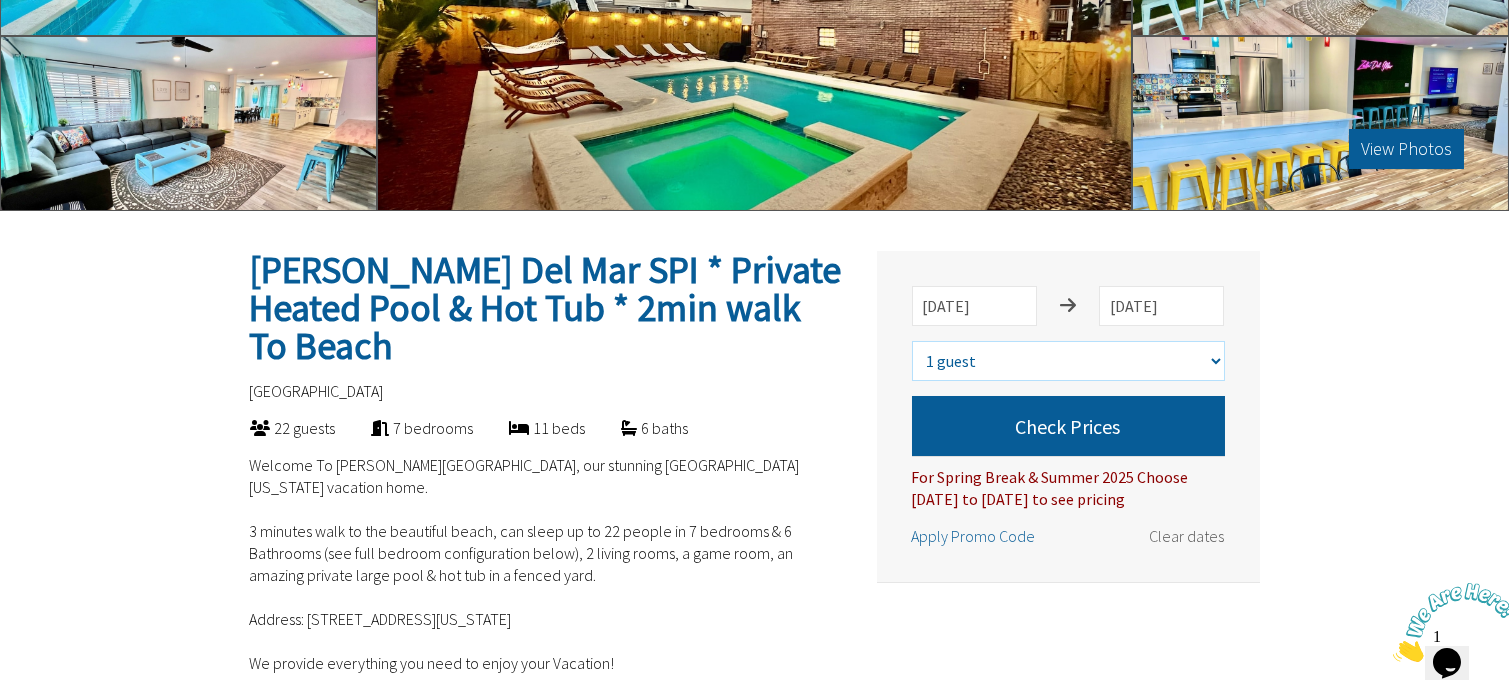 drag, startPoint x: 1189, startPoint y: 347, endPoint x: 1191, endPoint y: 378, distance: 31.06445 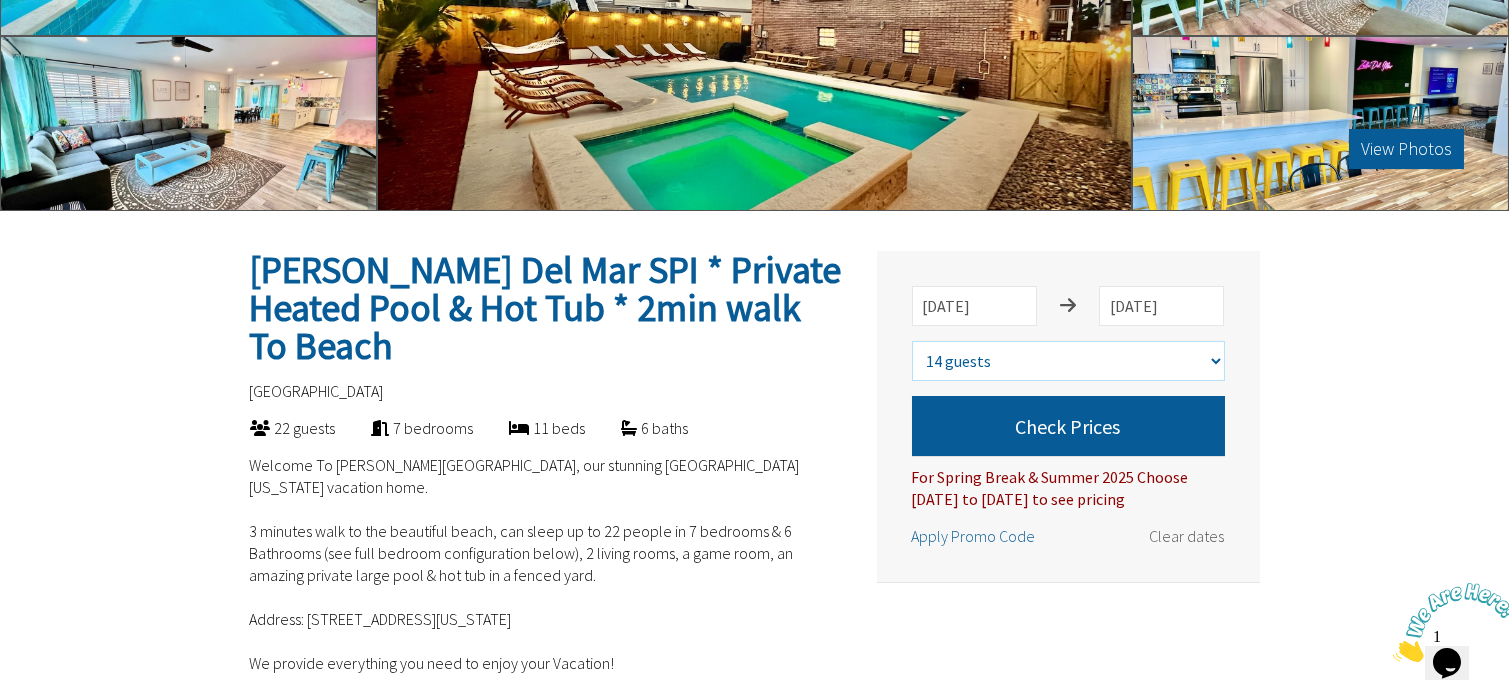 click on "Select number of guests
1 guest 2 guests 3 guests 4 guests 5 guests 6 guests 7 guests 8 guests 9 guests 10 guests 11 guests 12 guests 13 guests 14 guests 15 guests 16 guests 17 guests 18 guests 19 guests 20 guests 21 guests 22 guests" at bounding box center [1068, 361] 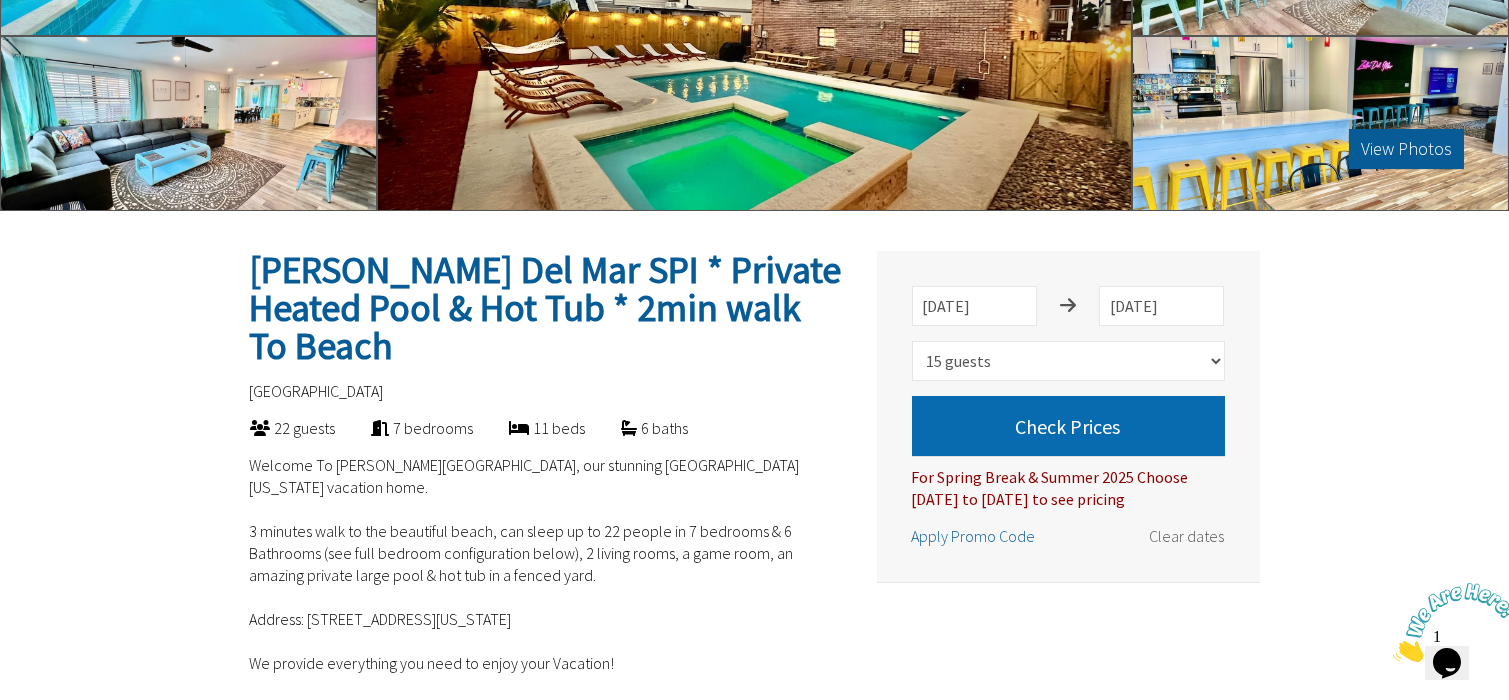 click on "Check Prices" at bounding box center [1068, 426] 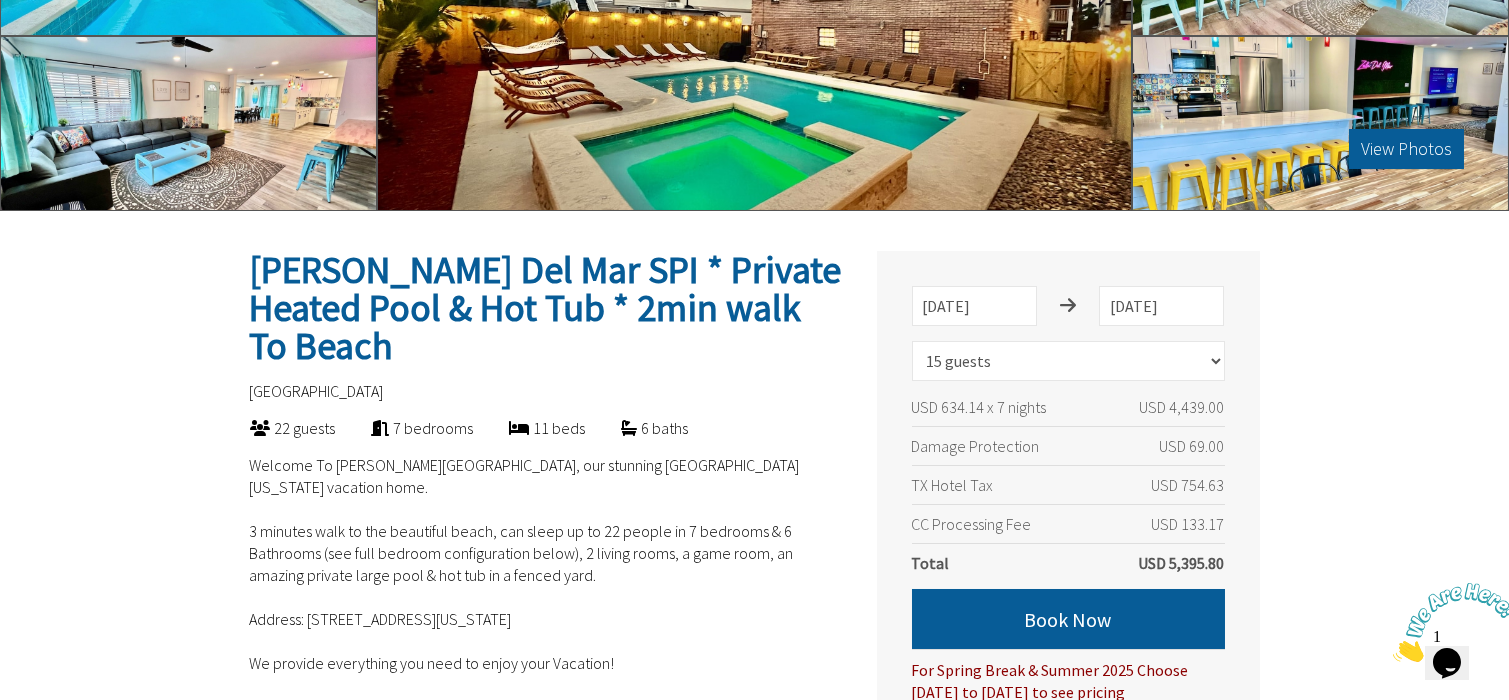 scroll, scrollTop: 299, scrollLeft: 0, axis: vertical 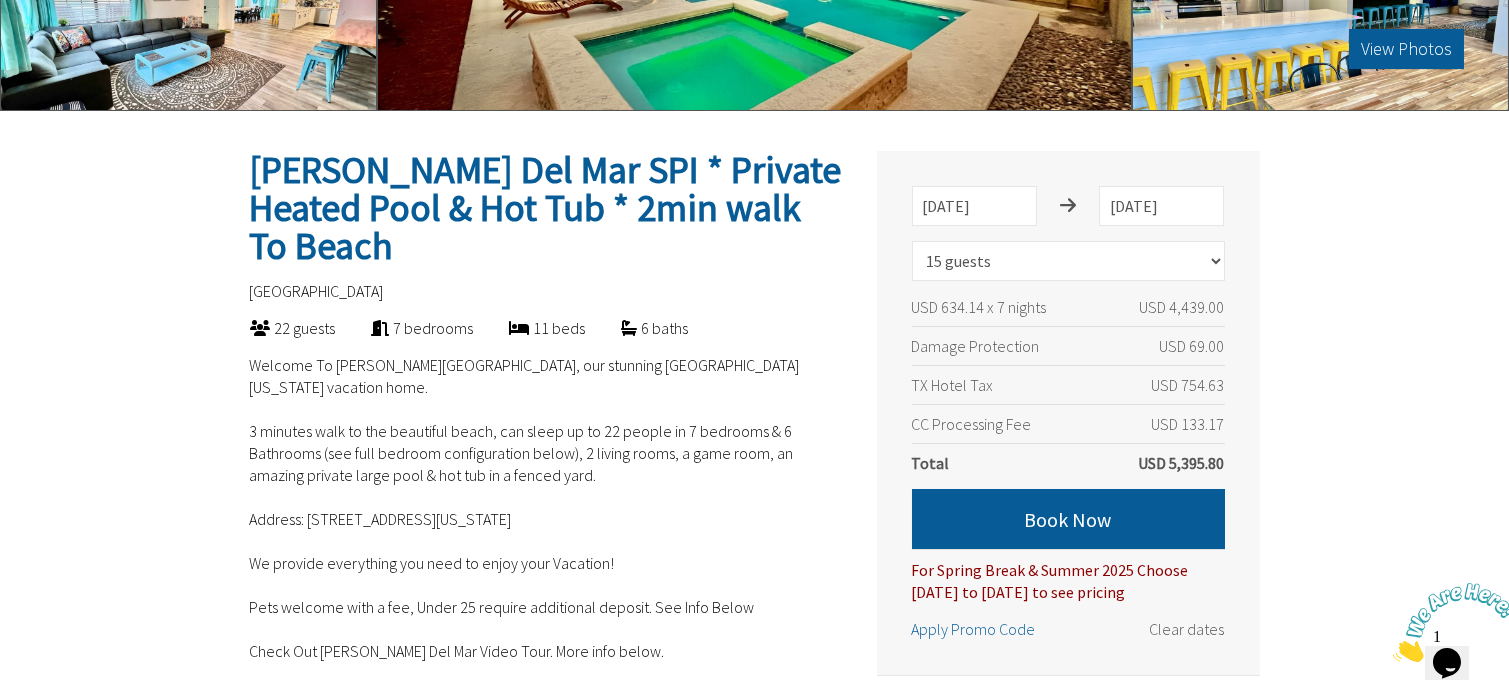 click on "[PERSON_NAME] Del Mar SPI * Private Heated Pool & Hot Tub * 2min walk To Beach
[DATE]
[DATE]
Select number of guests
1 guest 2 guests 3 guests 4 guests 5 guests 6 guests 7 guests 8 guests 9 guests 10 guests 11 guests 12 guests 13 guests 14 guests 15 guests 16 guests 17 guests 18 guests 19 guests 20 guests 21 guests 22 guests
USD 634.14 x 7 nights USD 4,439.00
Discount USD 0.00
Cleaning Fee USD 0.00
Service Fee USD 0.00
Damage Protection USD 69.00 TX Hotel Tax USD 754.63 CC Processing Fee USD 133.17 Total USD 5,395.80
I agree to the  House Rules
and" at bounding box center [1068, 413] 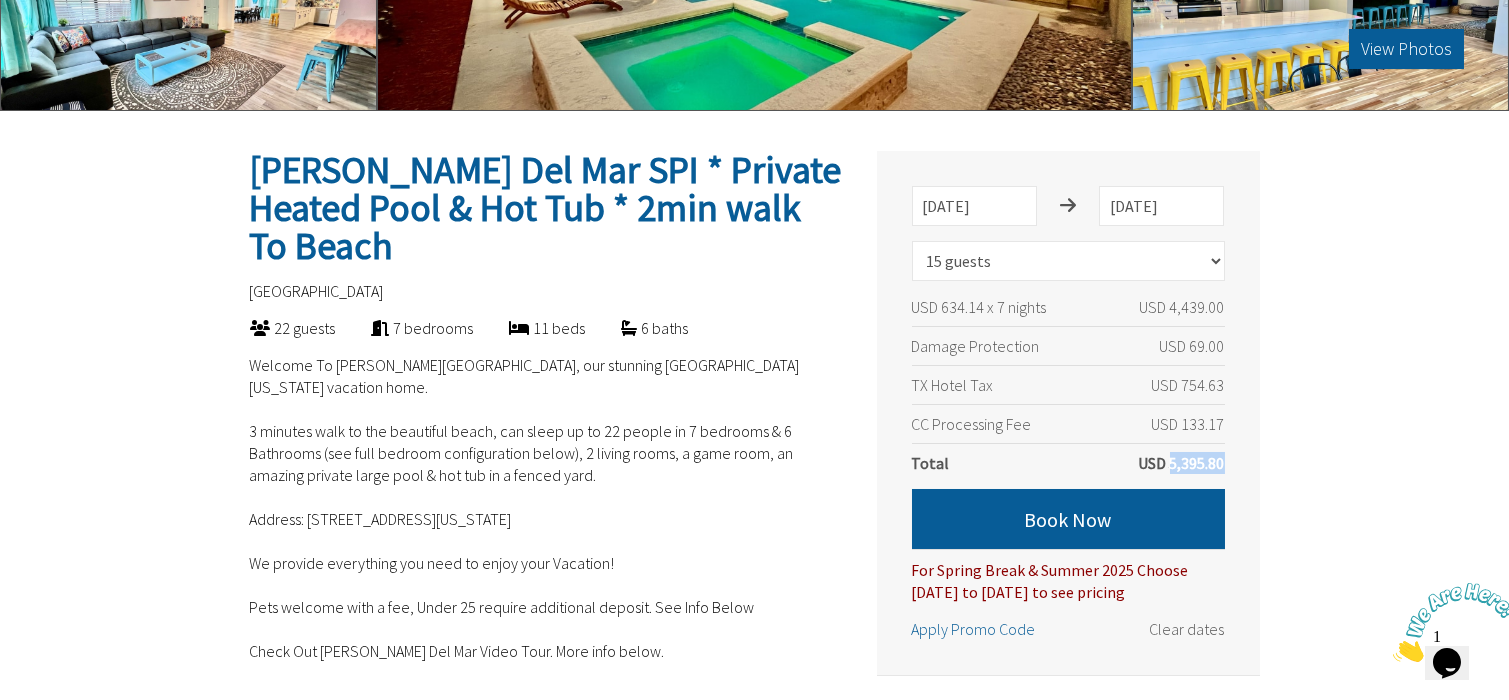 drag, startPoint x: 1224, startPoint y: 453, endPoint x: 1171, endPoint y: 459, distance: 53.338543 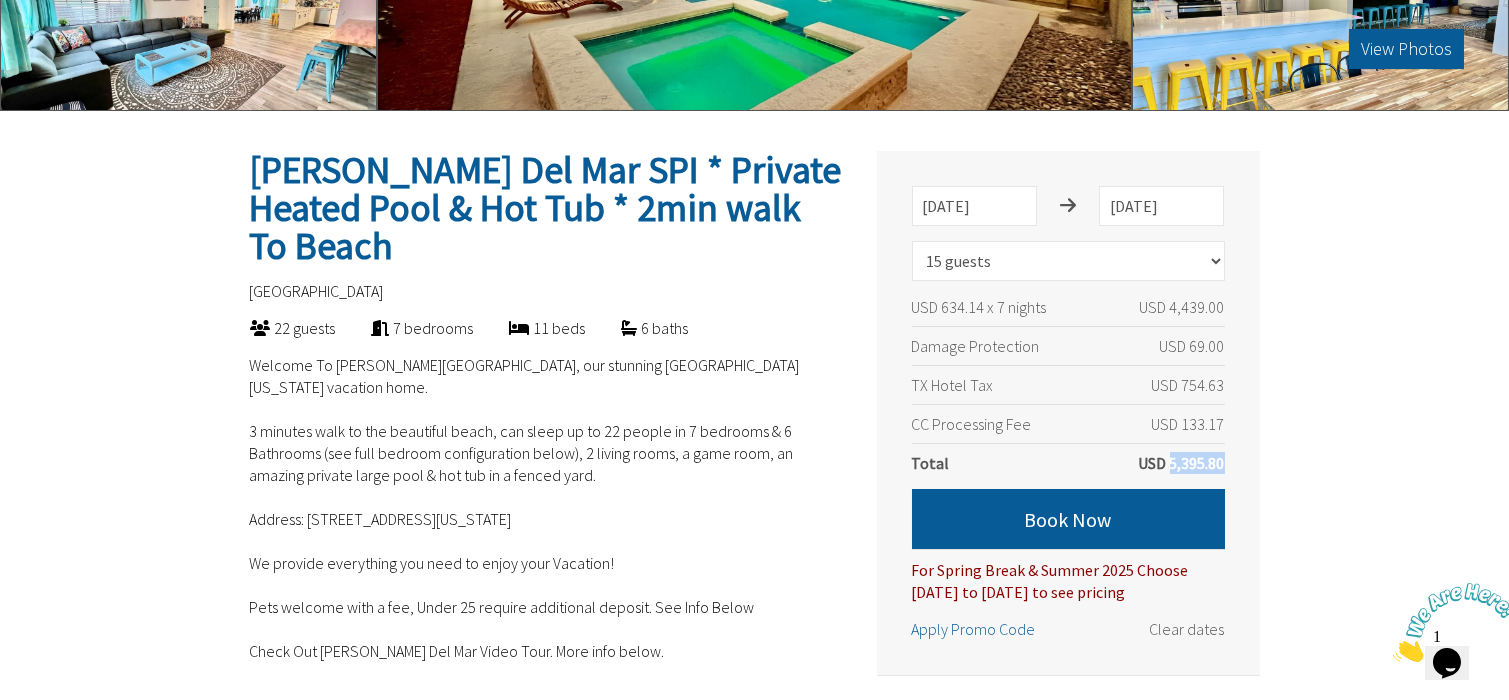 copy on "5,395.80" 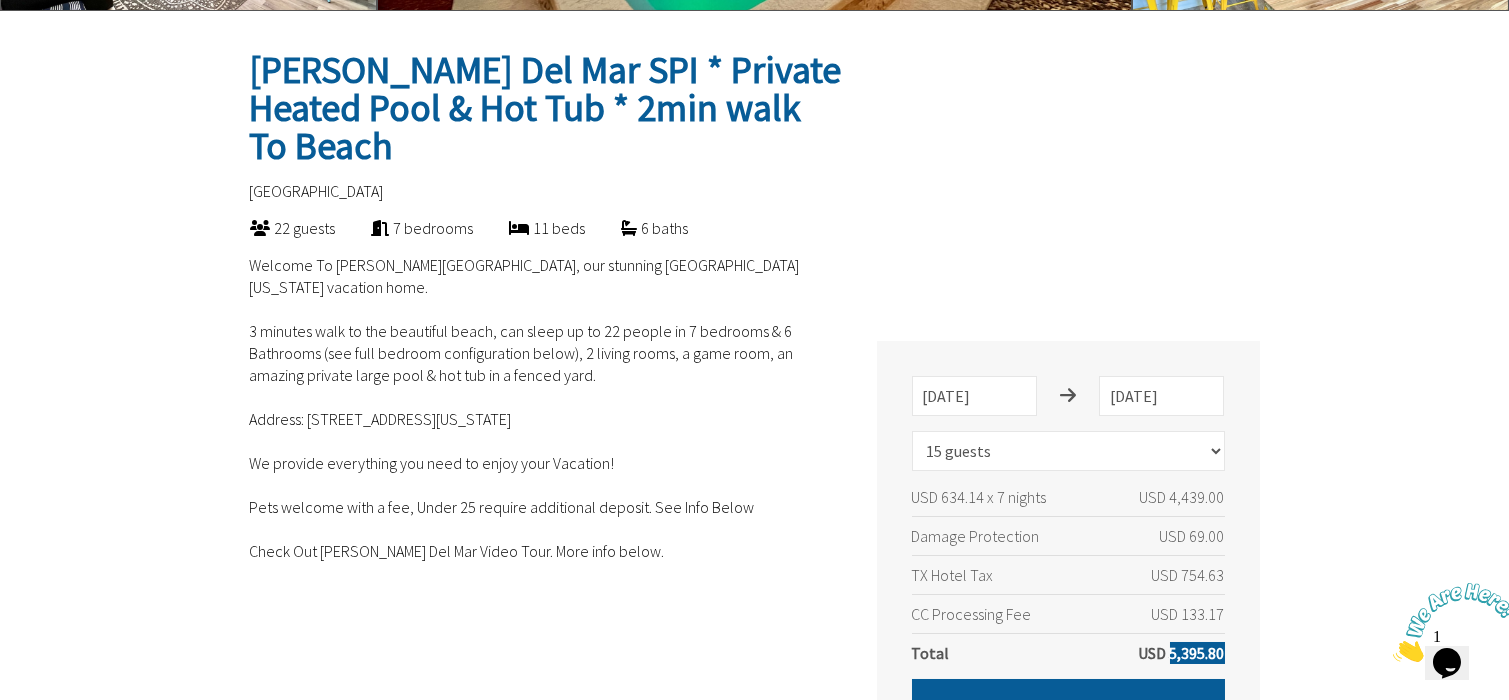 scroll, scrollTop: 0, scrollLeft: 0, axis: both 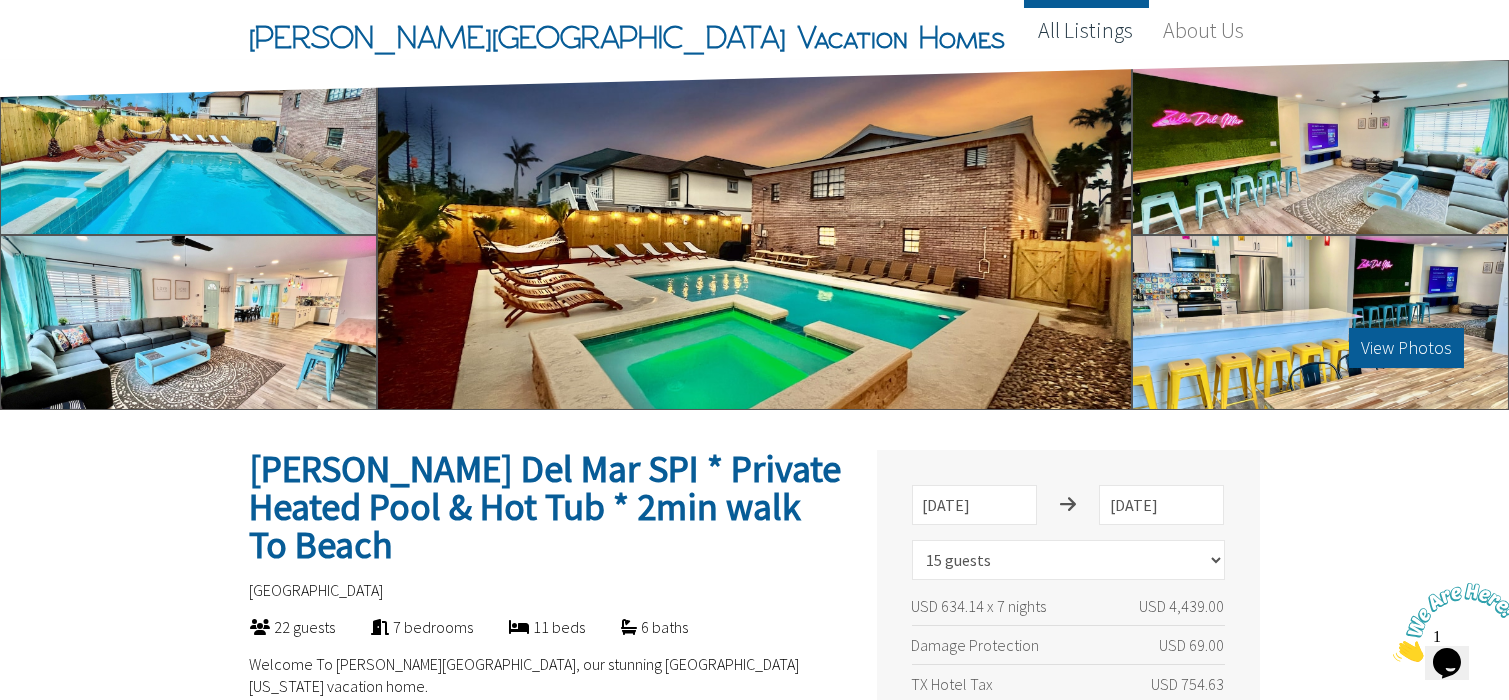 click on "All Listings" at bounding box center (1086, 30) 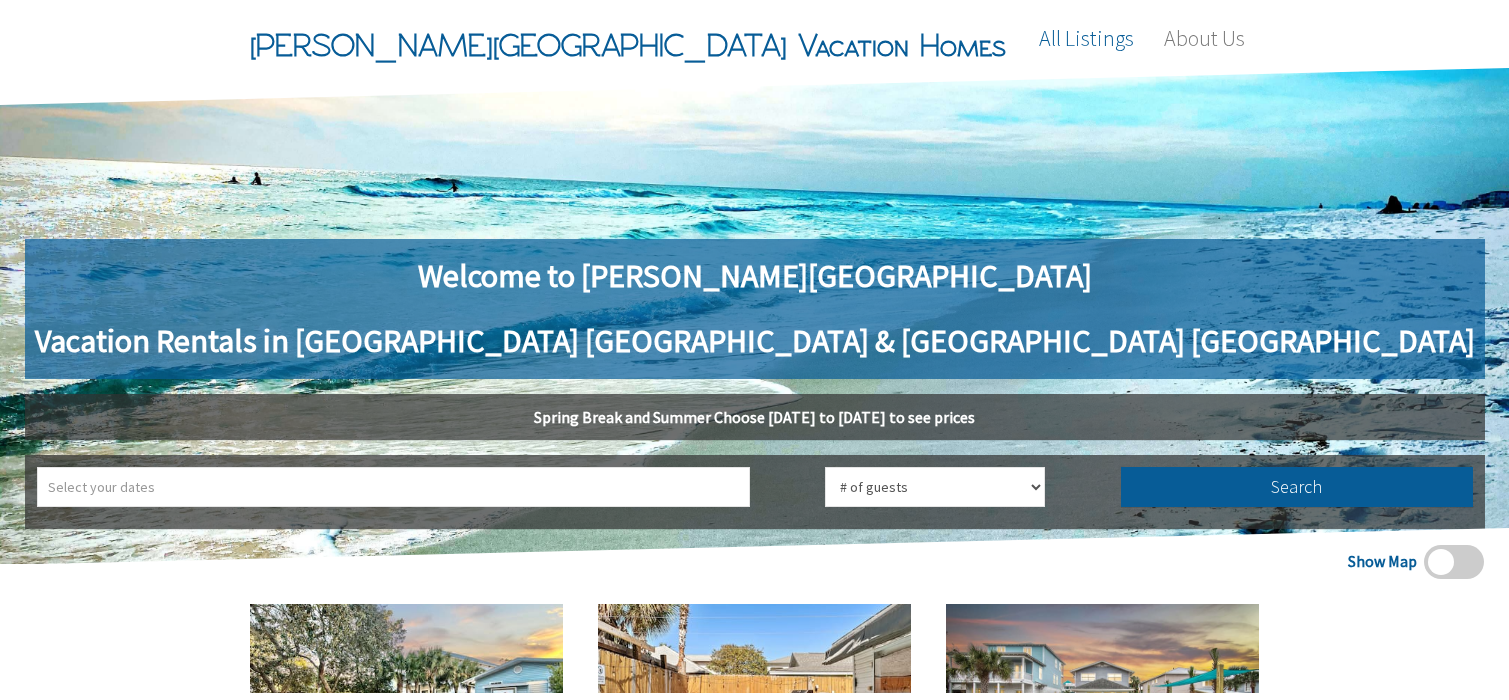 scroll, scrollTop: 0, scrollLeft: 0, axis: both 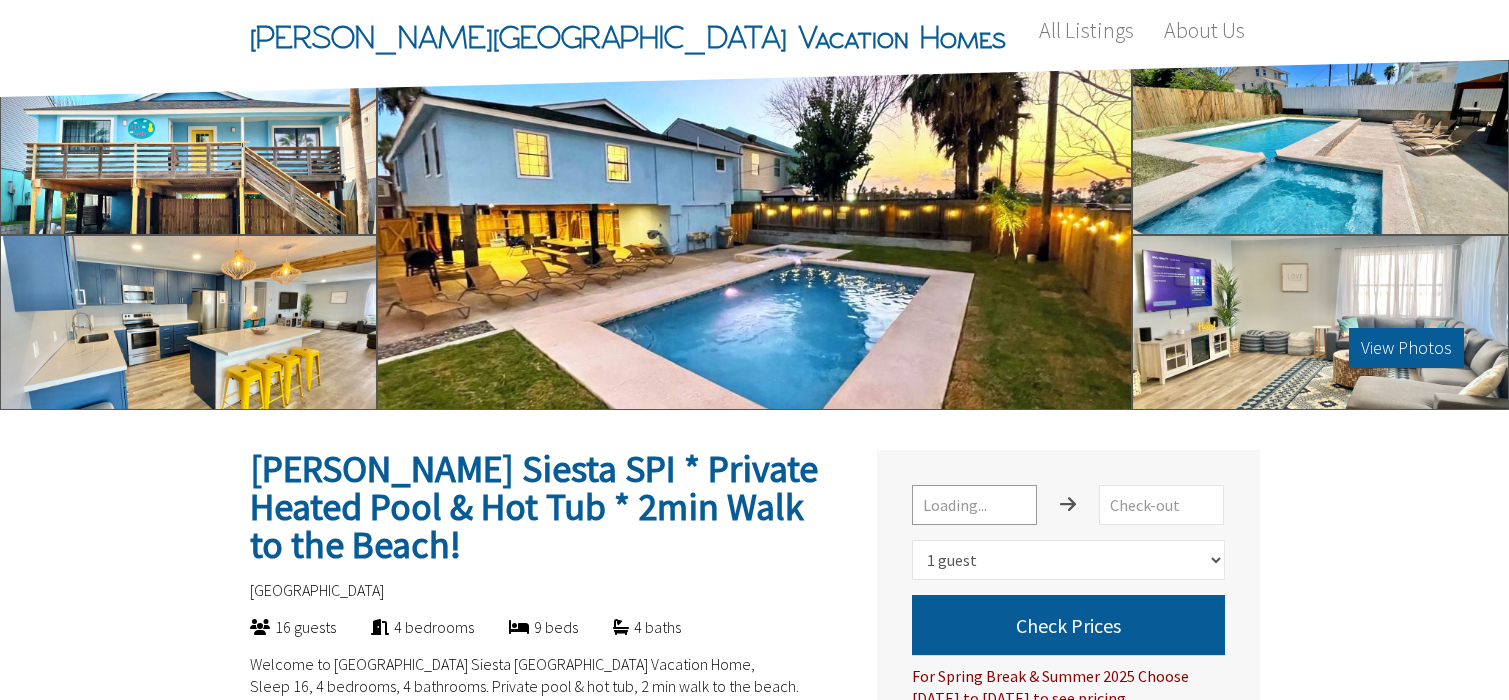 select on "1" 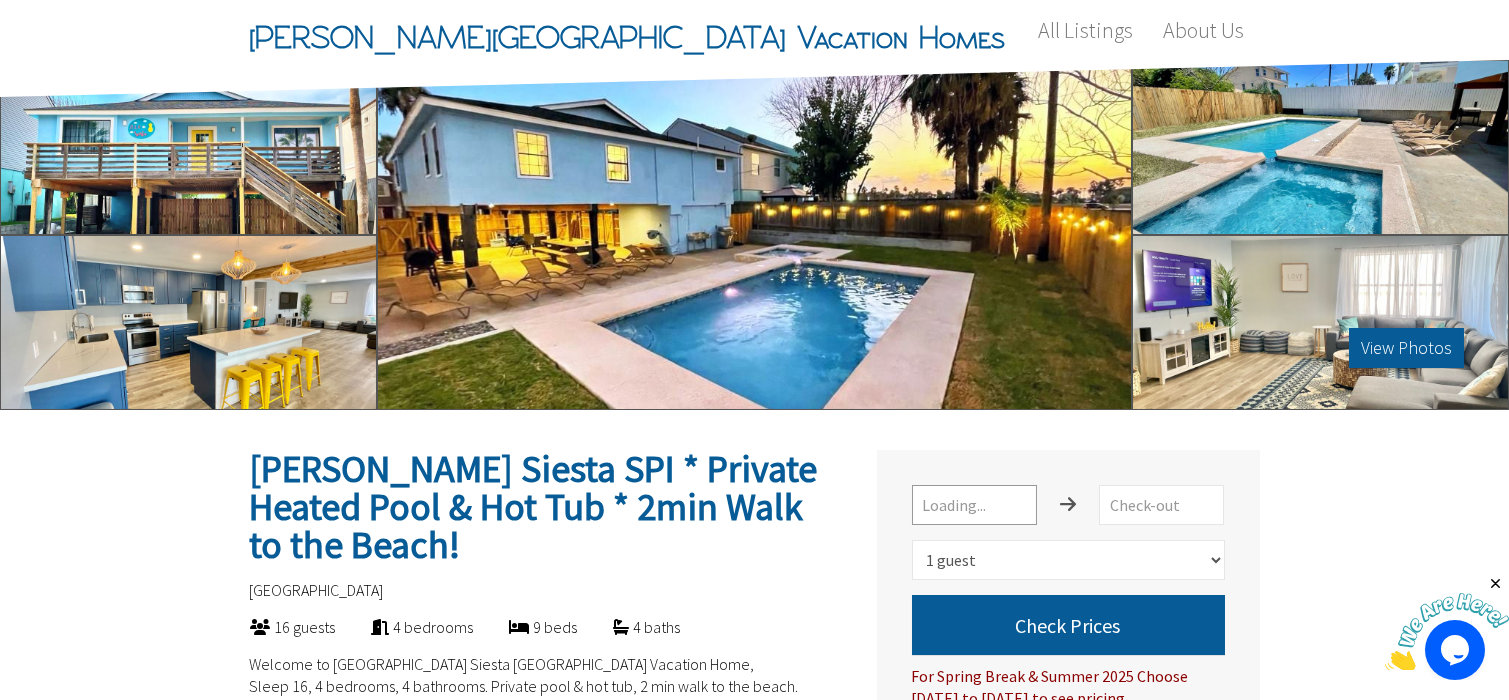 scroll, scrollTop: 0, scrollLeft: 0, axis: both 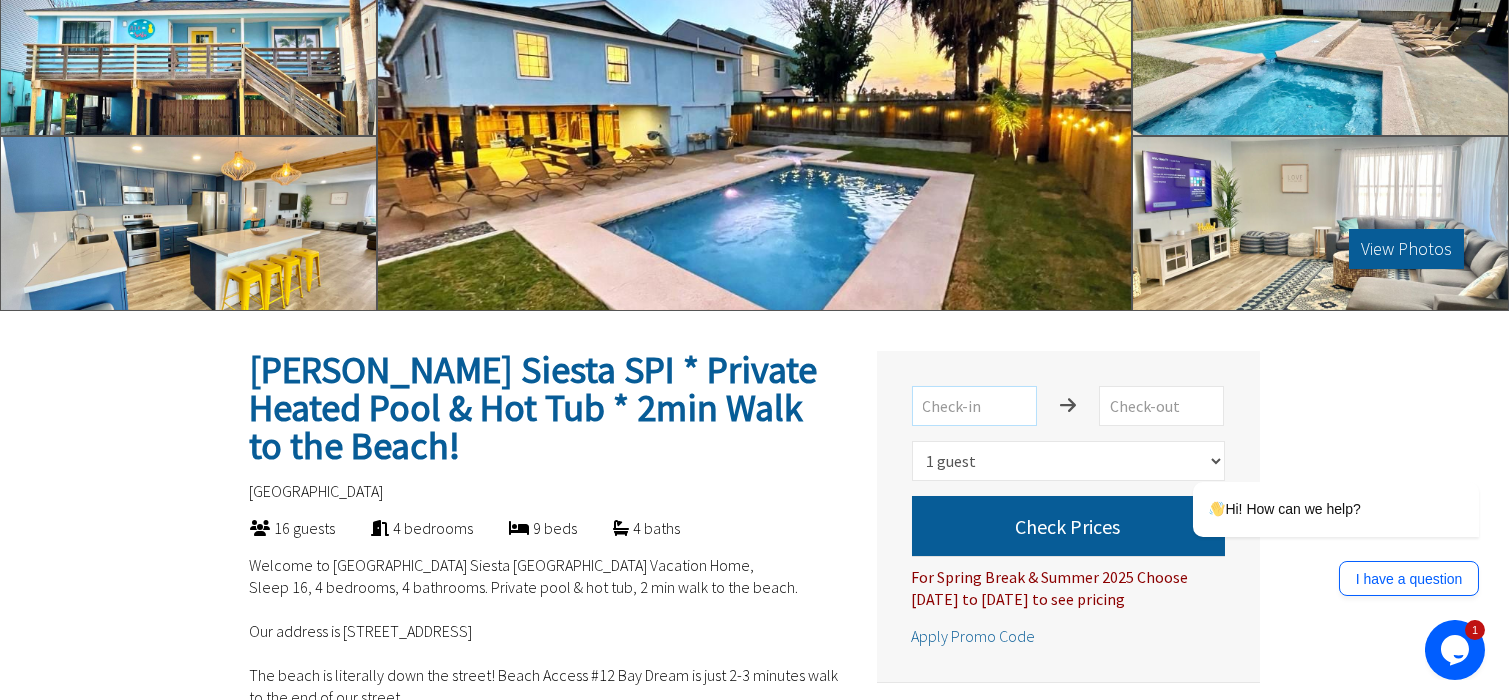 click at bounding box center [974, 406] 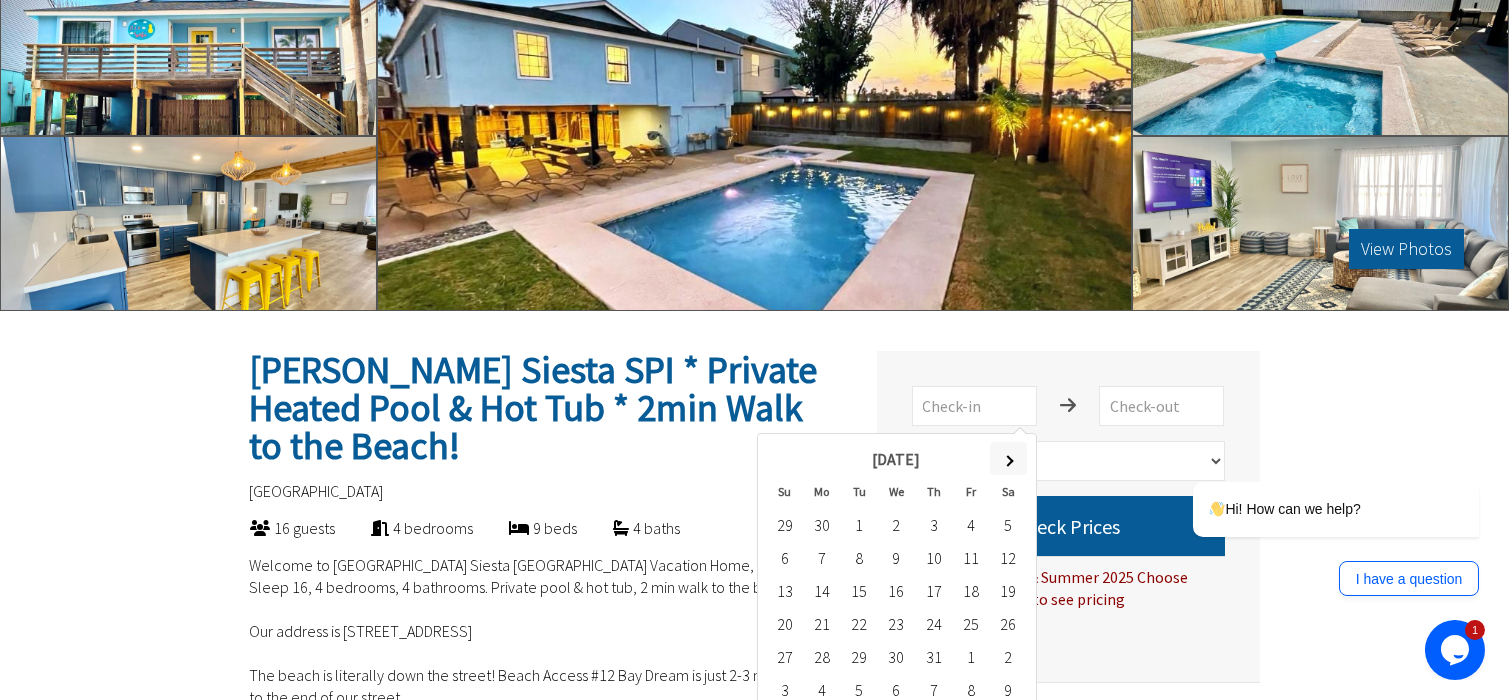 click at bounding box center (1008, 458) 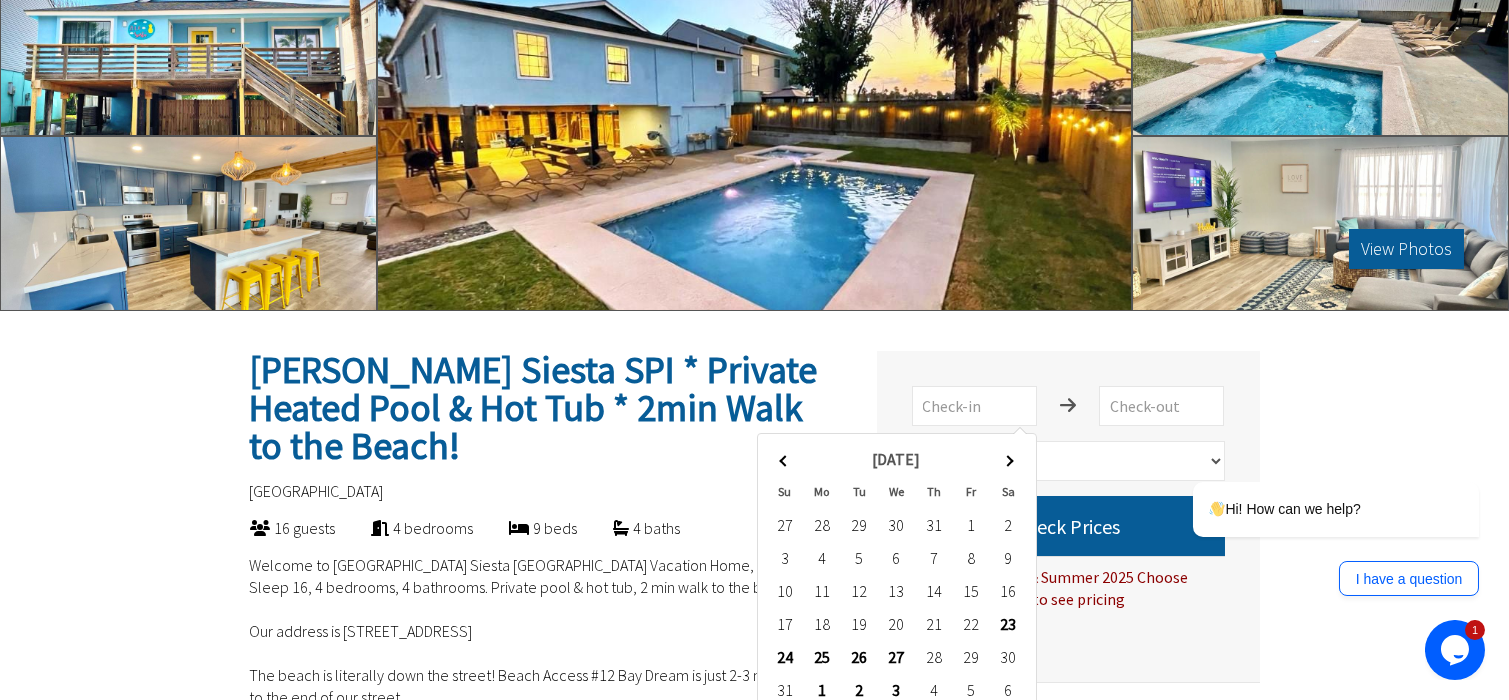 click at bounding box center [1008, 458] 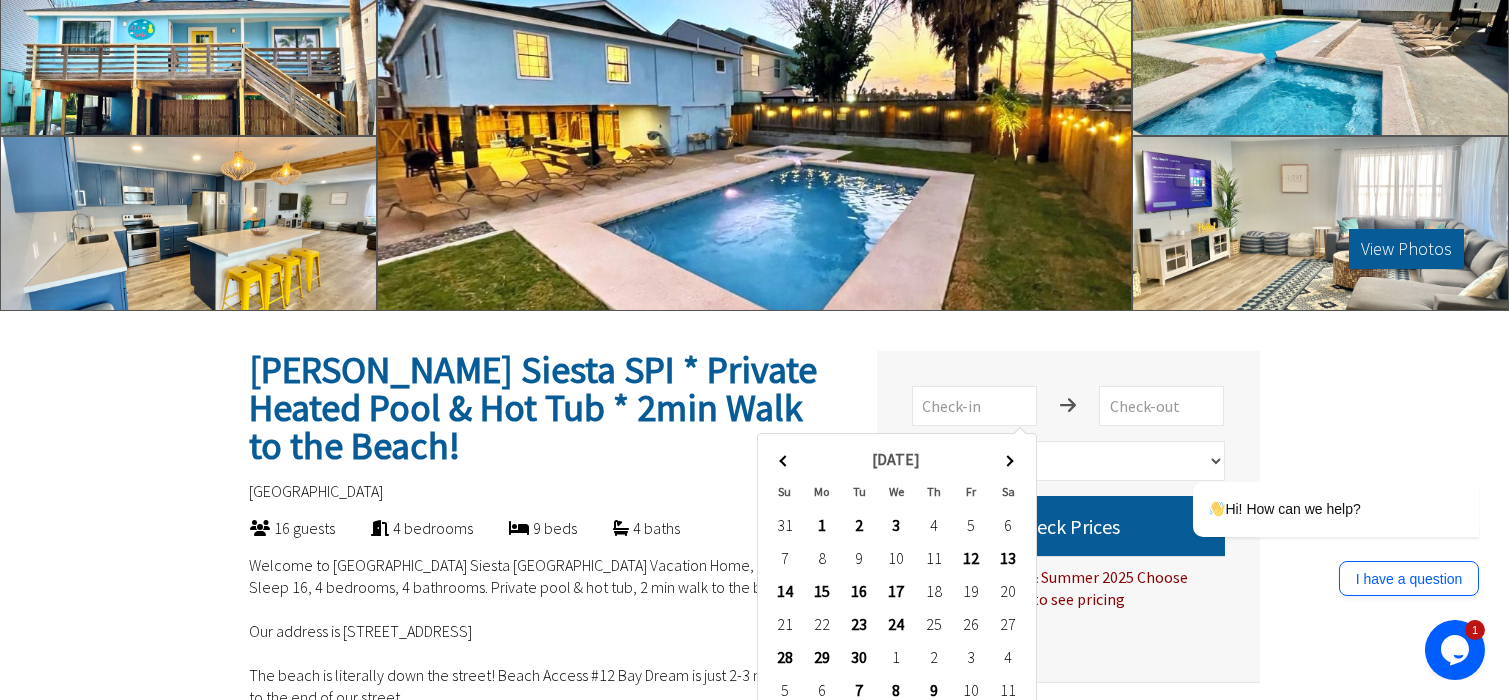 click at bounding box center [1008, 458] 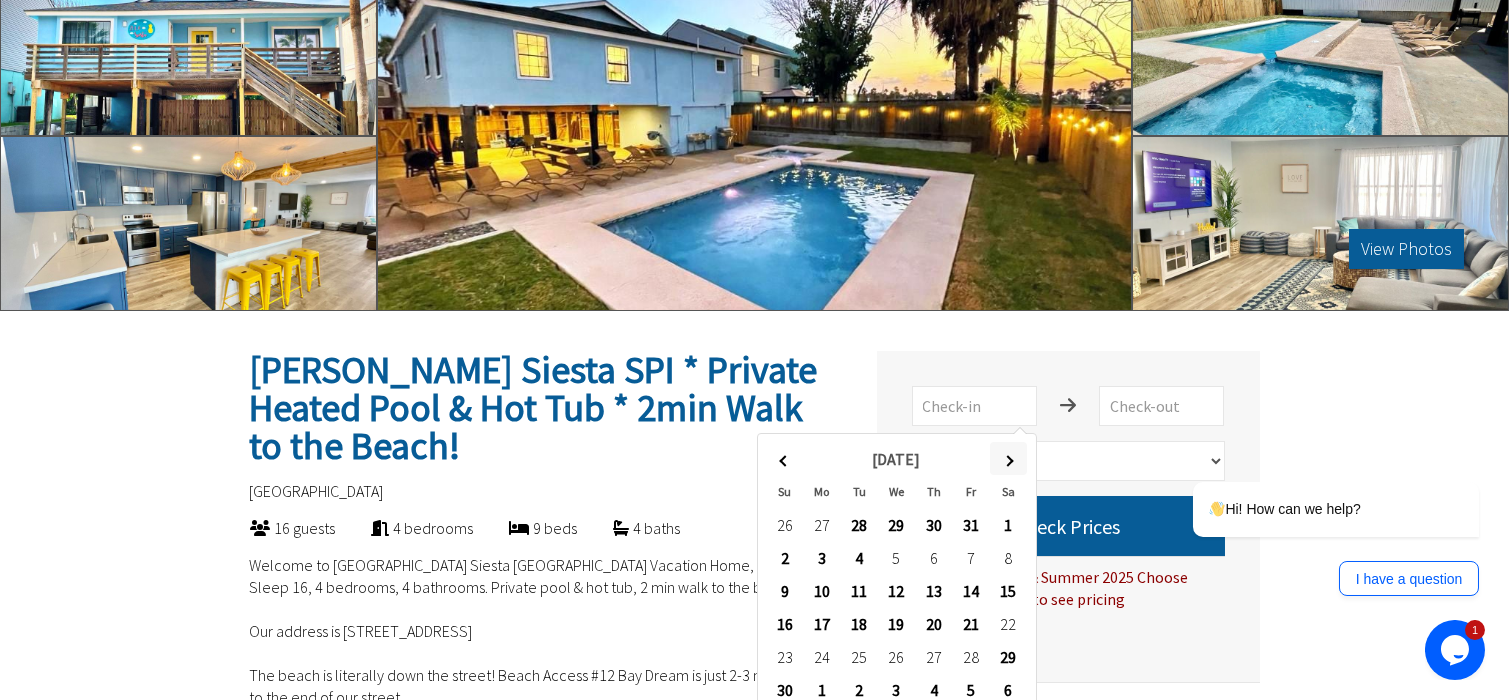 click at bounding box center (1008, 458) 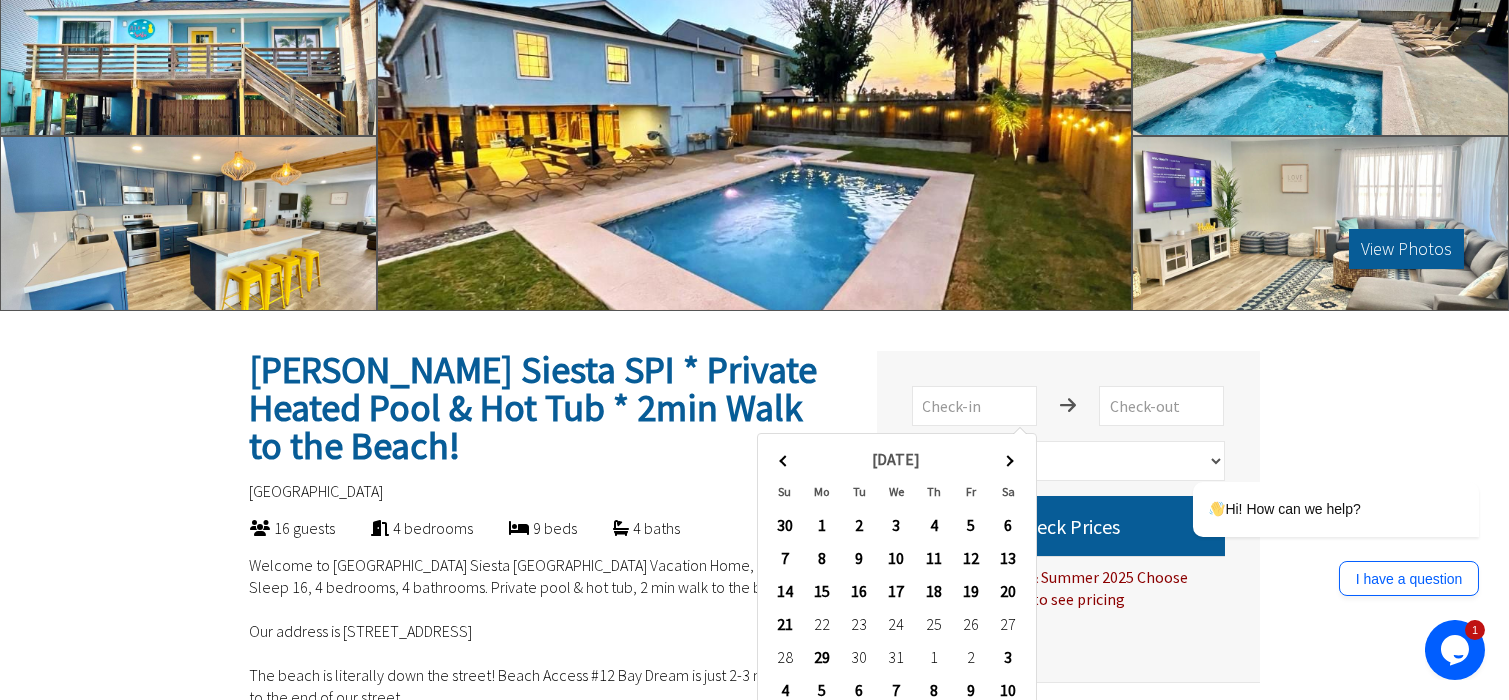 scroll, scrollTop: 199, scrollLeft: 0, axis: vertical 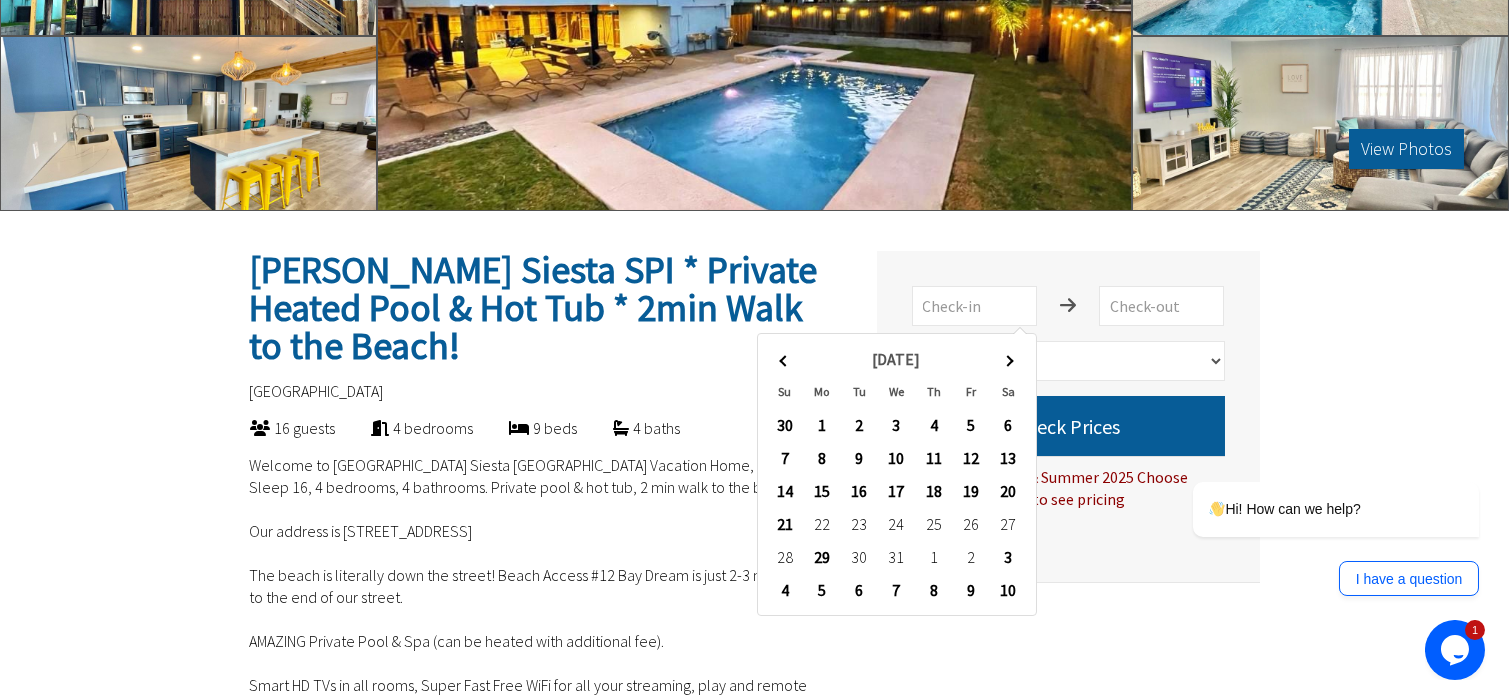 click on "Zula Siesta SPI * Private Heated Pool & Hot Tub * 2min Walk to the Beach!
Select number of guests
1 guest 2 guests 3 guests 4 guests 5 guests 6 guests 7 guests 8 guests 9 guests 10 guests 11 guests 12 guests 13 guests 14 guests 15 guests 16 guests
Accomodation USD 200.00
Discount USD 0.00
Cleaning Fee USD 0.00
Service Fee USD 0.00
Total USD 0.00
I agree to the  House Rules
and  Terms & Conditions
for this reservation.
Check Prices
Apply Promo Code
Clear dates" at bounding box center (1051, 1920) 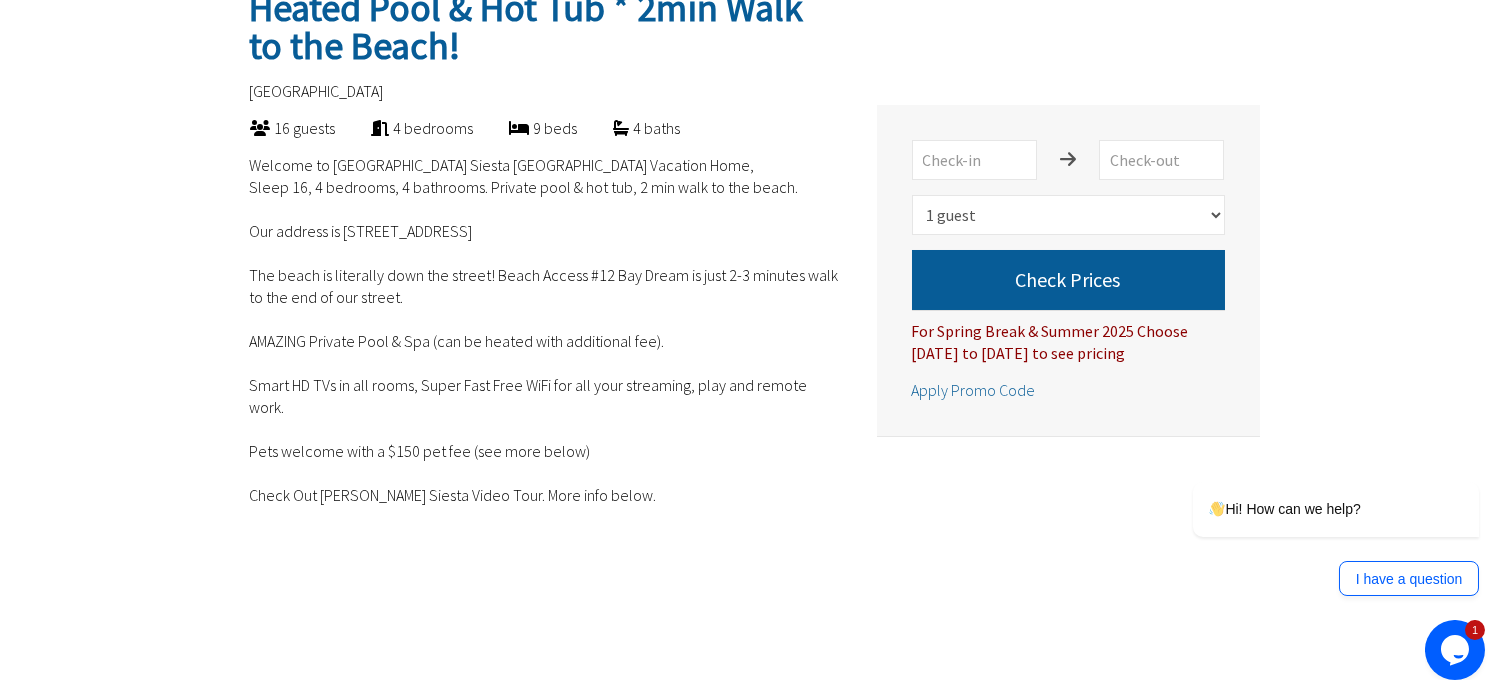 scroll, scrollTop: 0, scrollLeft: 0, axis: both 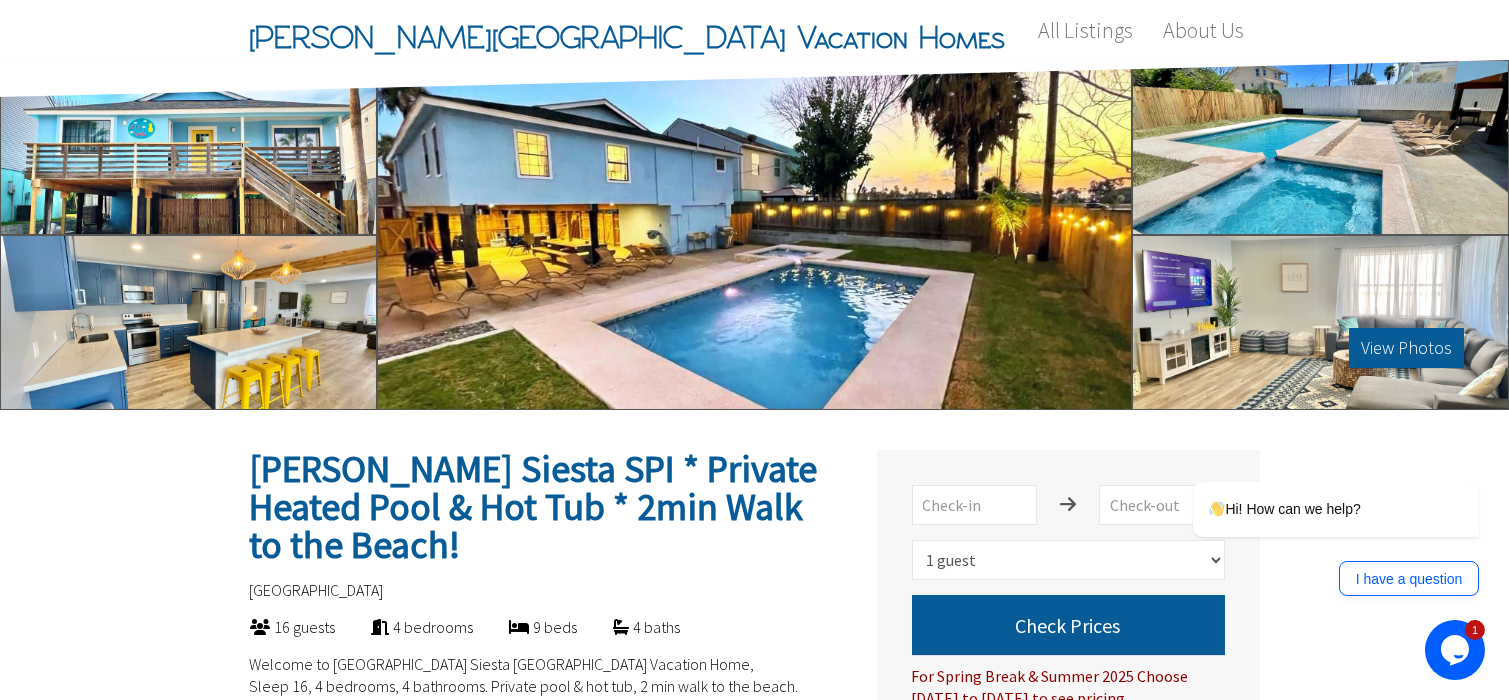 click on "View Photos" at bounding box center (754, 235) 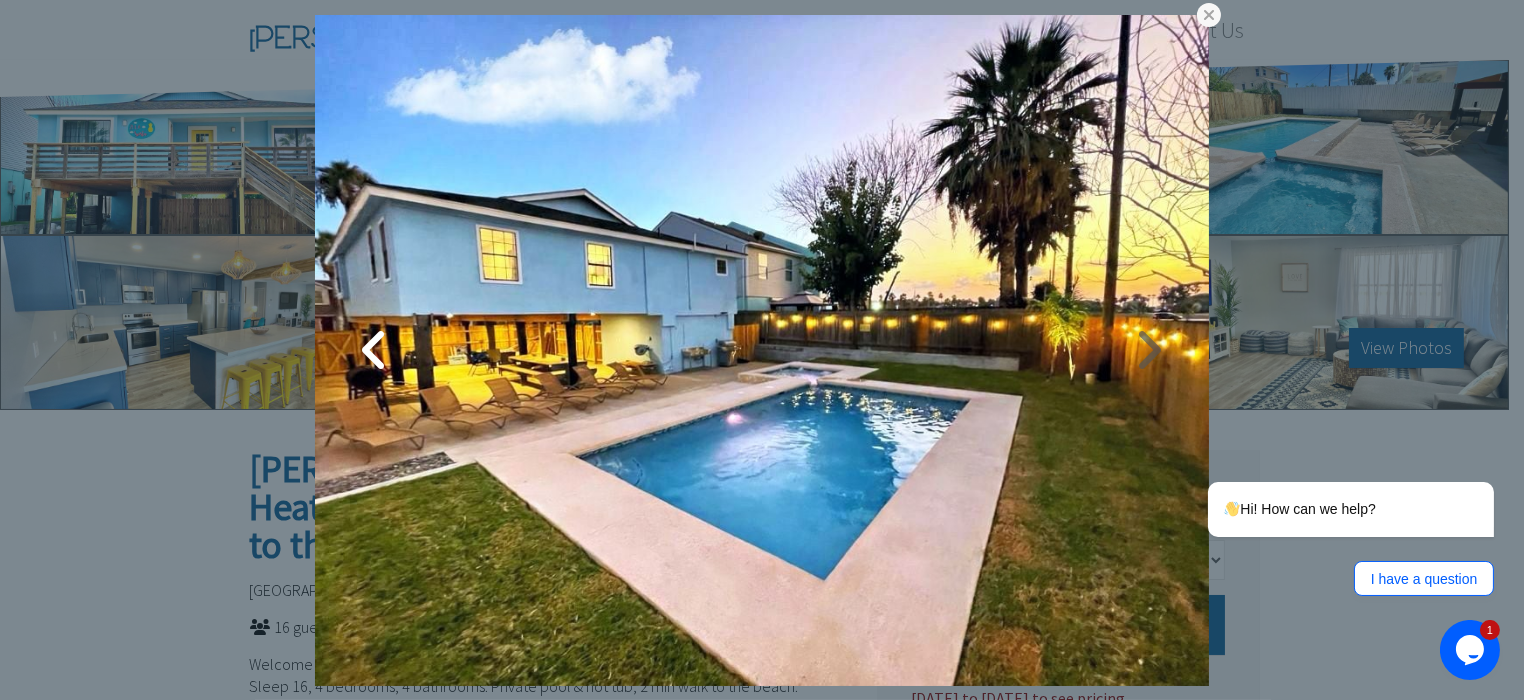 click at bounding box center (1149, 350) 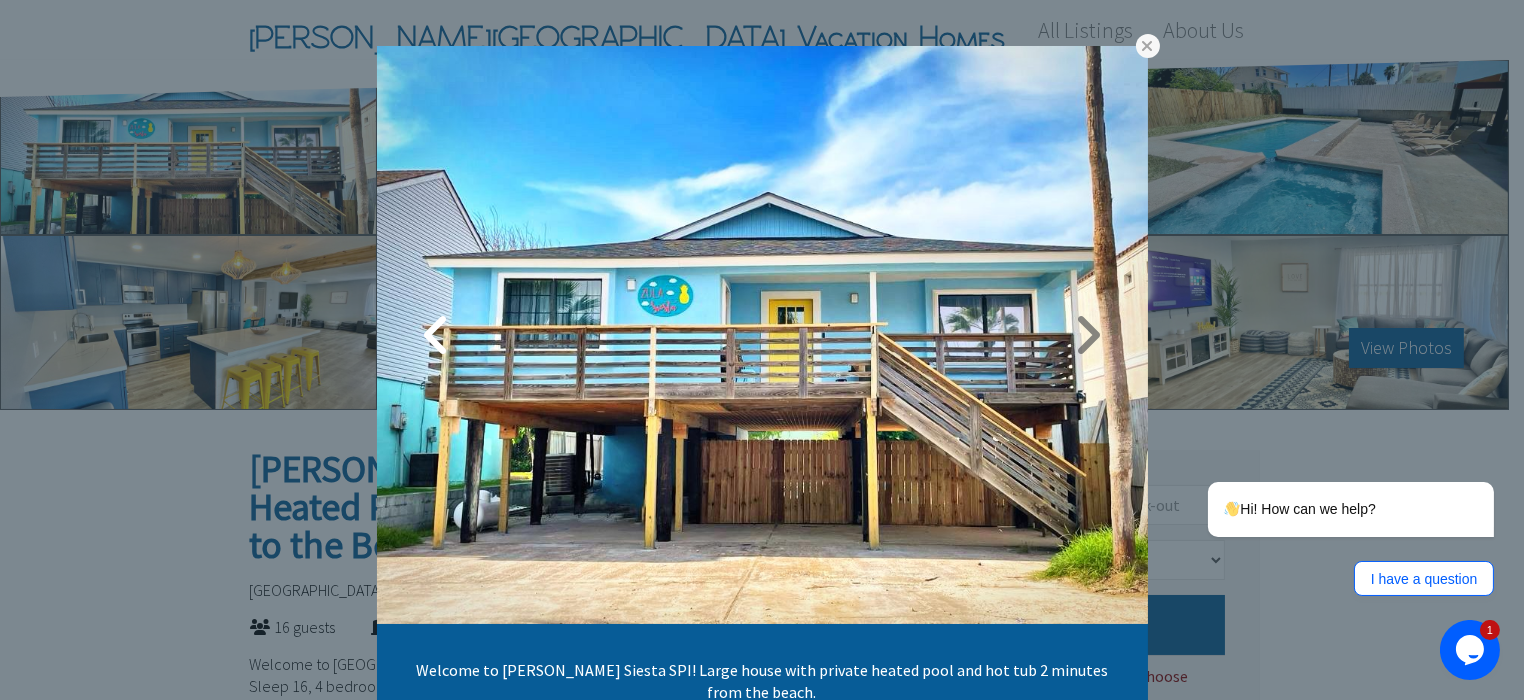 click at bounding box center (1088, 335) 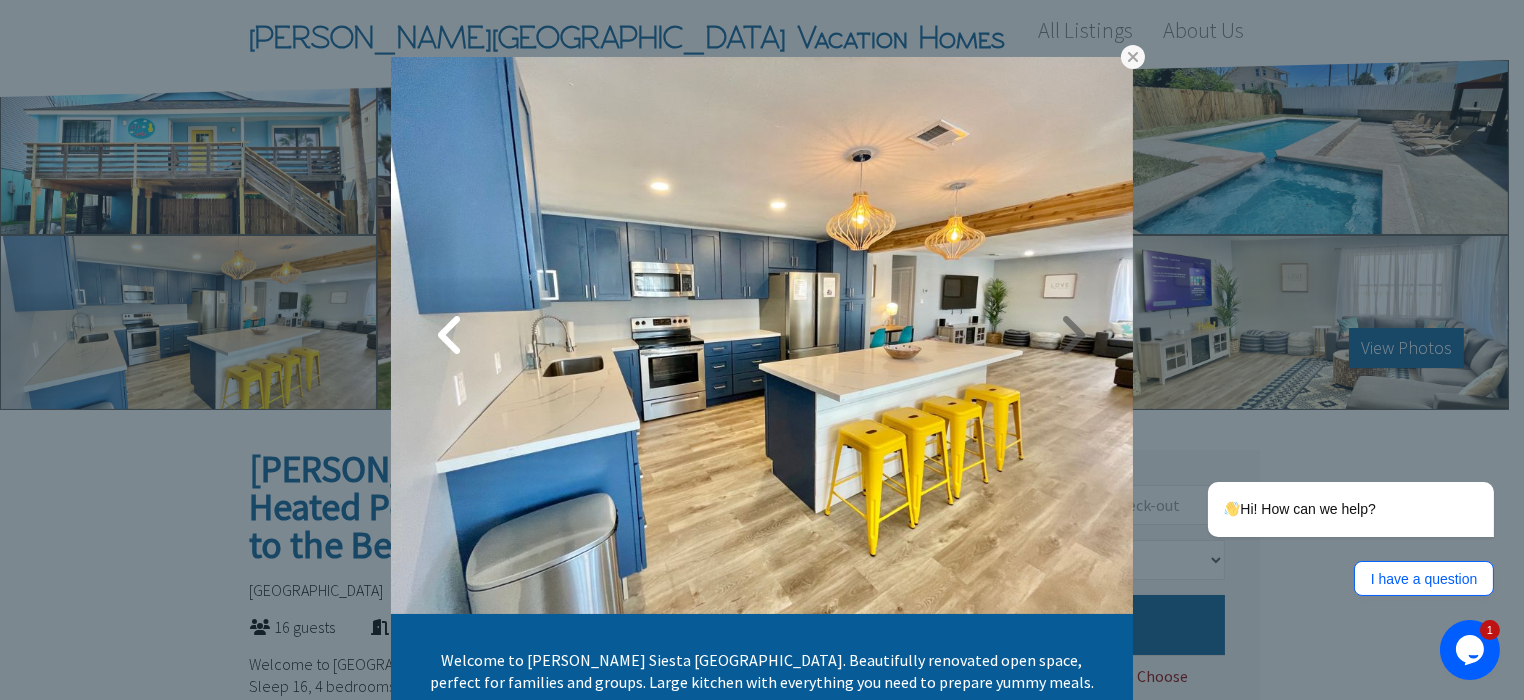 click at bounding box center (1073, 335) 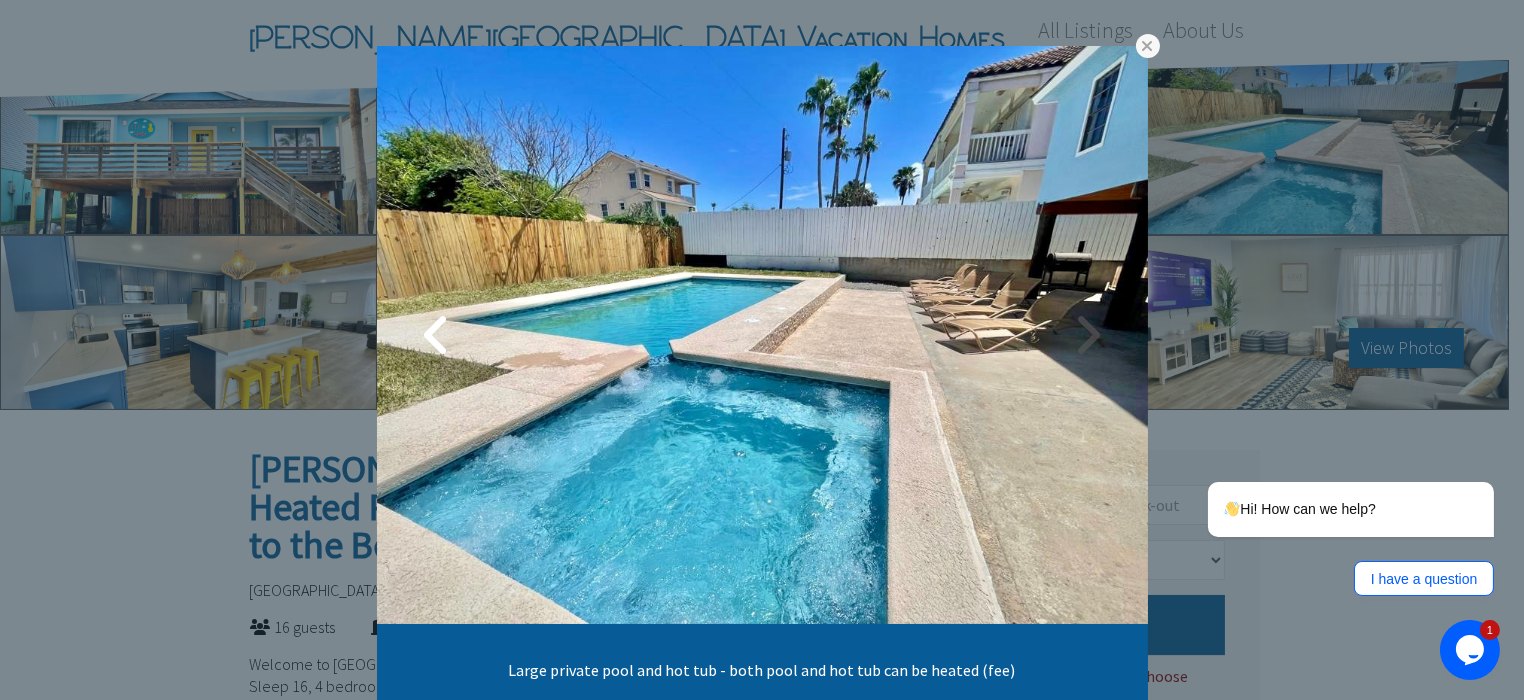 click at bounding box center [1088, 335] 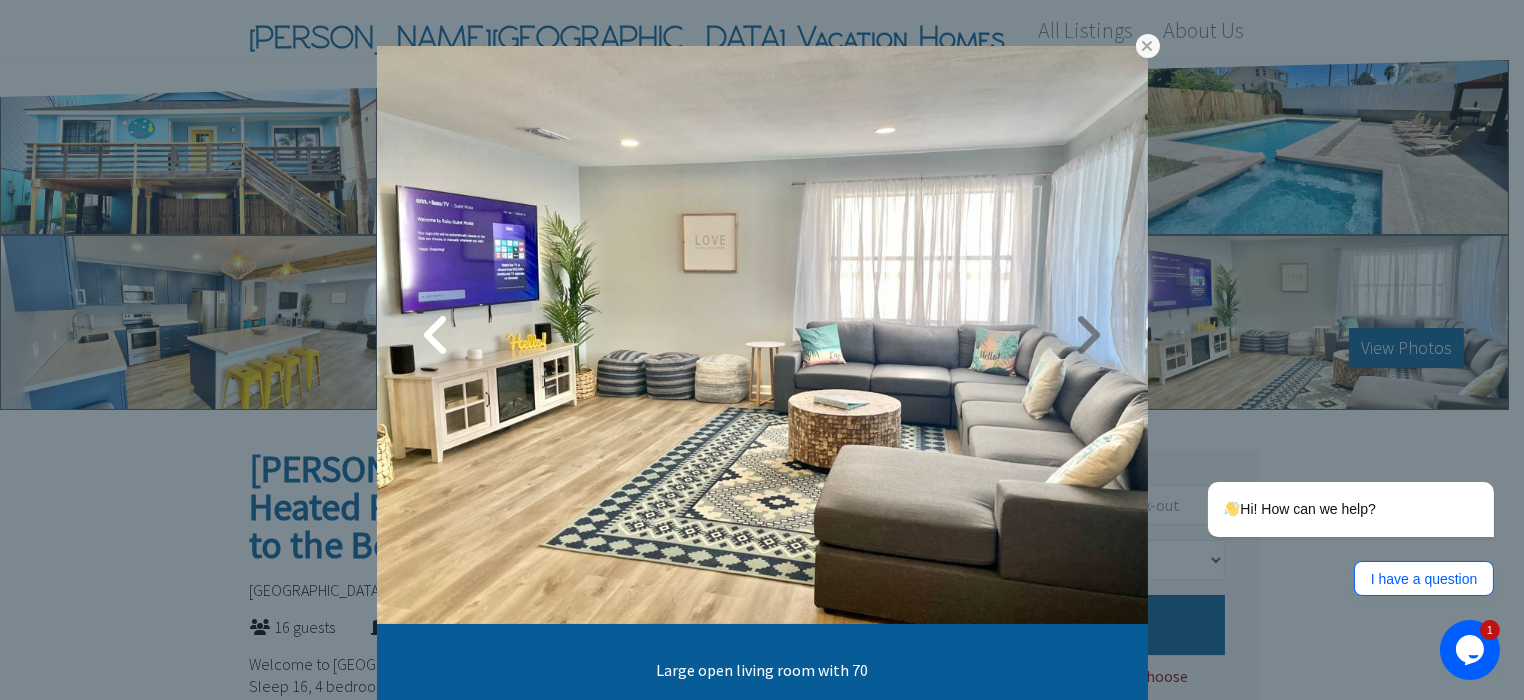 click at bounding box center (1088, 335) 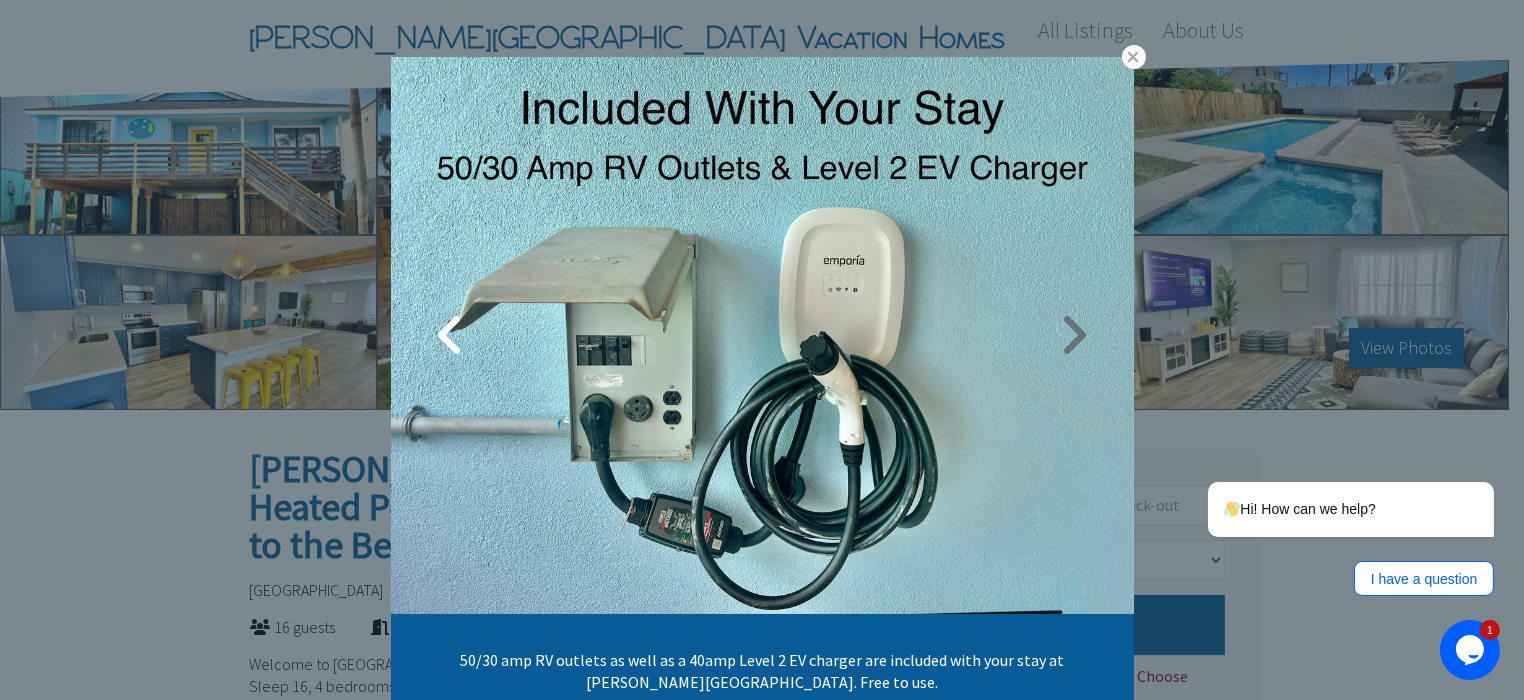 click at bounding box center [1074, 335] 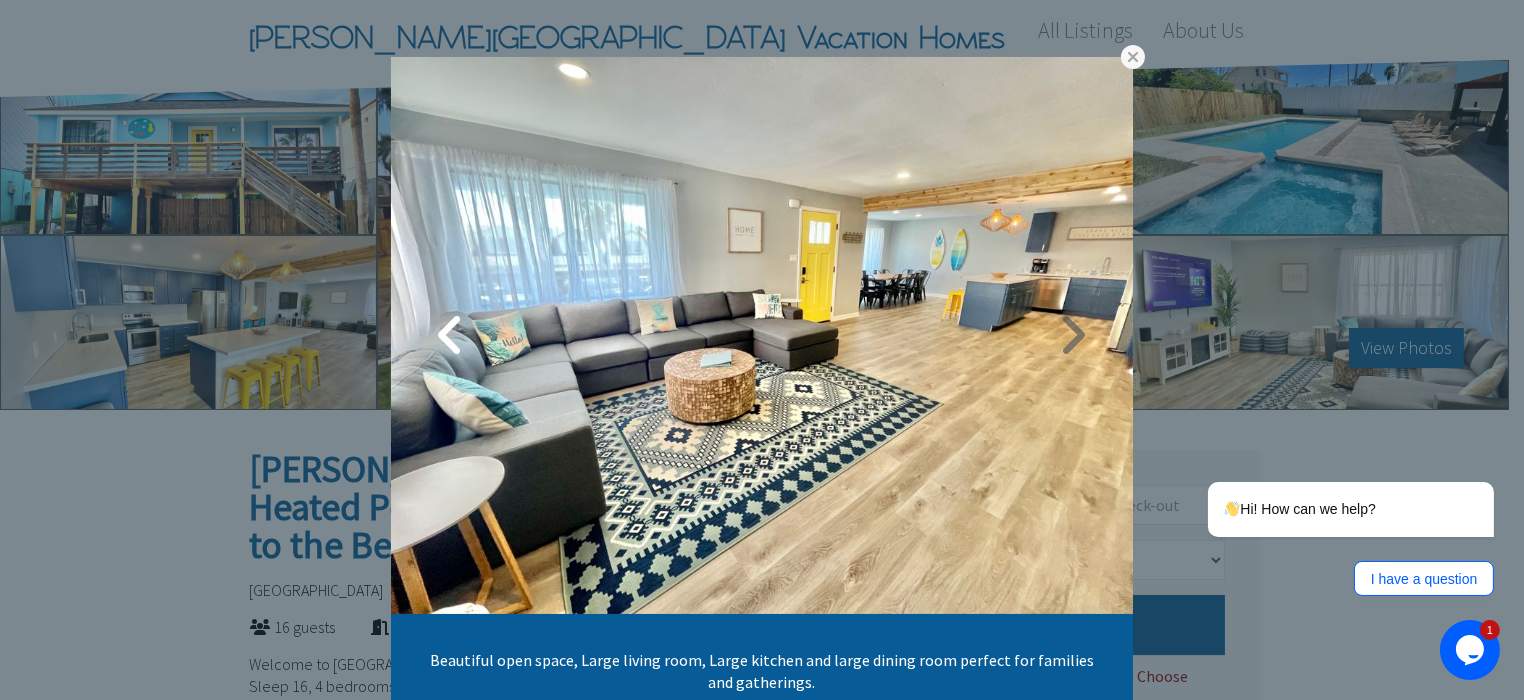 click at bounding box center (1073, 335) 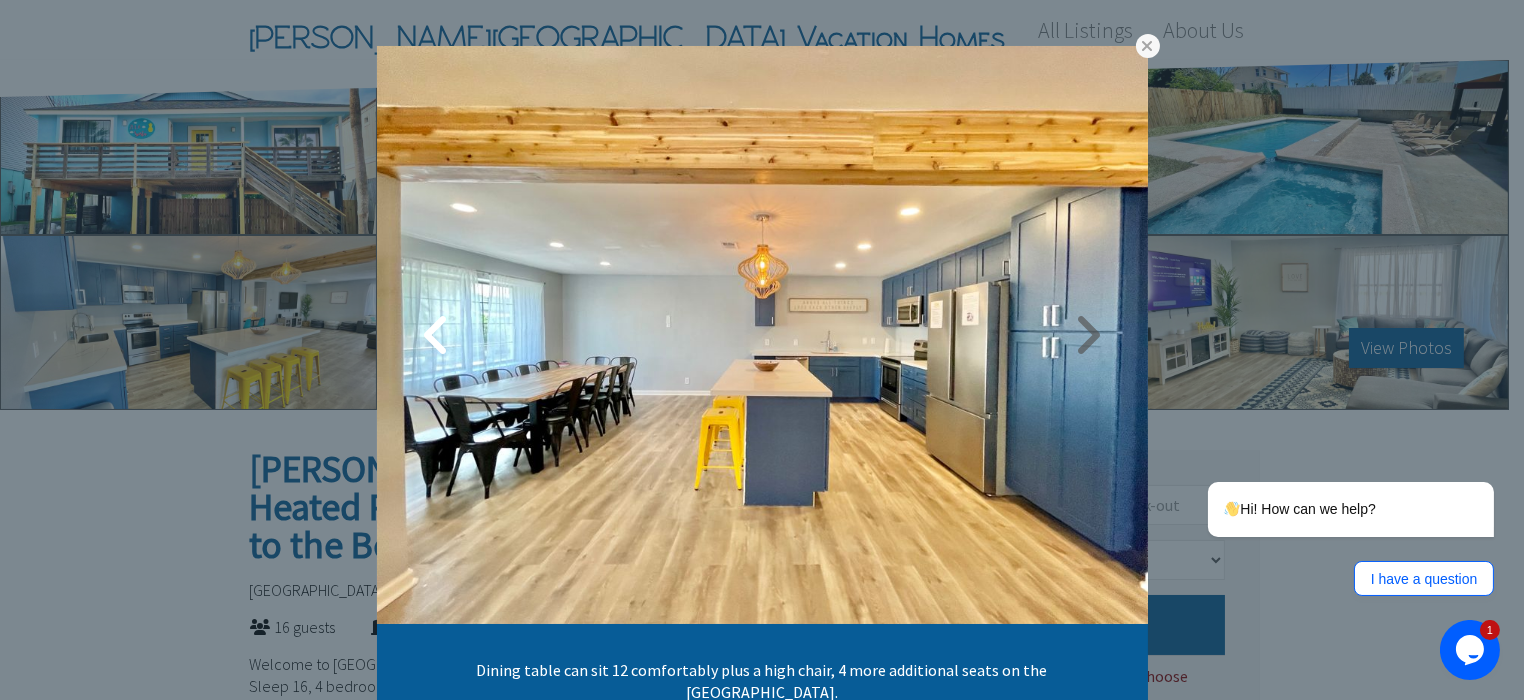 click at bounding box center [1088, 335] 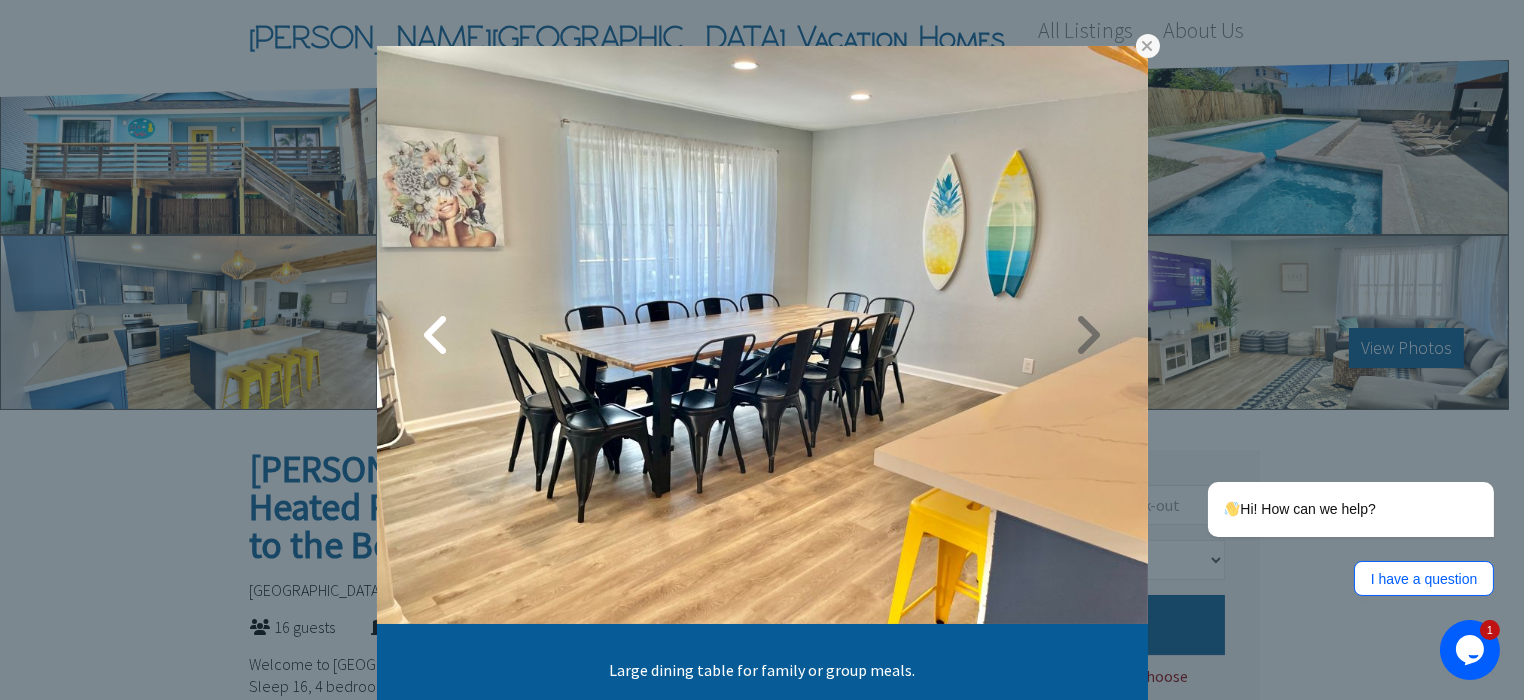 click at bounding box center (1088, 335) 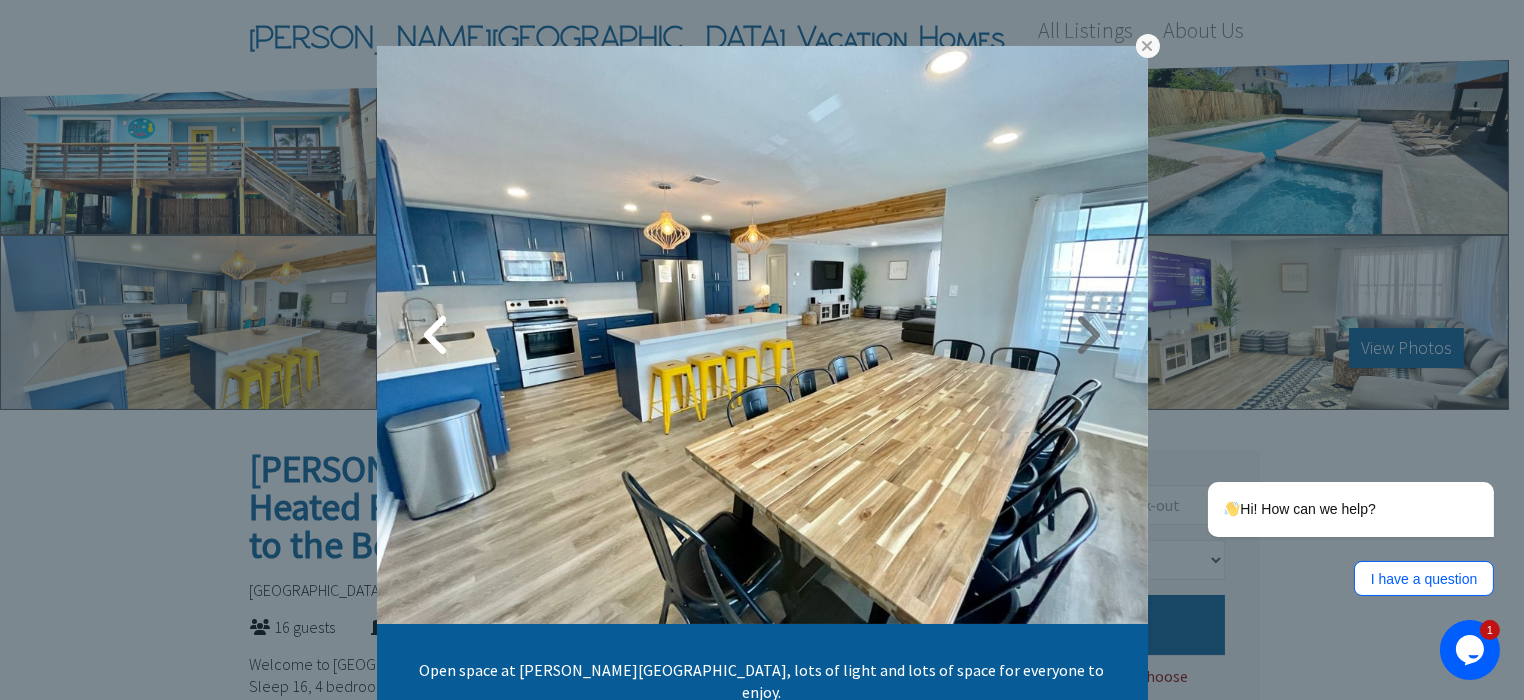 click at bounding box center (1088, 335) 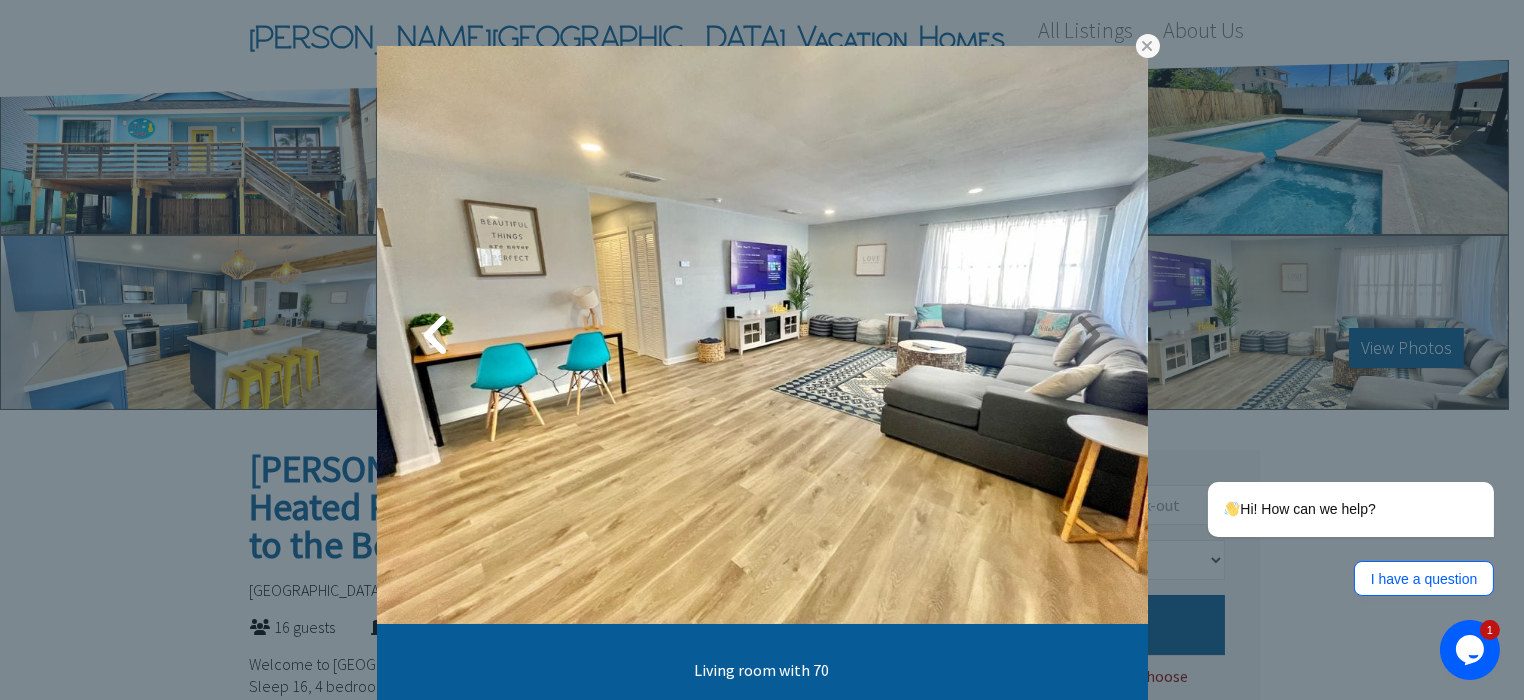 click at bounding box center (1088, 335) 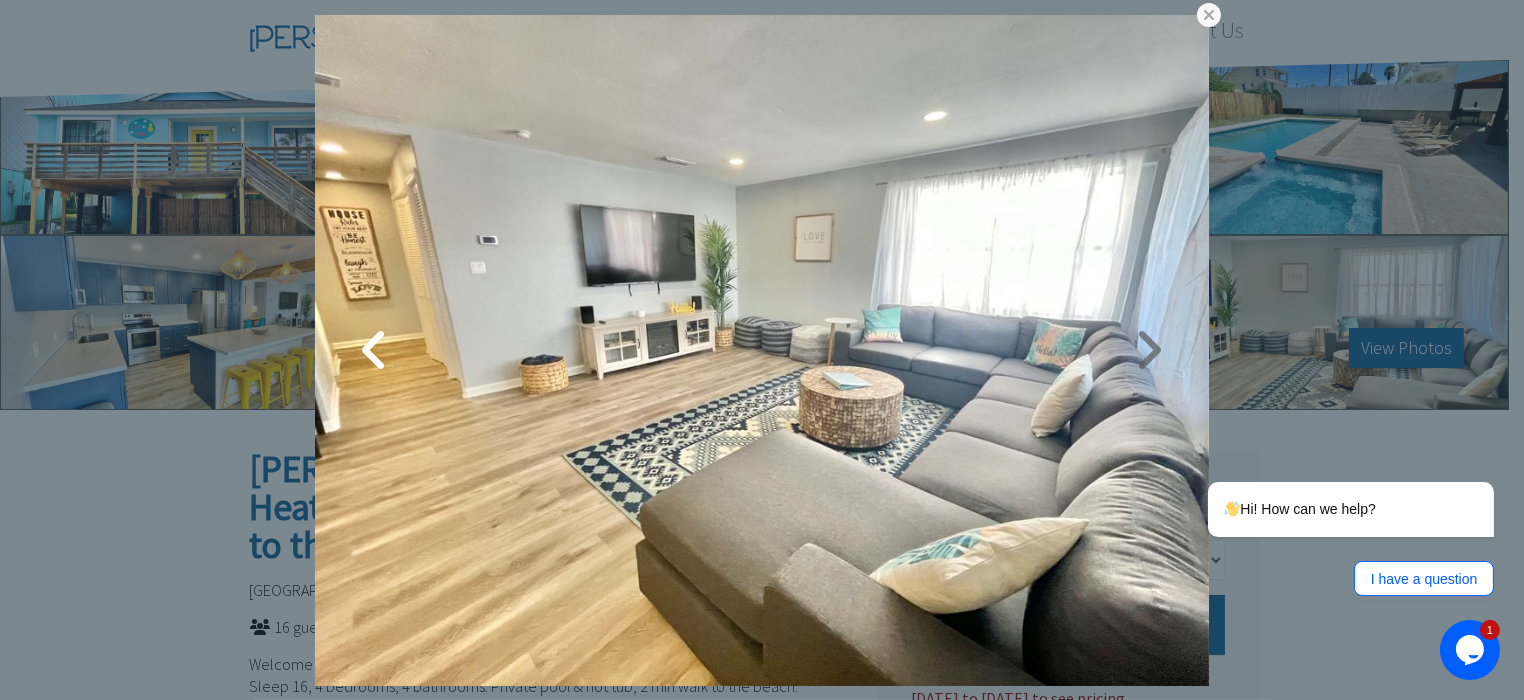 click at bounding box center (1149, 350) 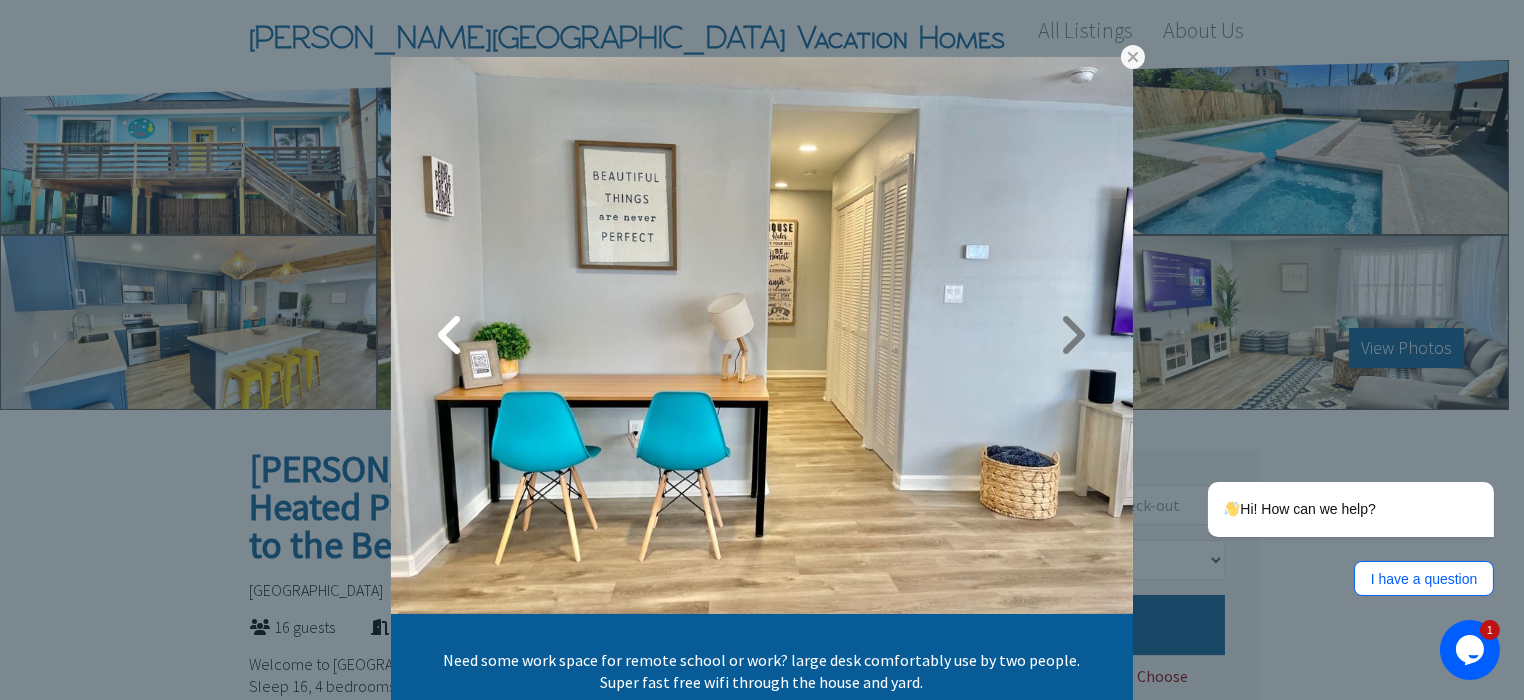 click at bounding box center (1073, 335) 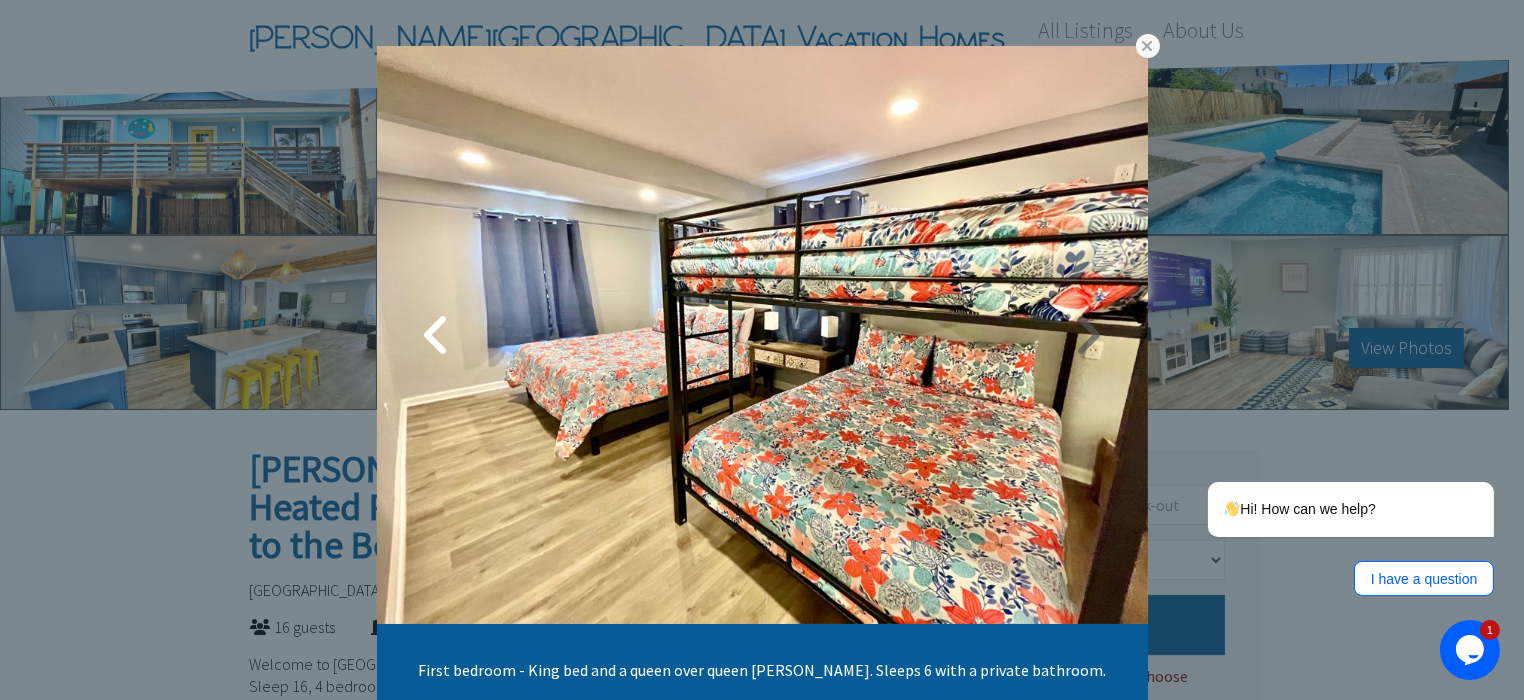 click at bounding box center [1088, 335] 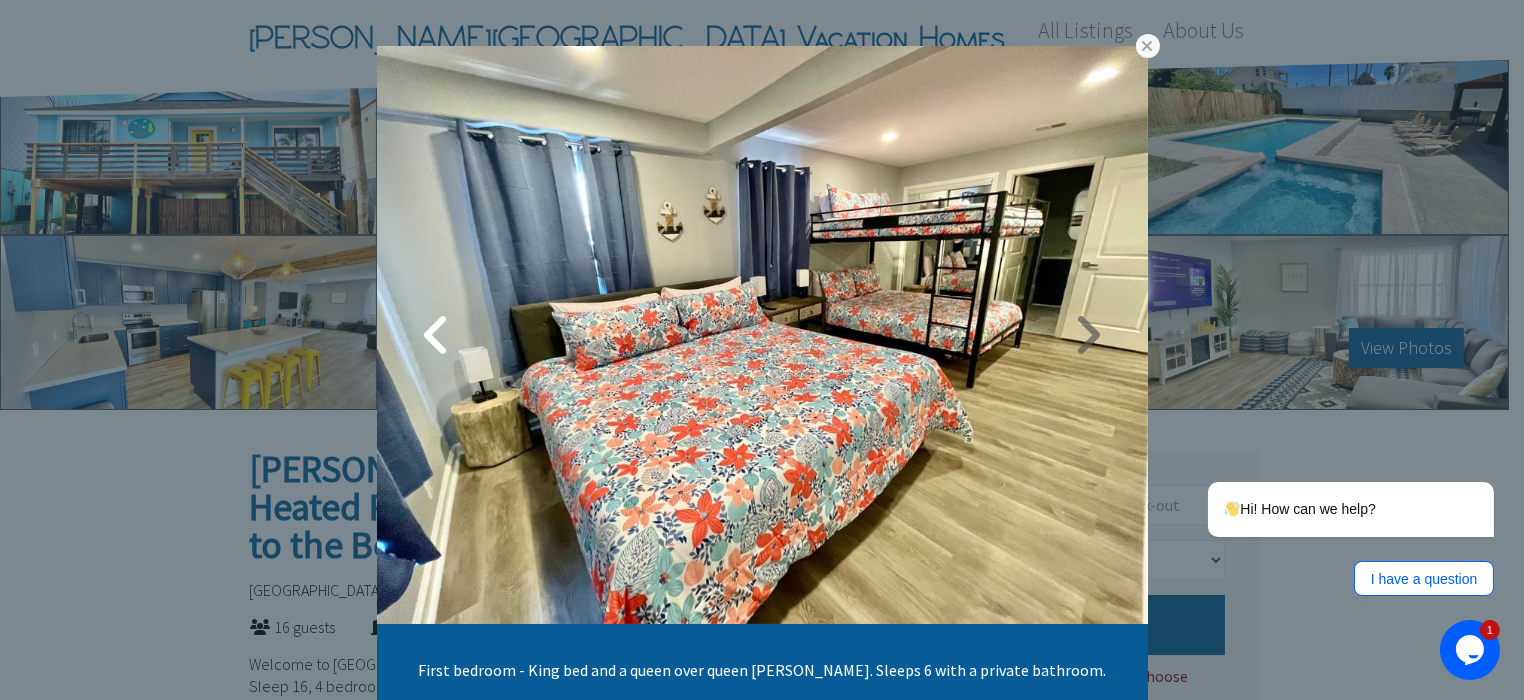 click at bounding box center [1088, 335] 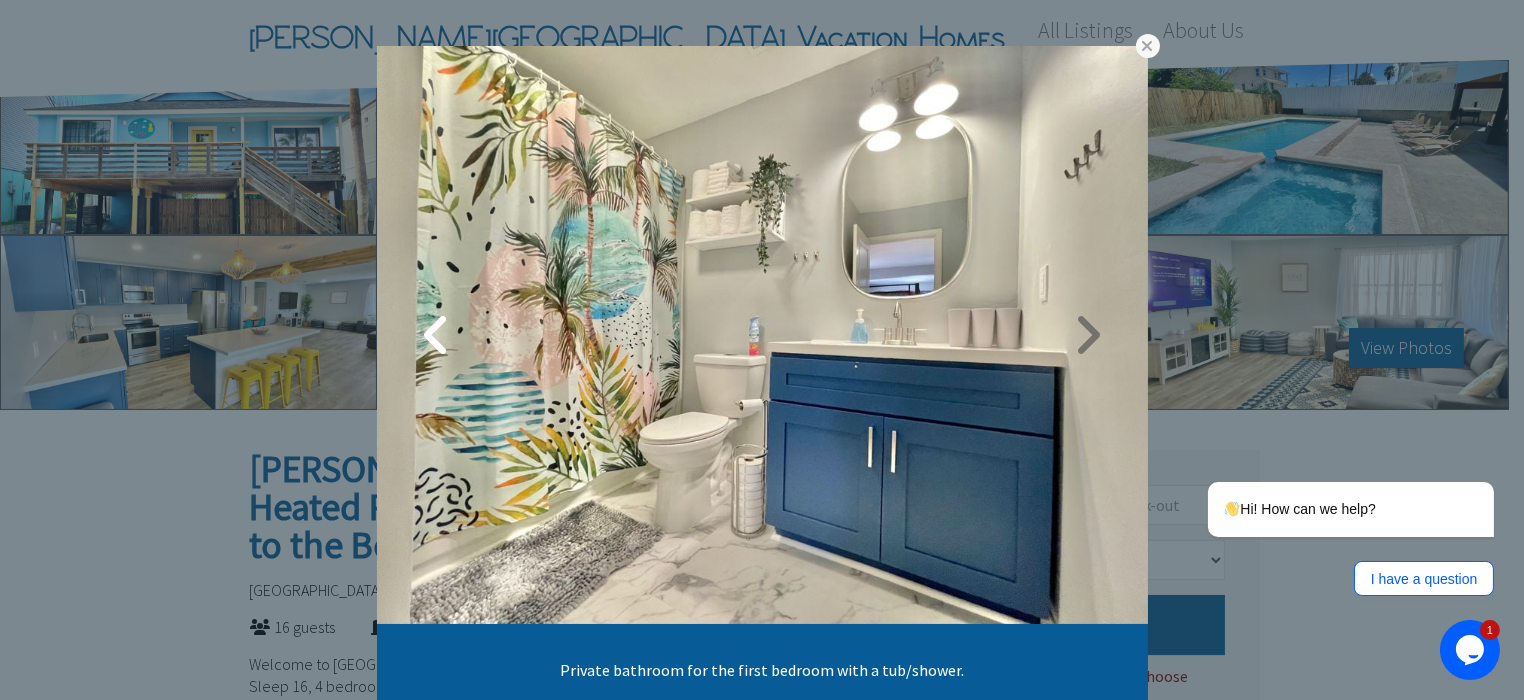 click at bounding box center (1088, 335) 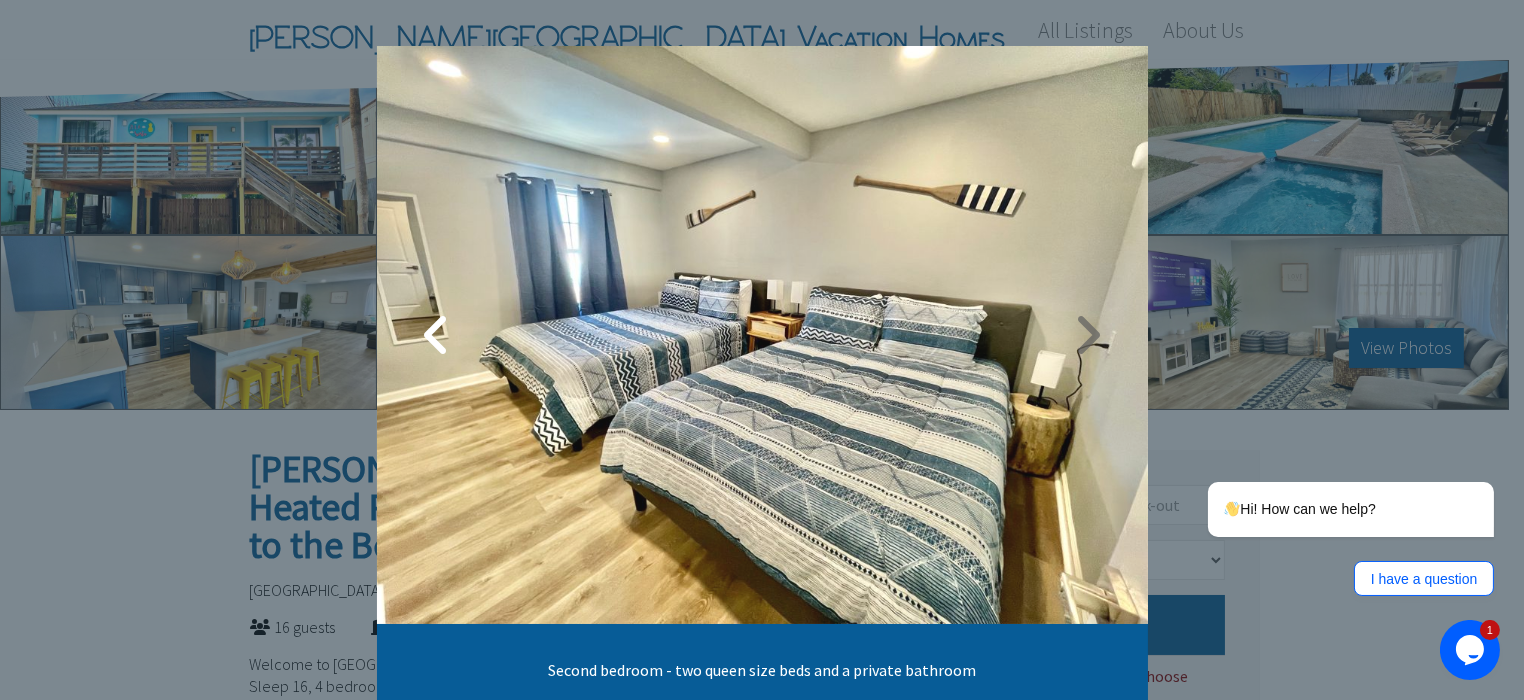 click at bounding box center (1088, 335) 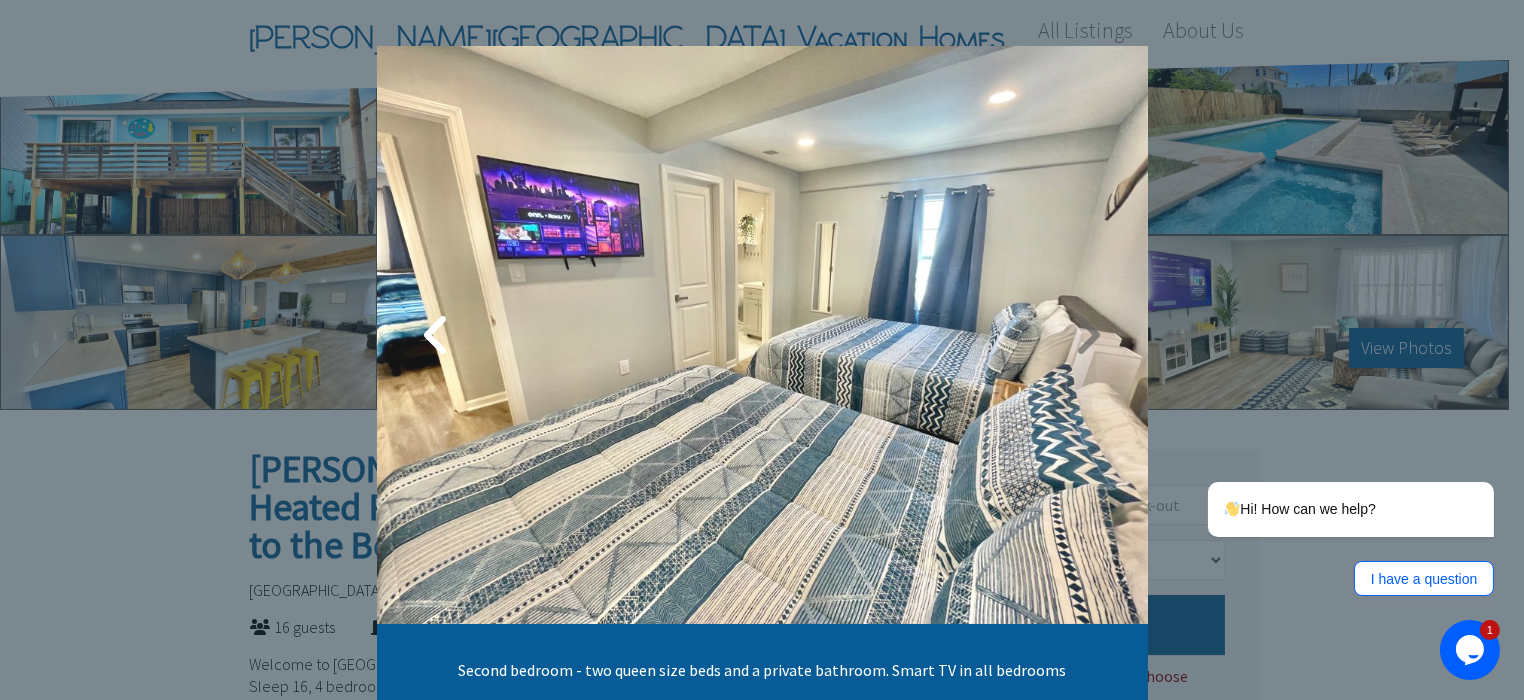 click at bounding box center [1088, 335] 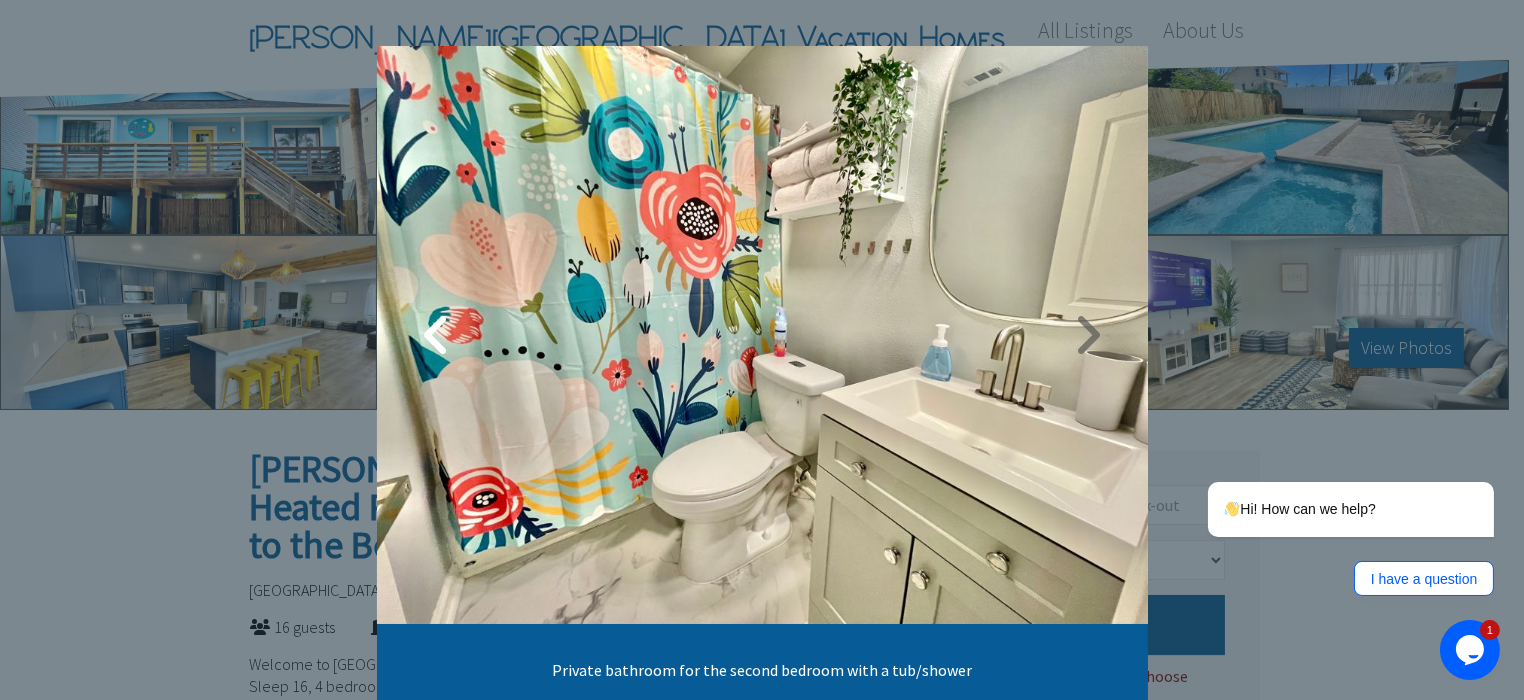 click at bounding box center [1088, 335] 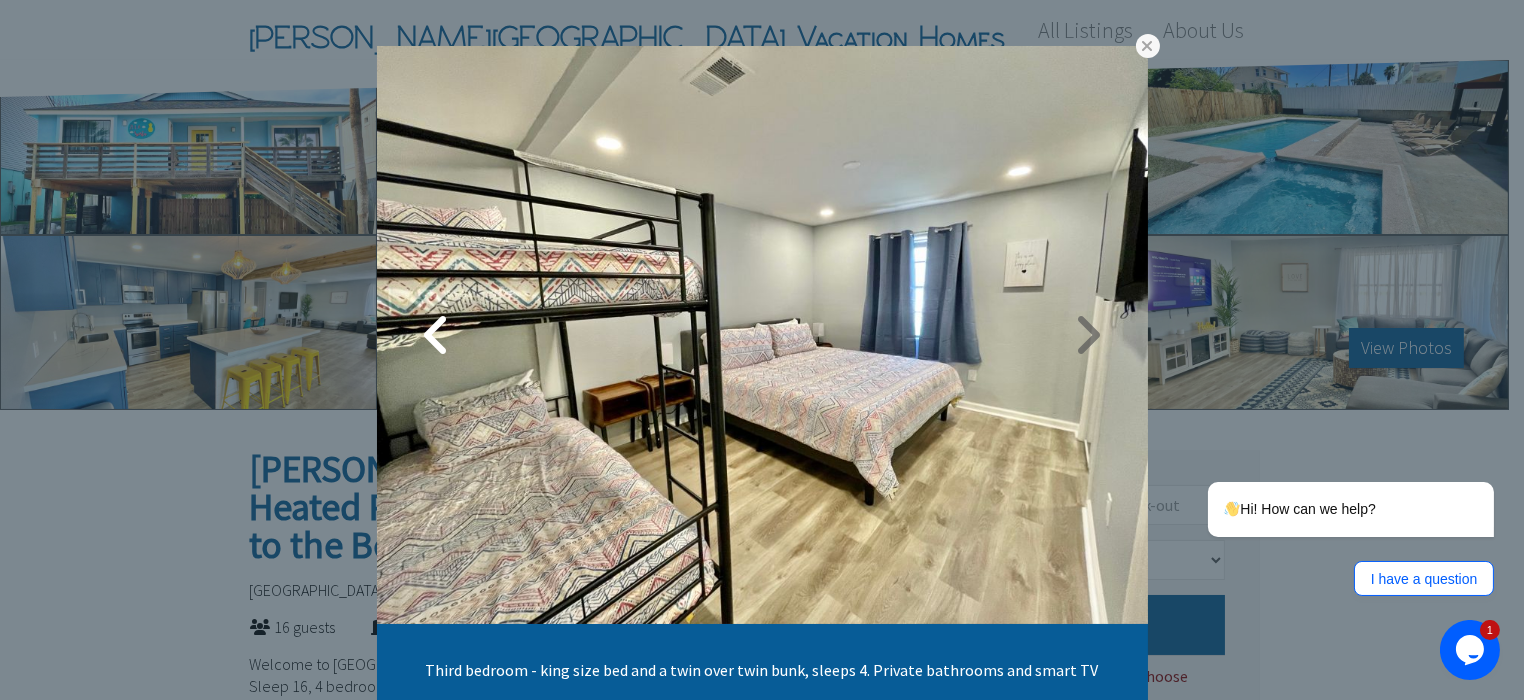 click at bounding box center (1088, 335) 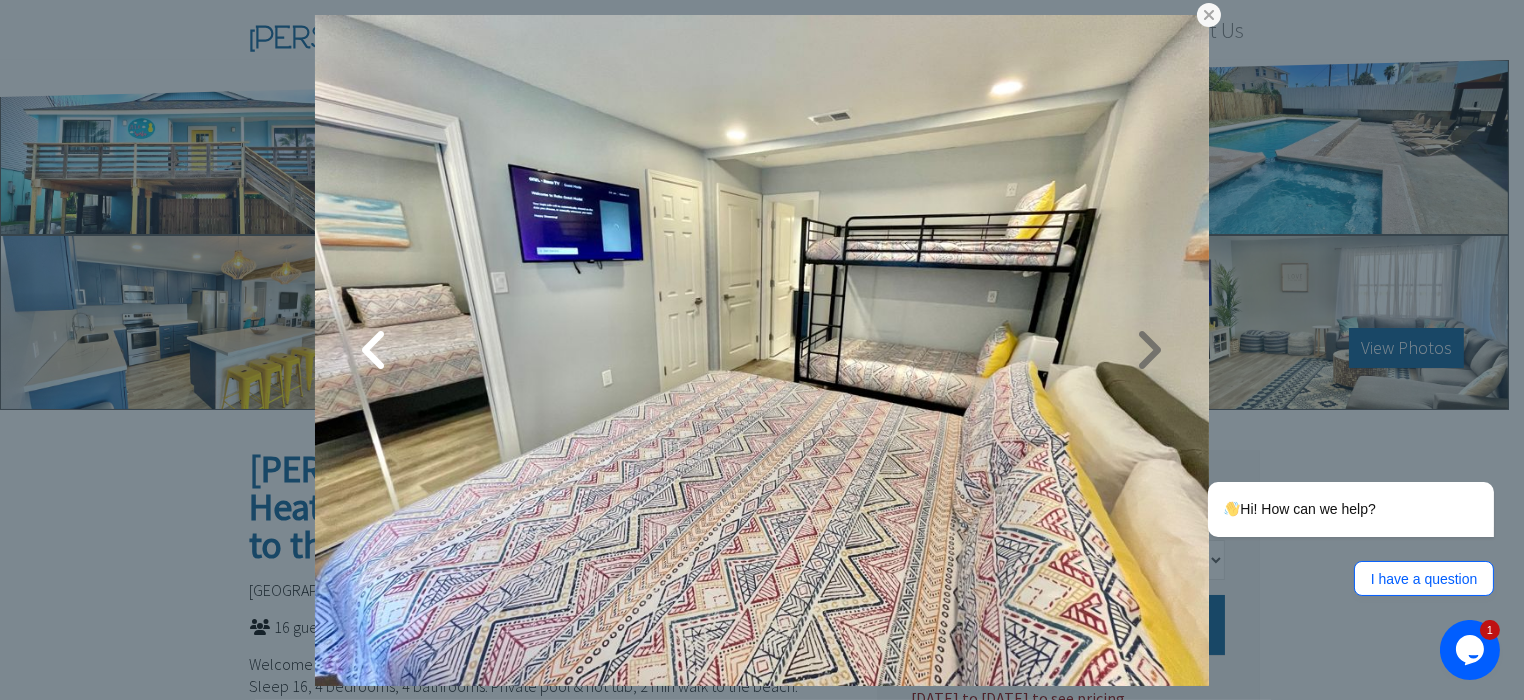 click at bounding box center (762, 350) 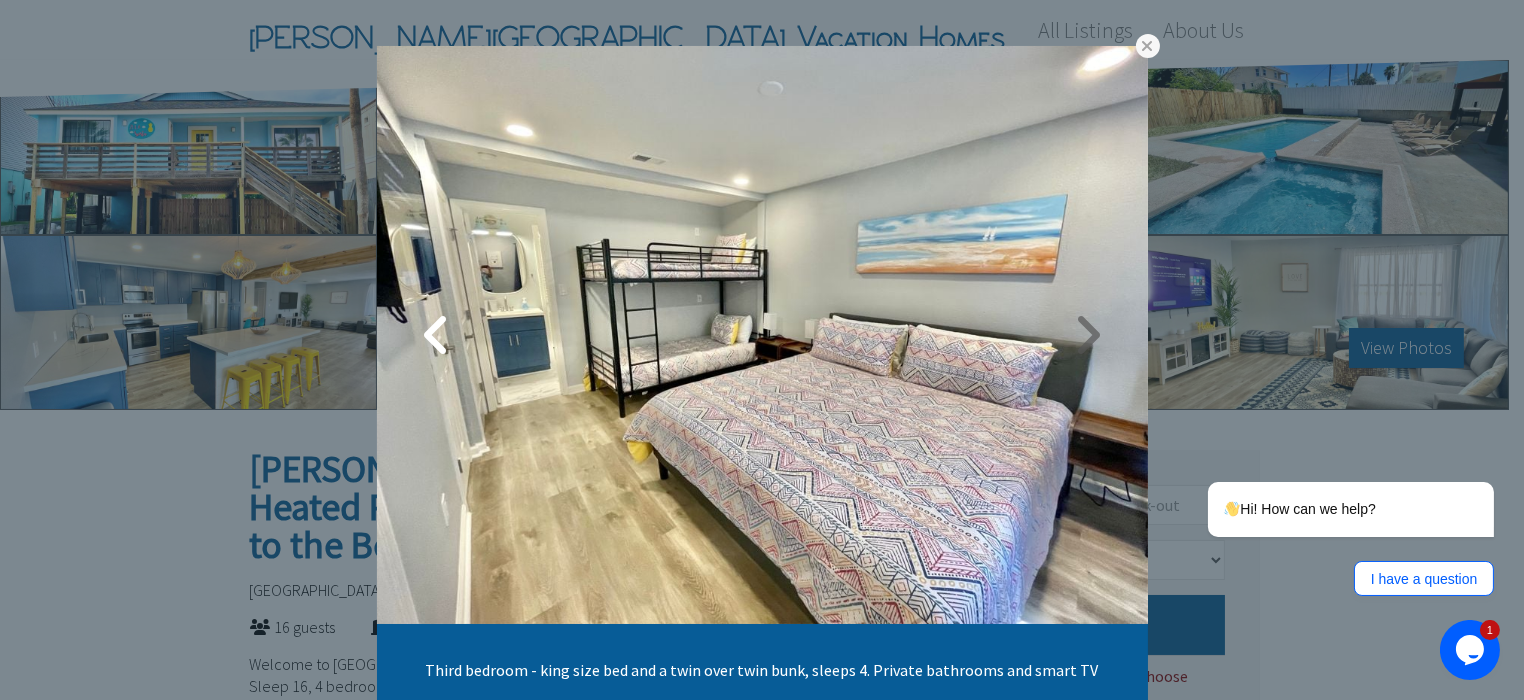click at bounding box center (1088, 335) 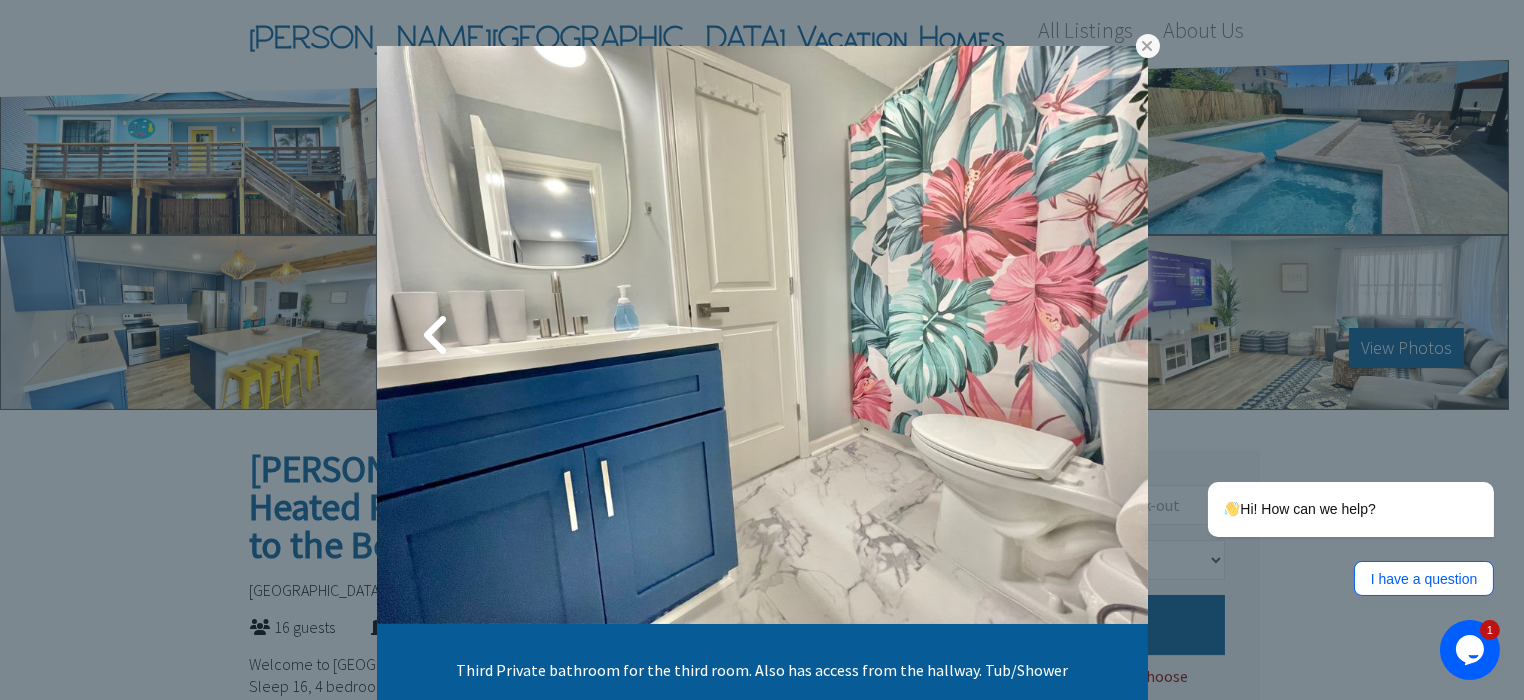 click at bounding box center [1088, 335] 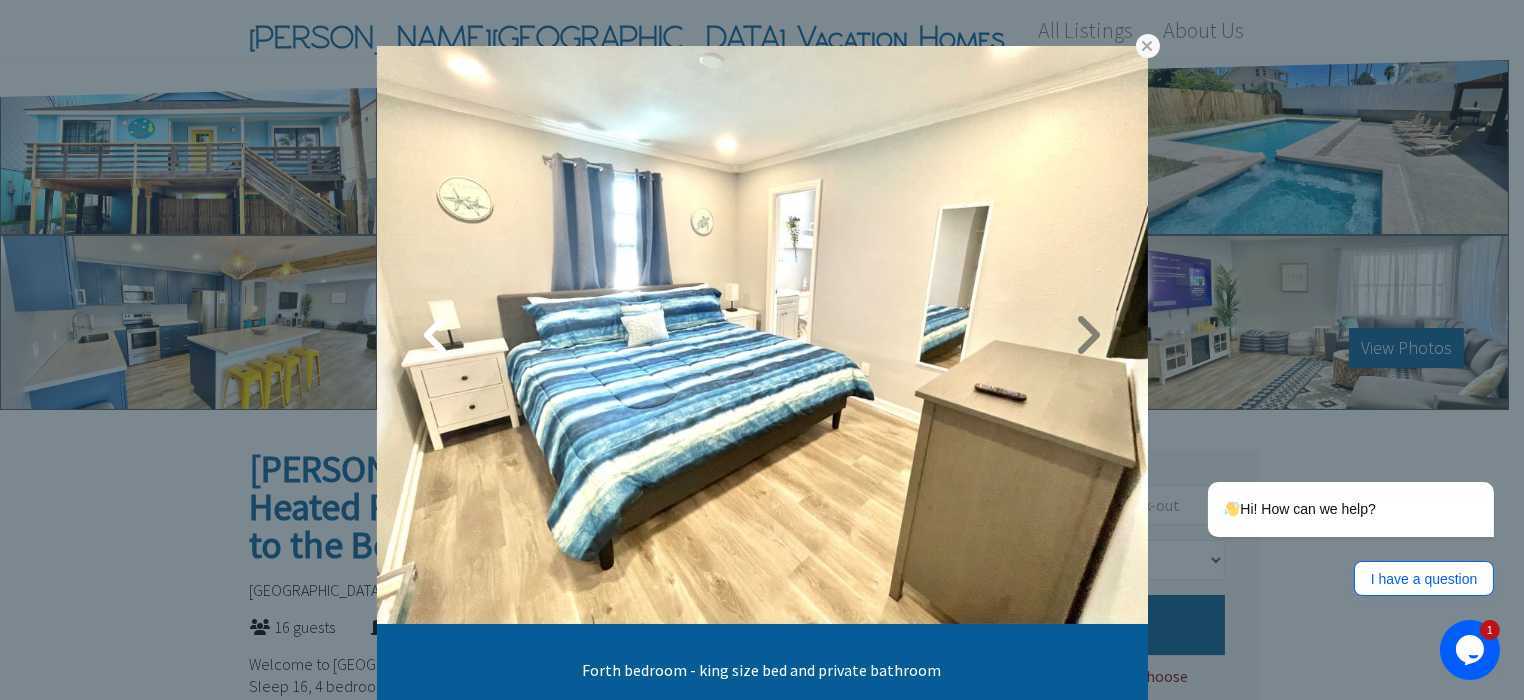 click at bounding box center (1088, 335) 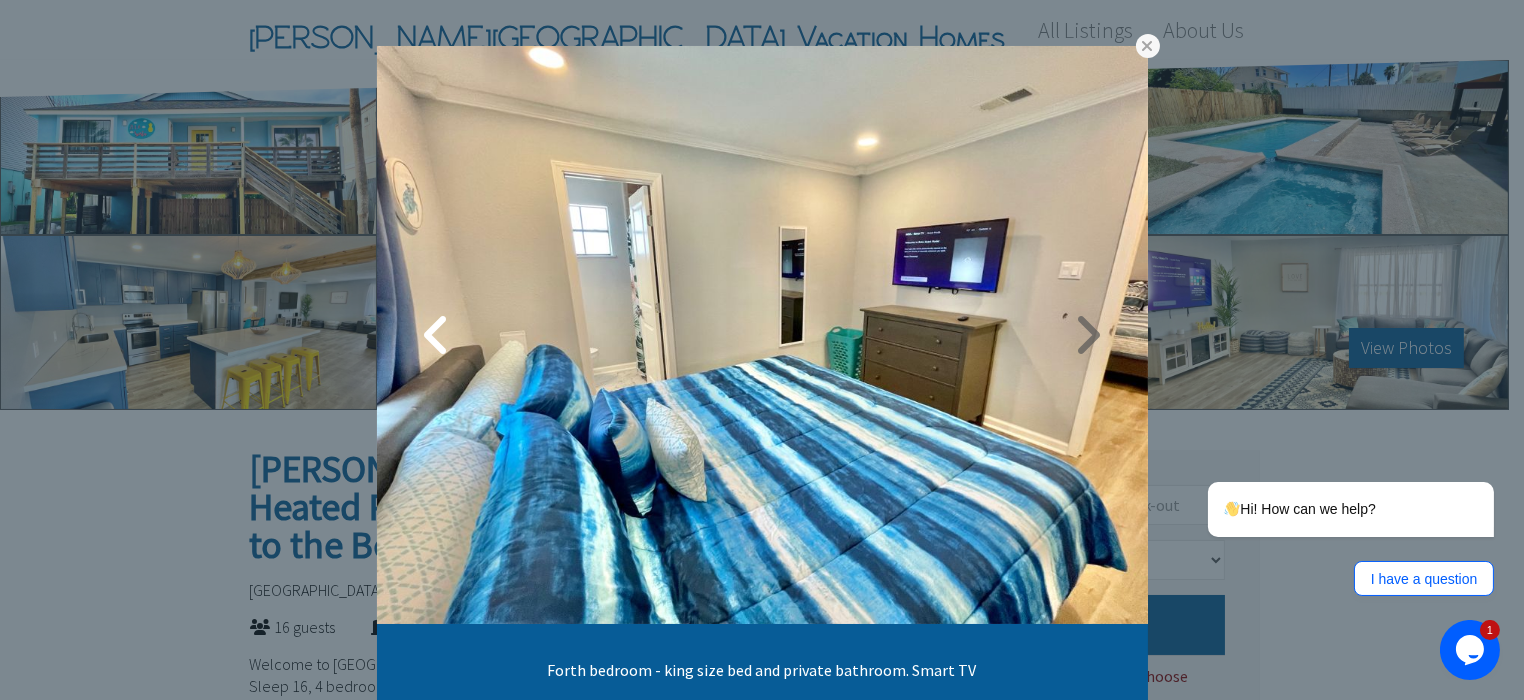 click at bounding box center (1088, 335) 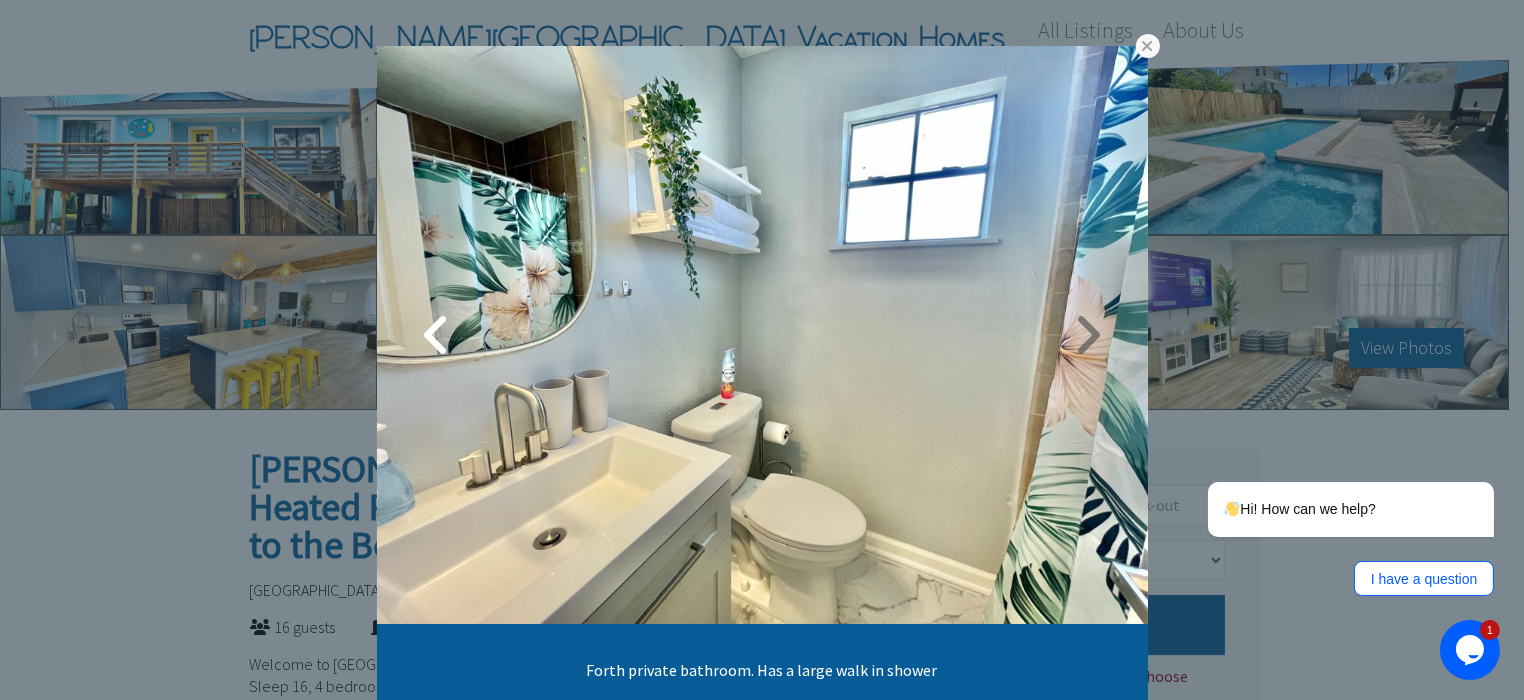 click at bounding box center [1088, 335] 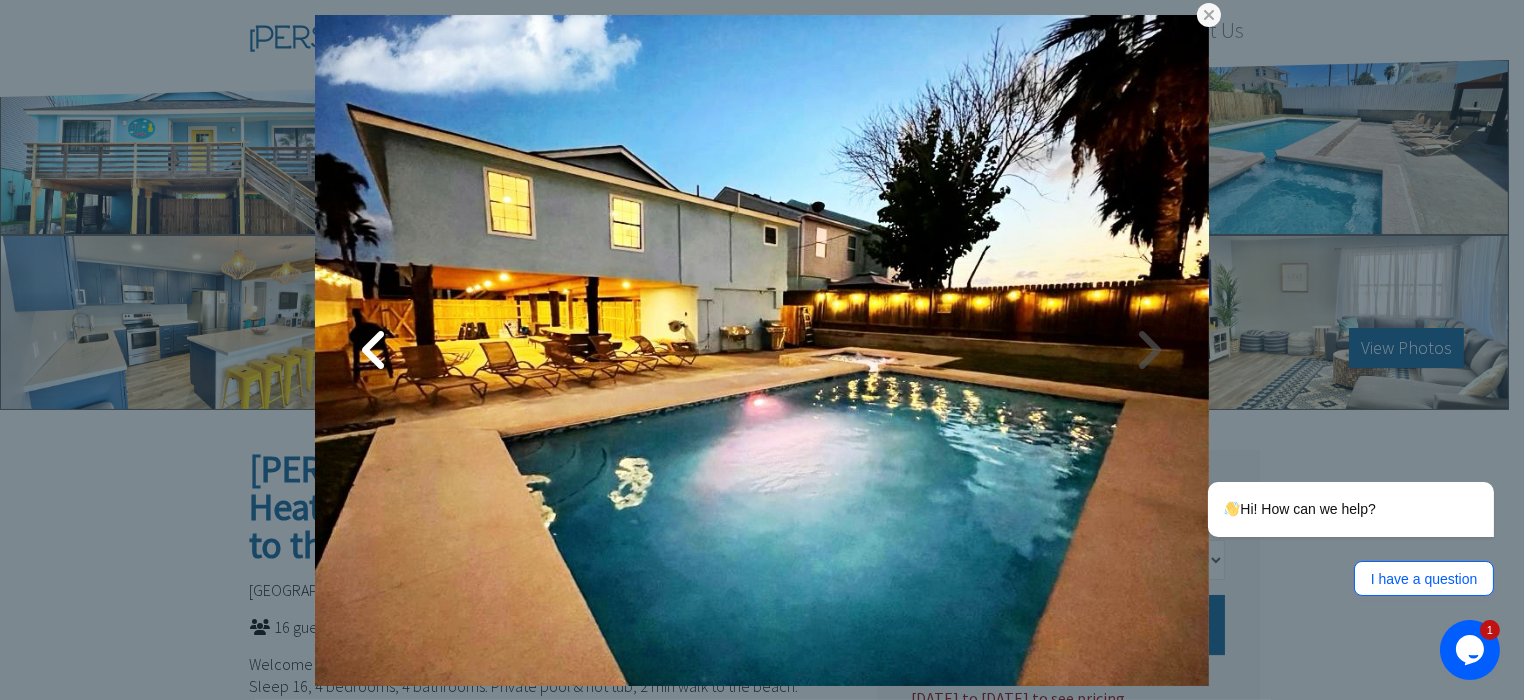 click at bounding box center [1149, 350] 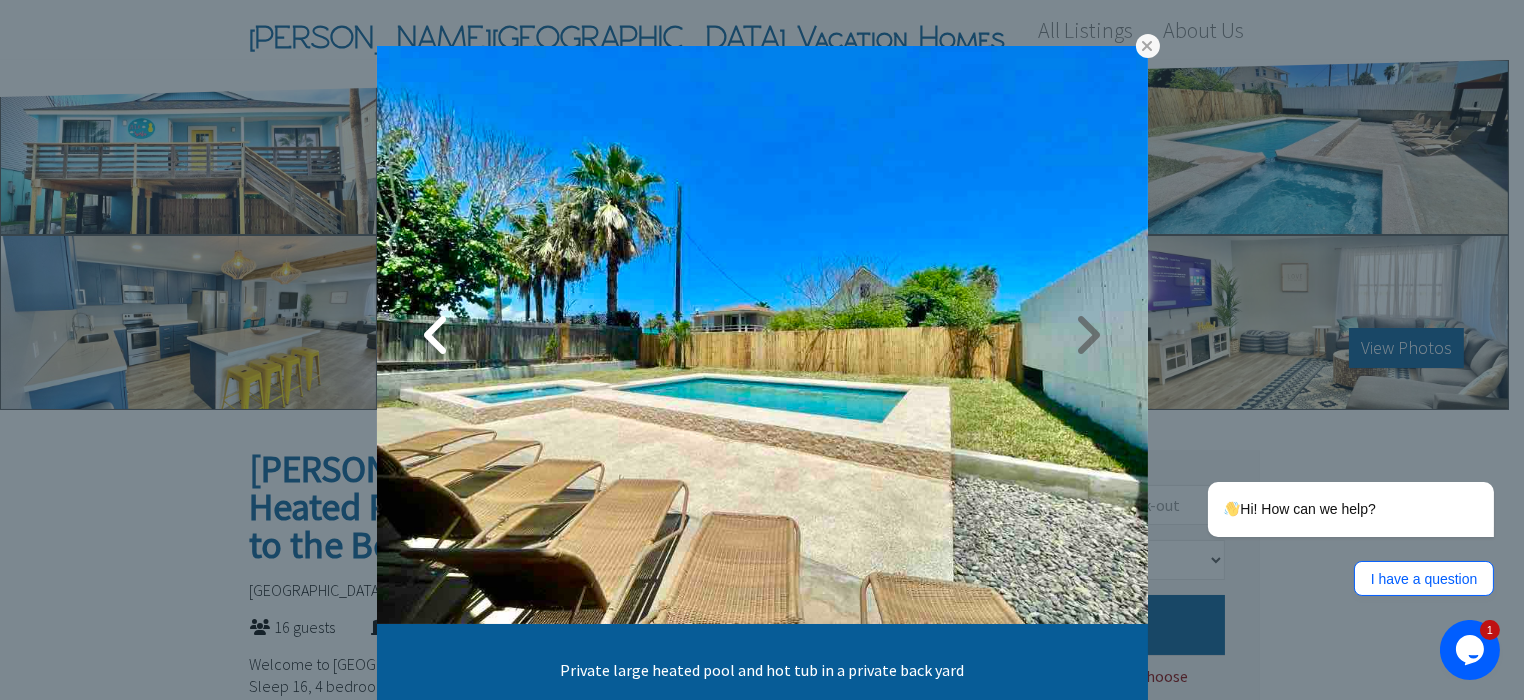 click at bounding box center [1088, 335] 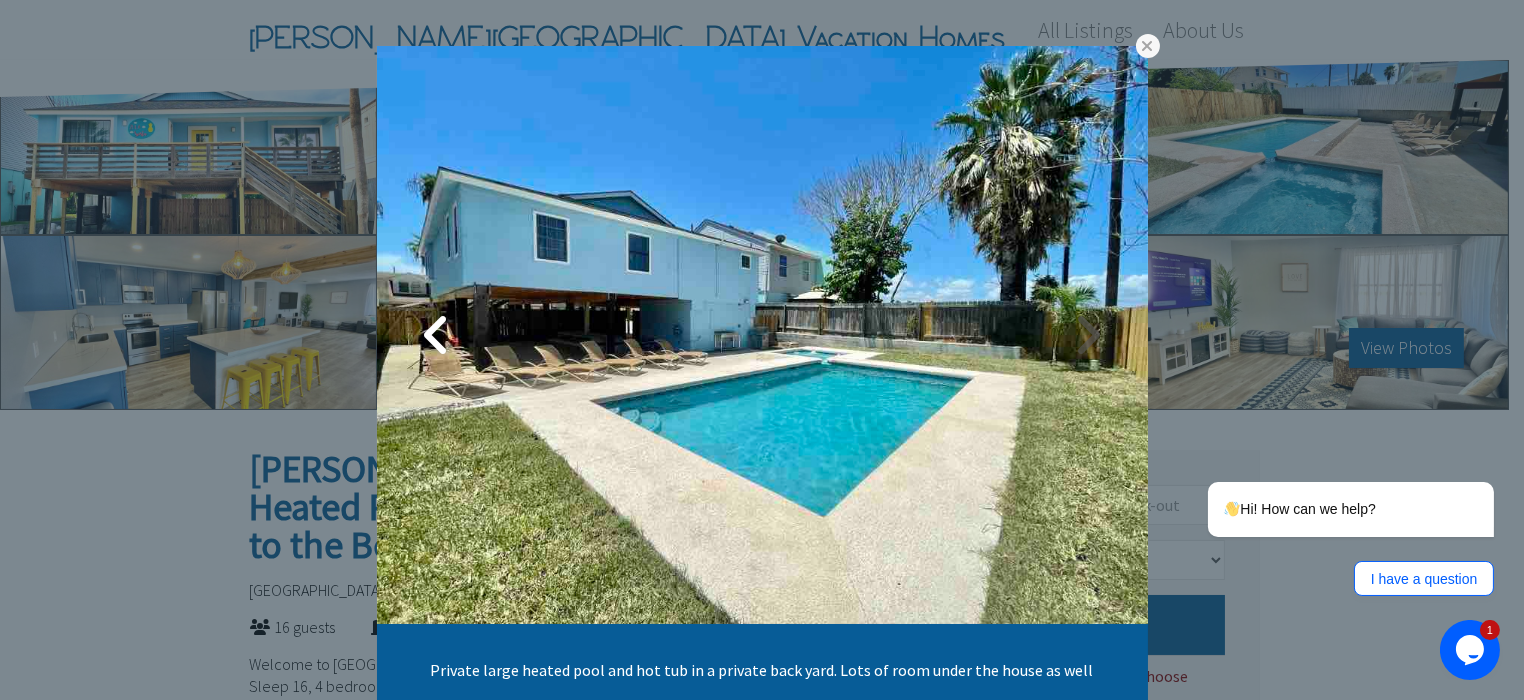 click at bounding box center [1088, 335] 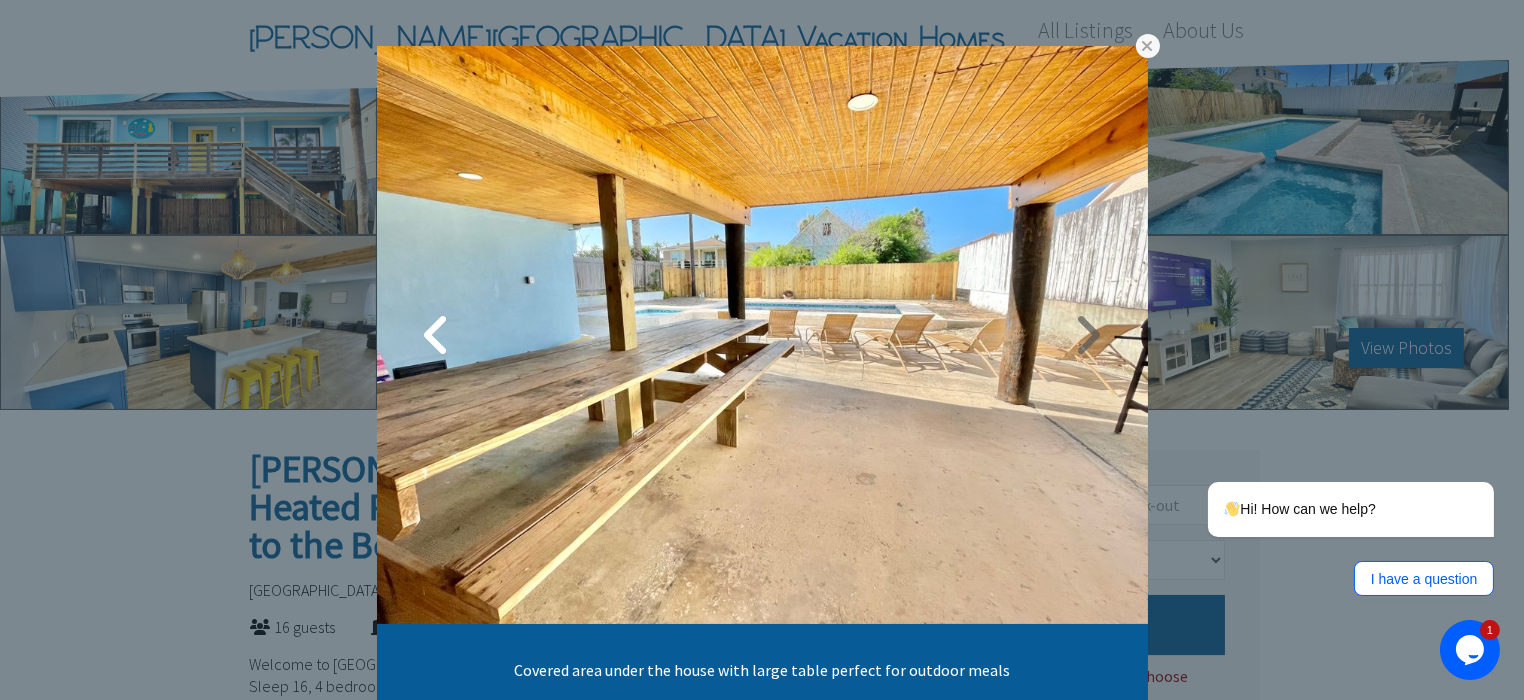 click at bounding box center [1088, 335] 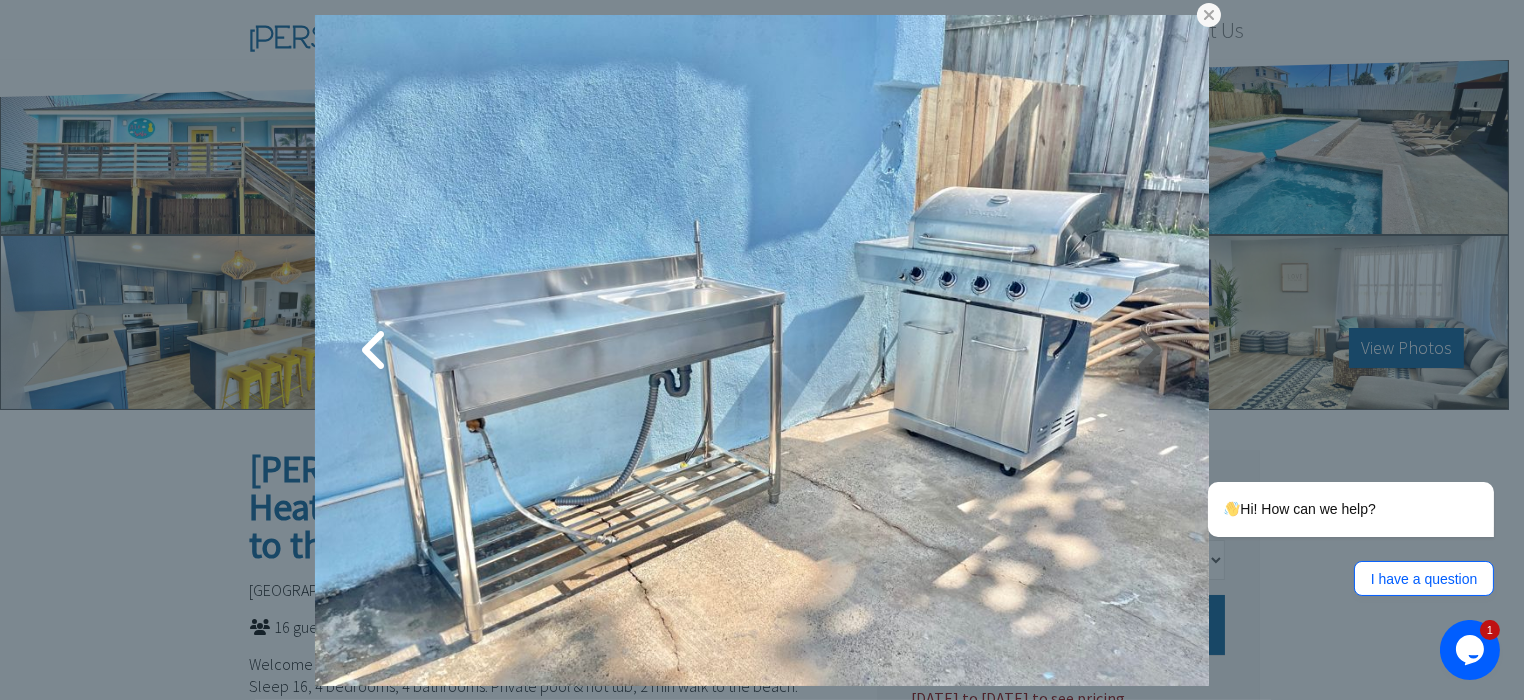 click at bounding box center [1149, 350] 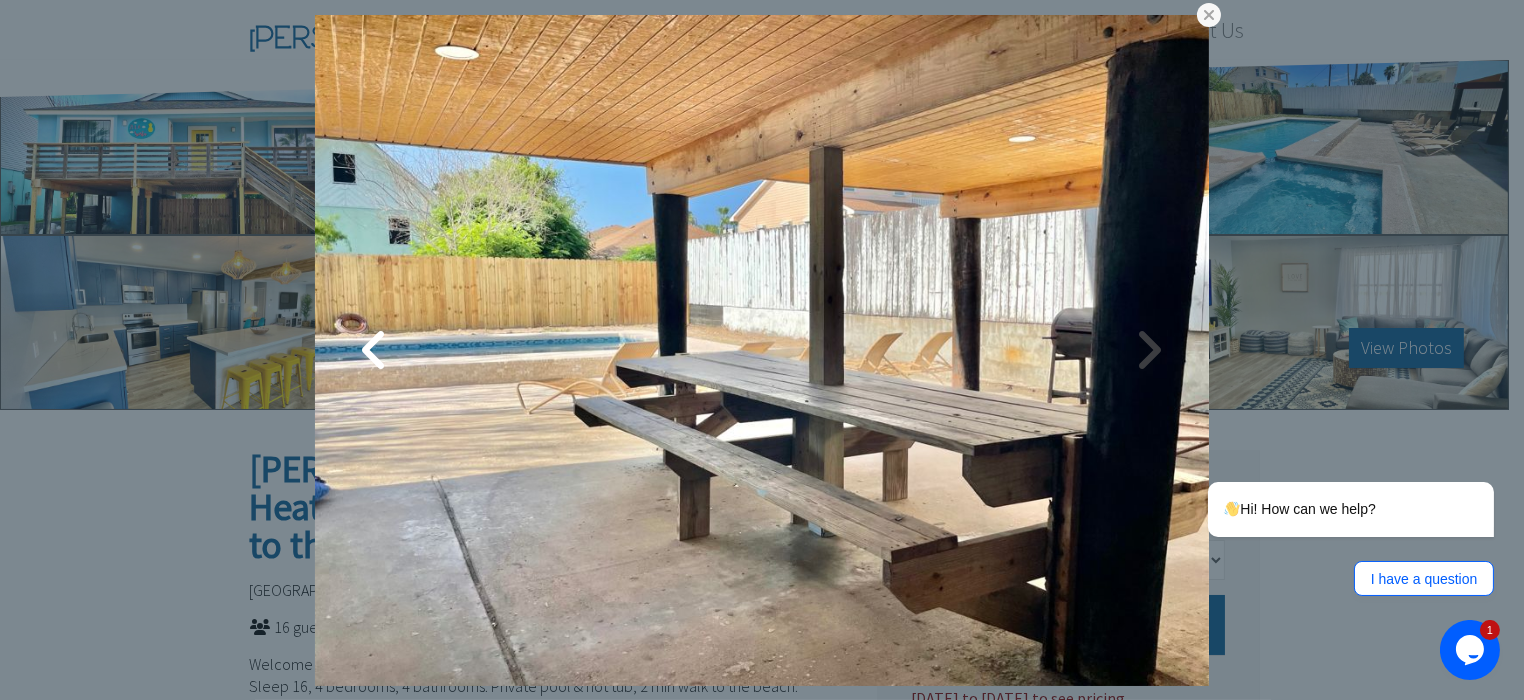 click at bounding box center [1149, 350] 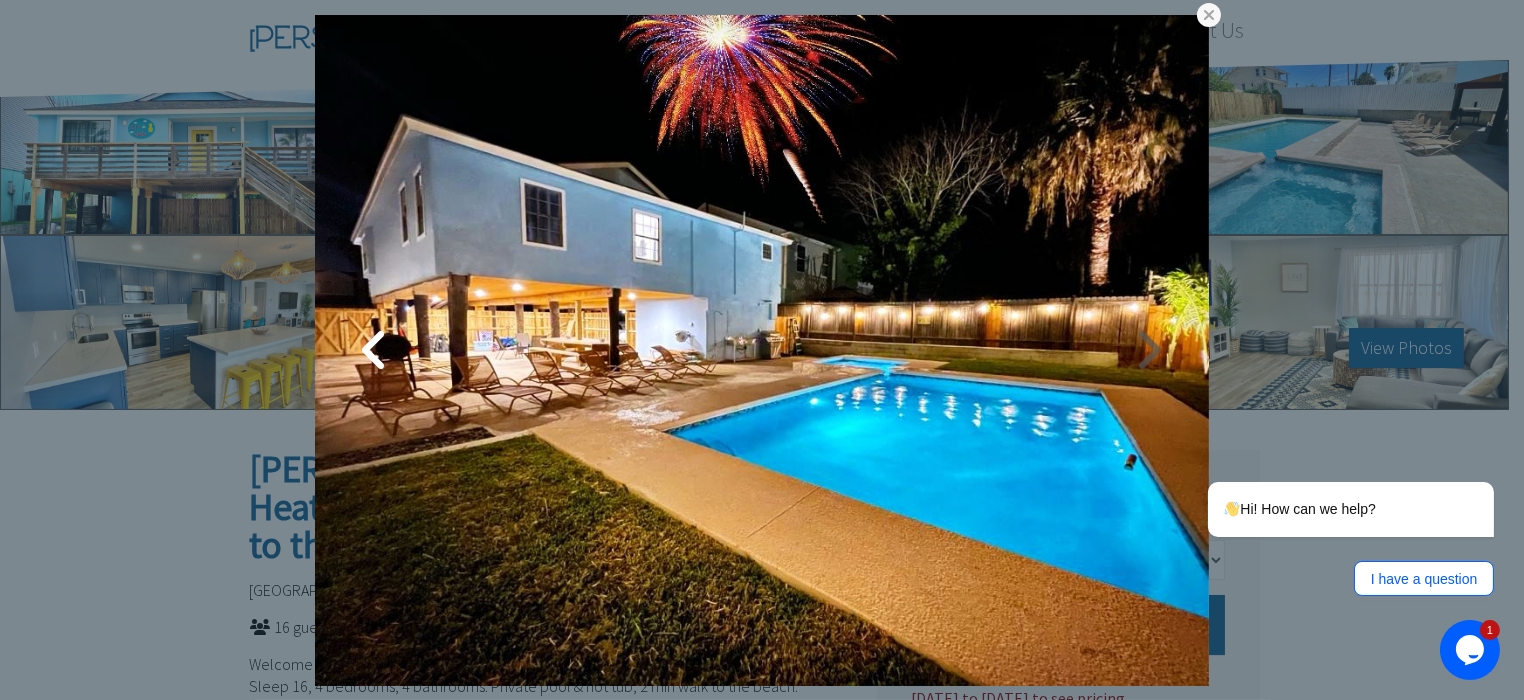 click at bounding box center (1149, 350) 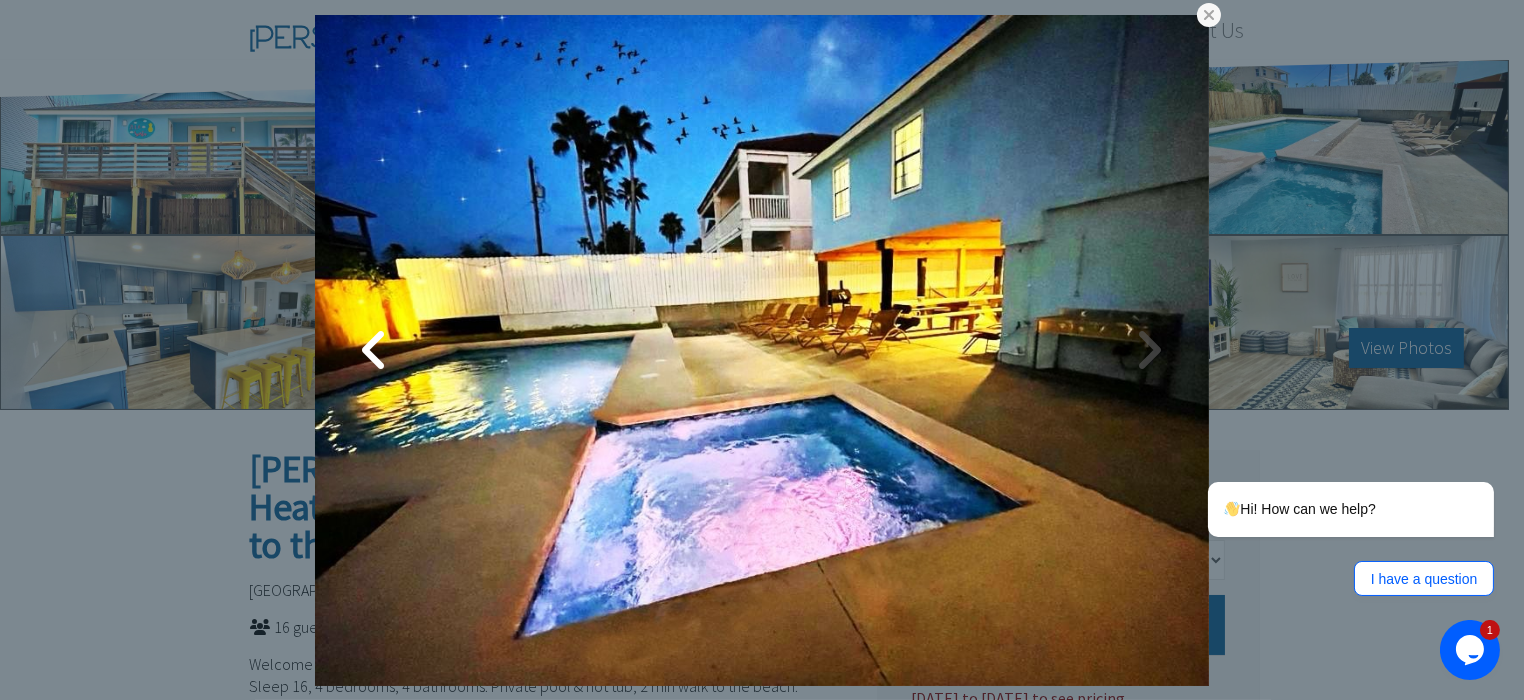 click at bounding box center (1149, 350) 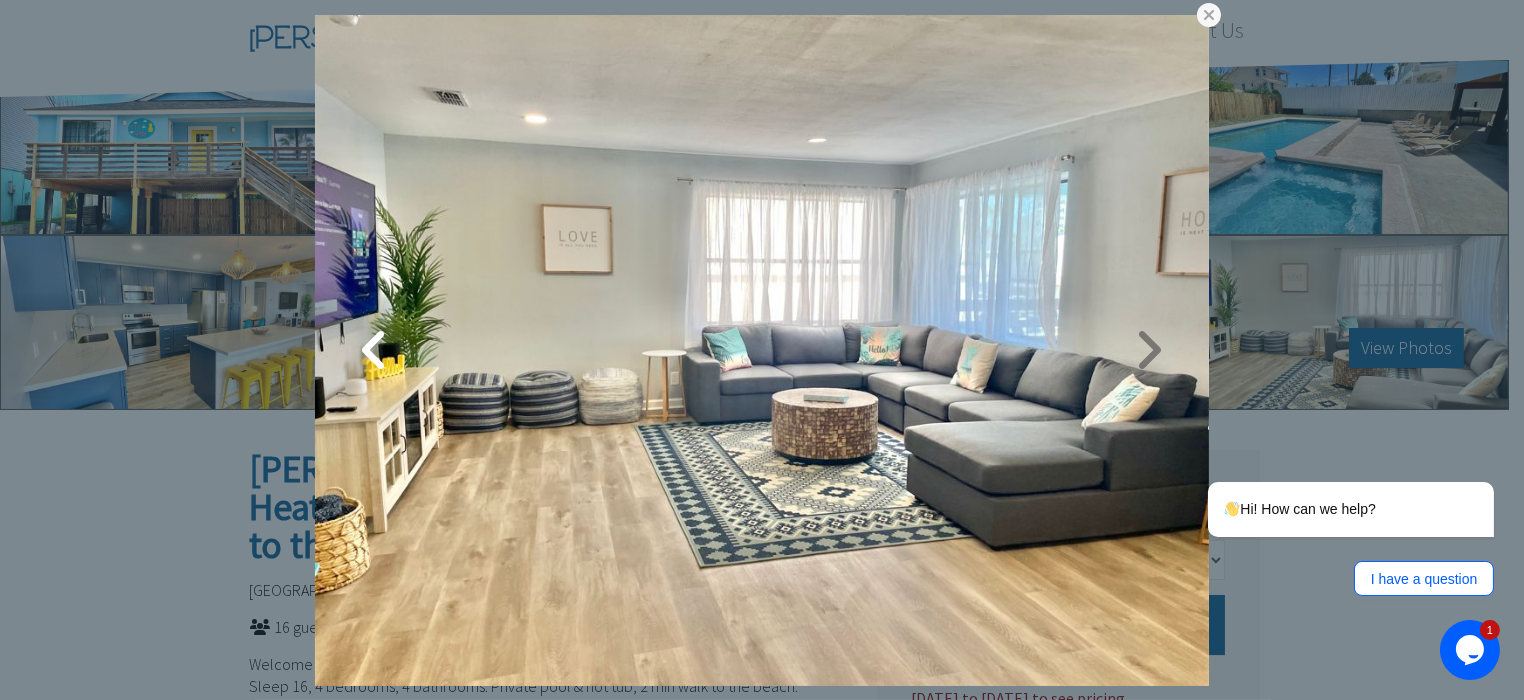 click at bounding box center (1149, 350) 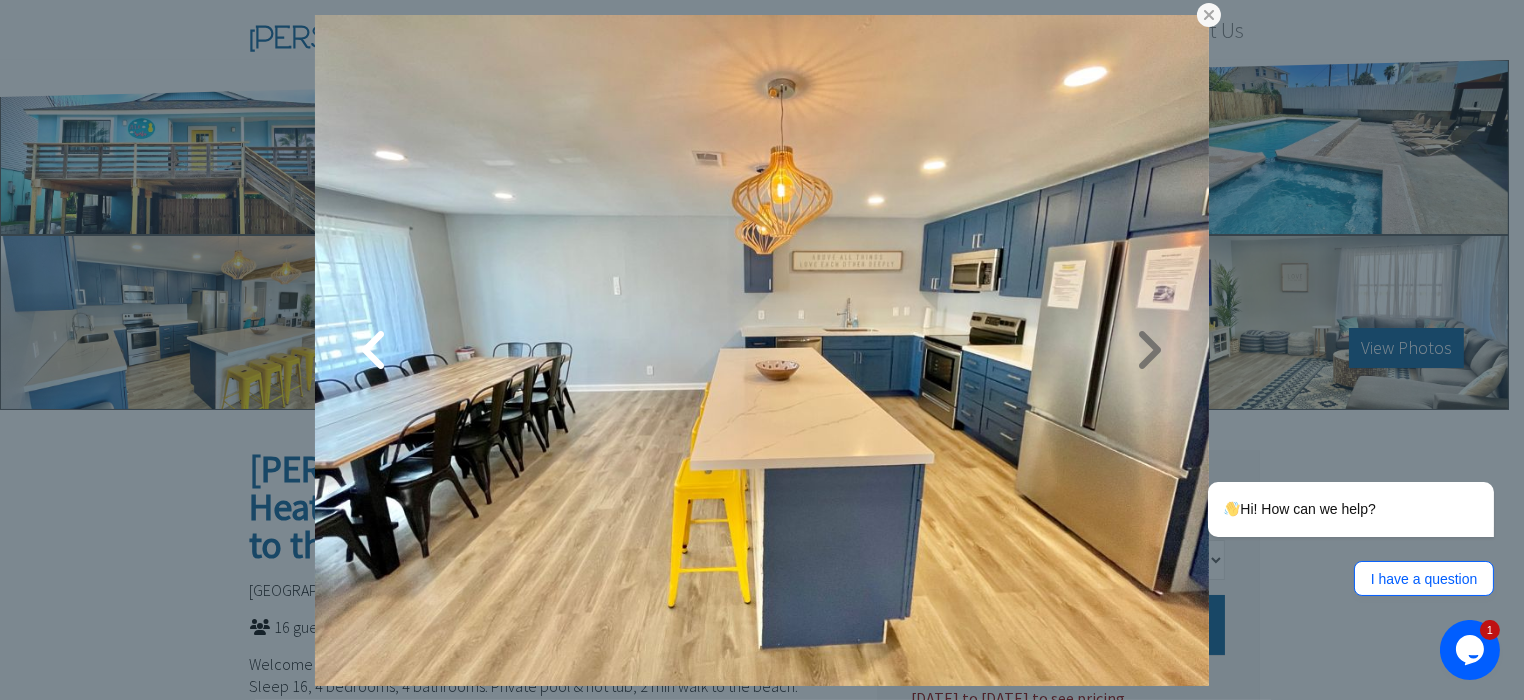 click at bounding box center [1149, 350] 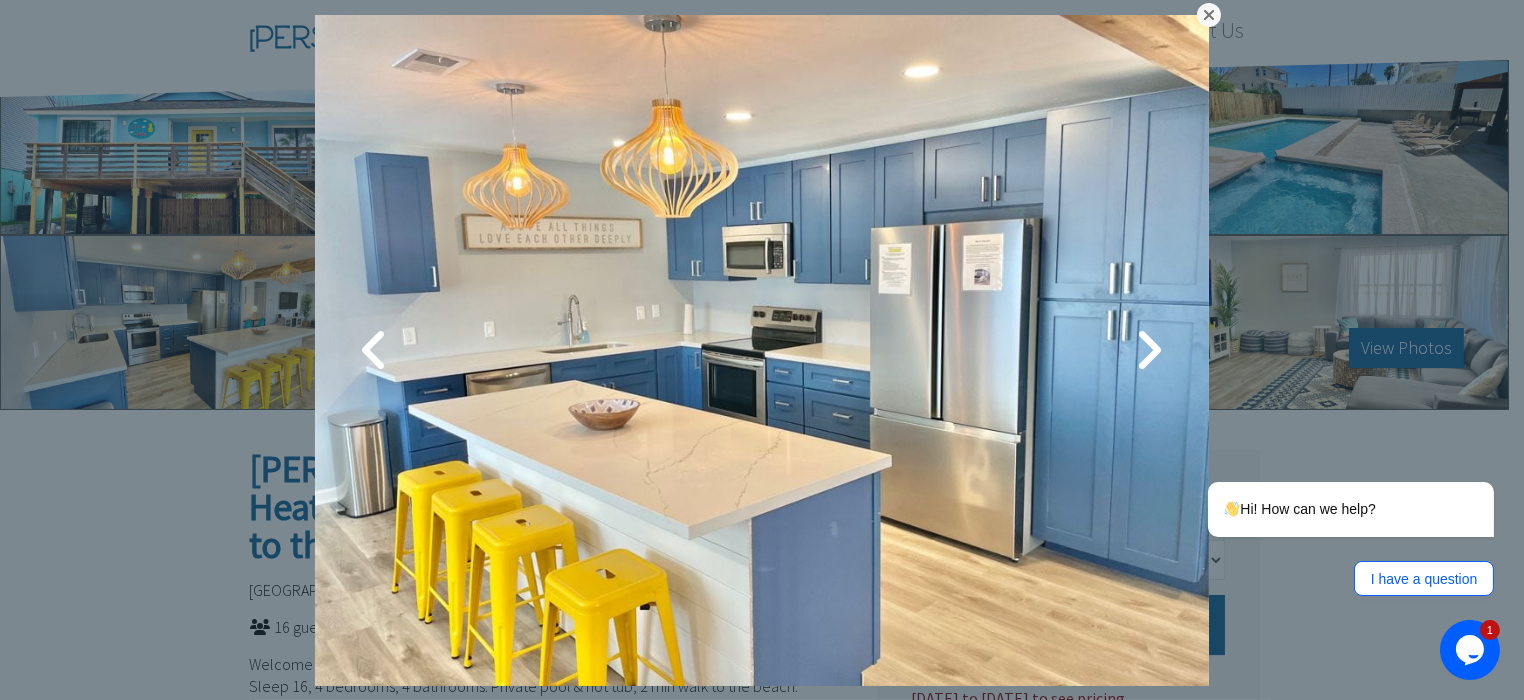 click at bounding box center (1209, 15) 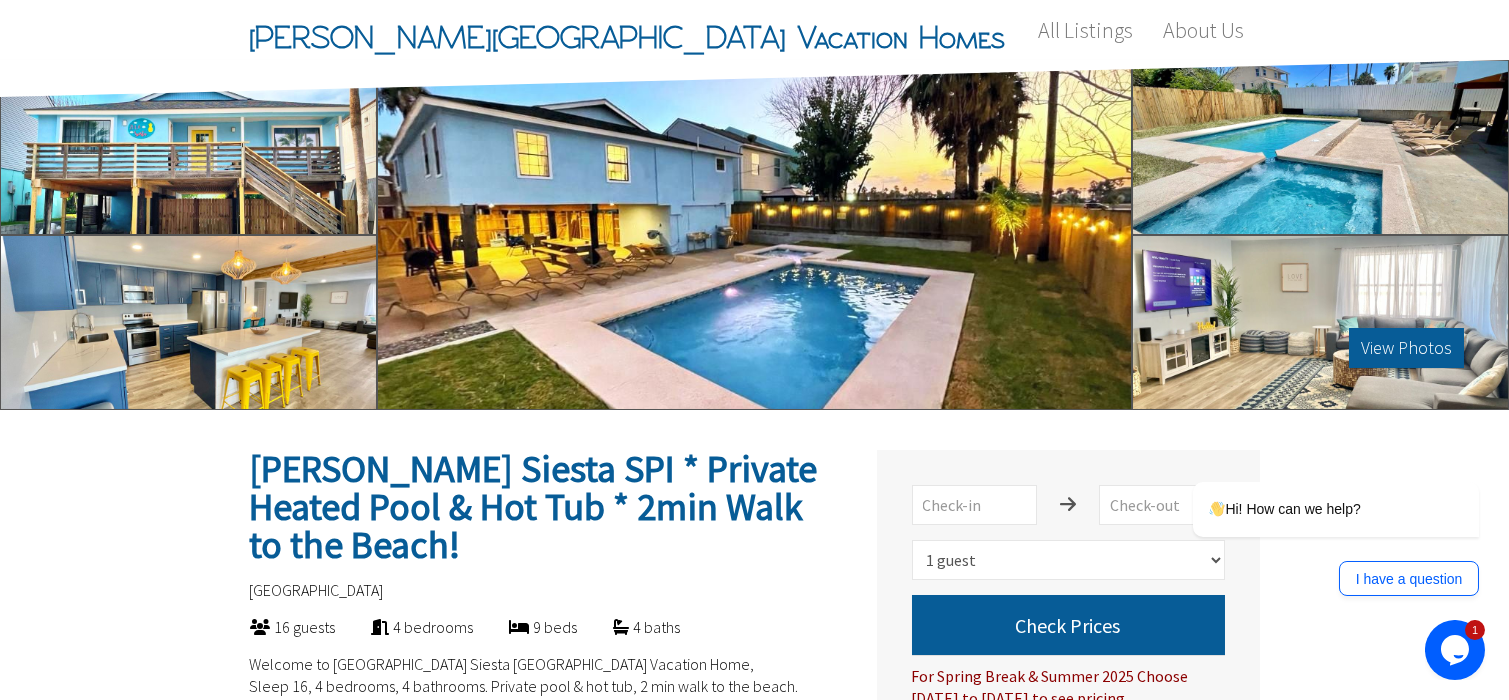 scroll, scrollTop: 199, scrollLeft: 0, axis: vertical 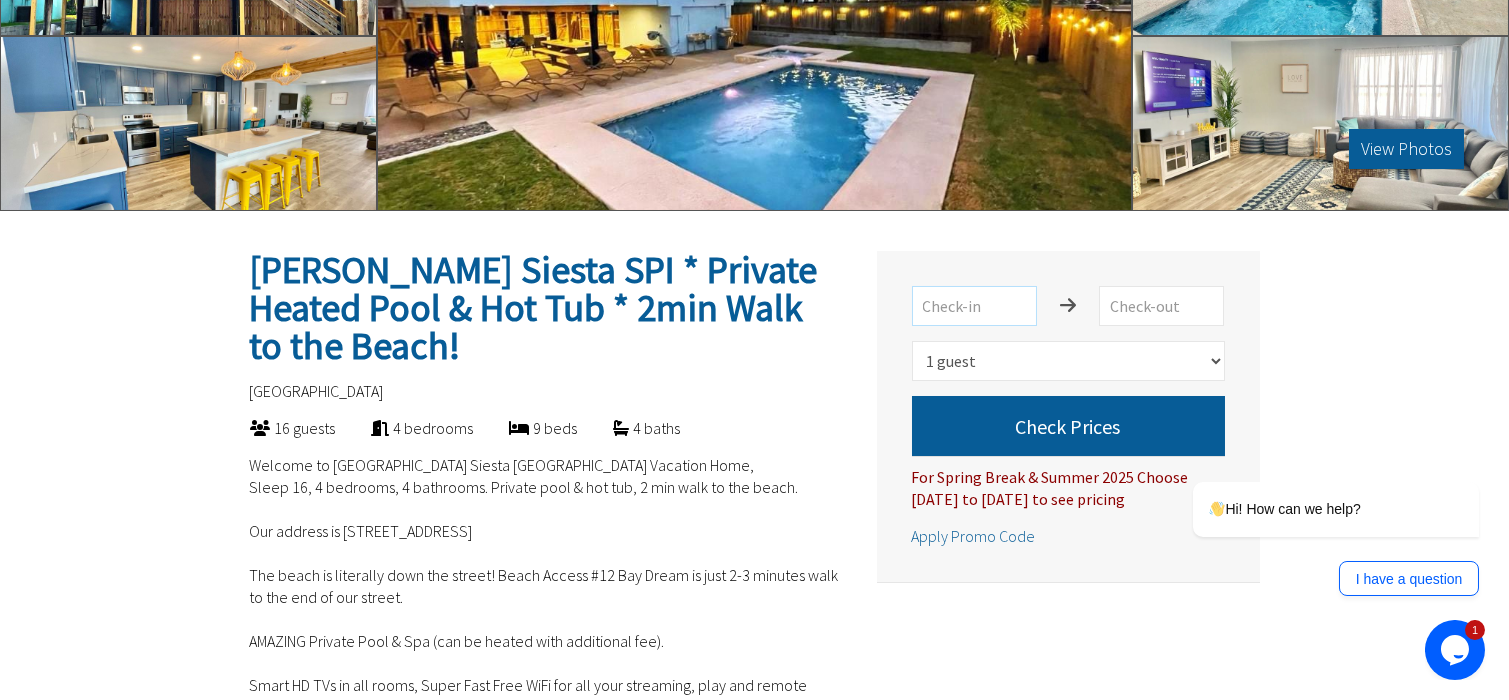 click at bounding box center (974, 306) 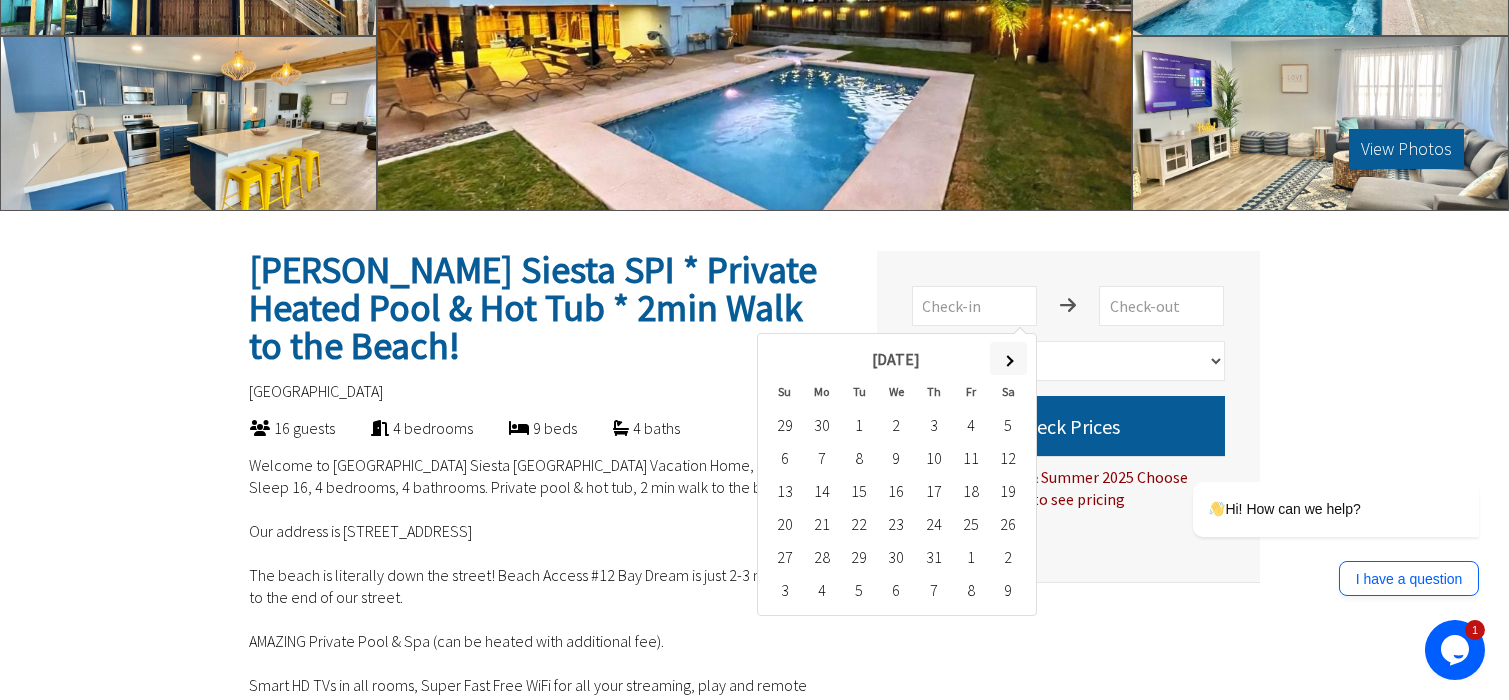 click at bounding box center (1008, 358) 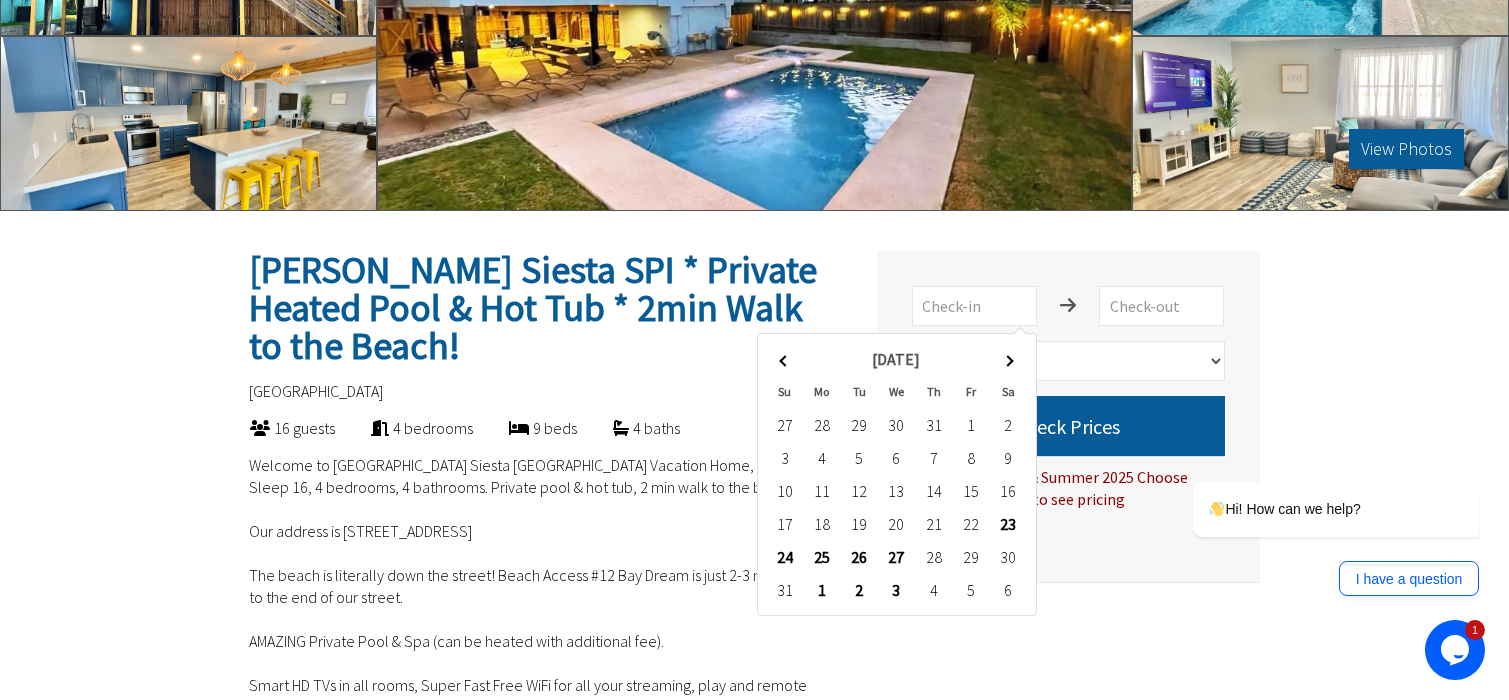 click at bounding box center (1008, 358) 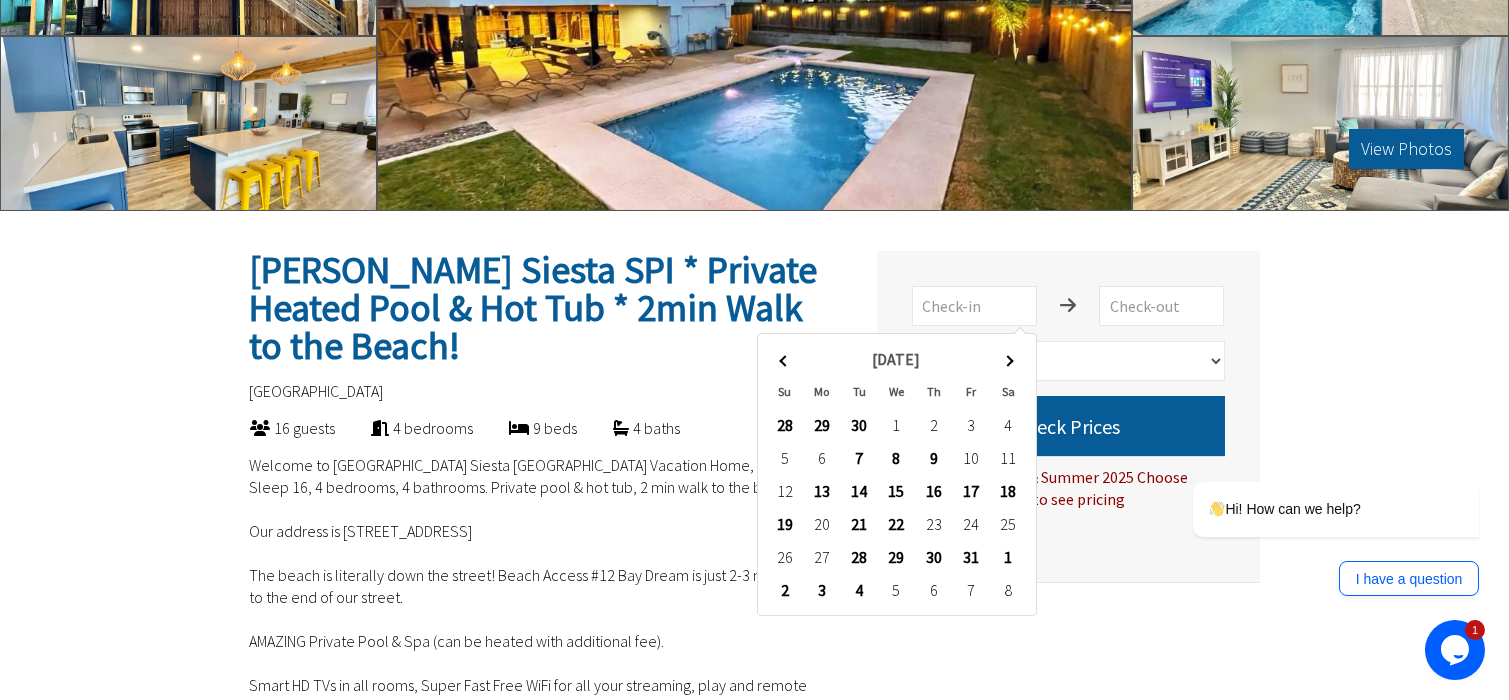 click at bounding box center [1008, 358] 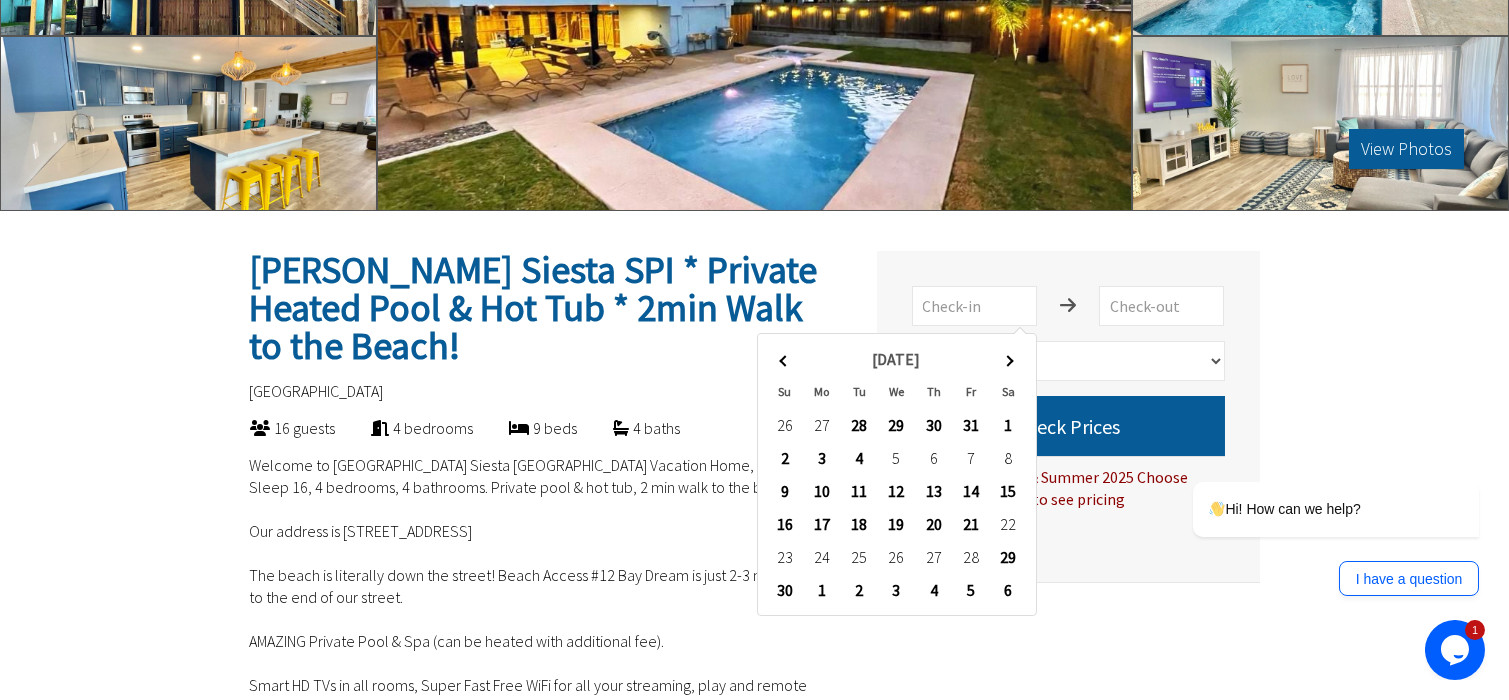 click at bounding box center [1008, 358] 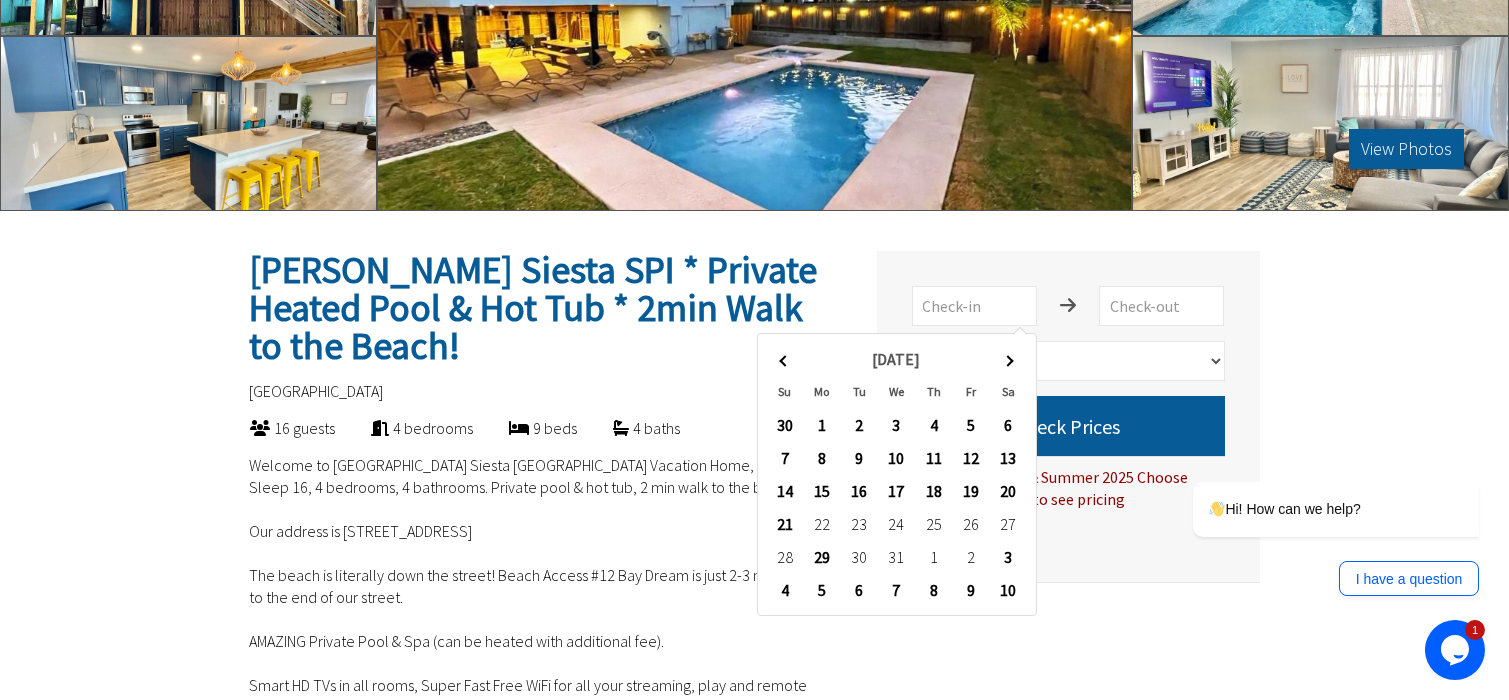 click at bounding box center (1008, 358) 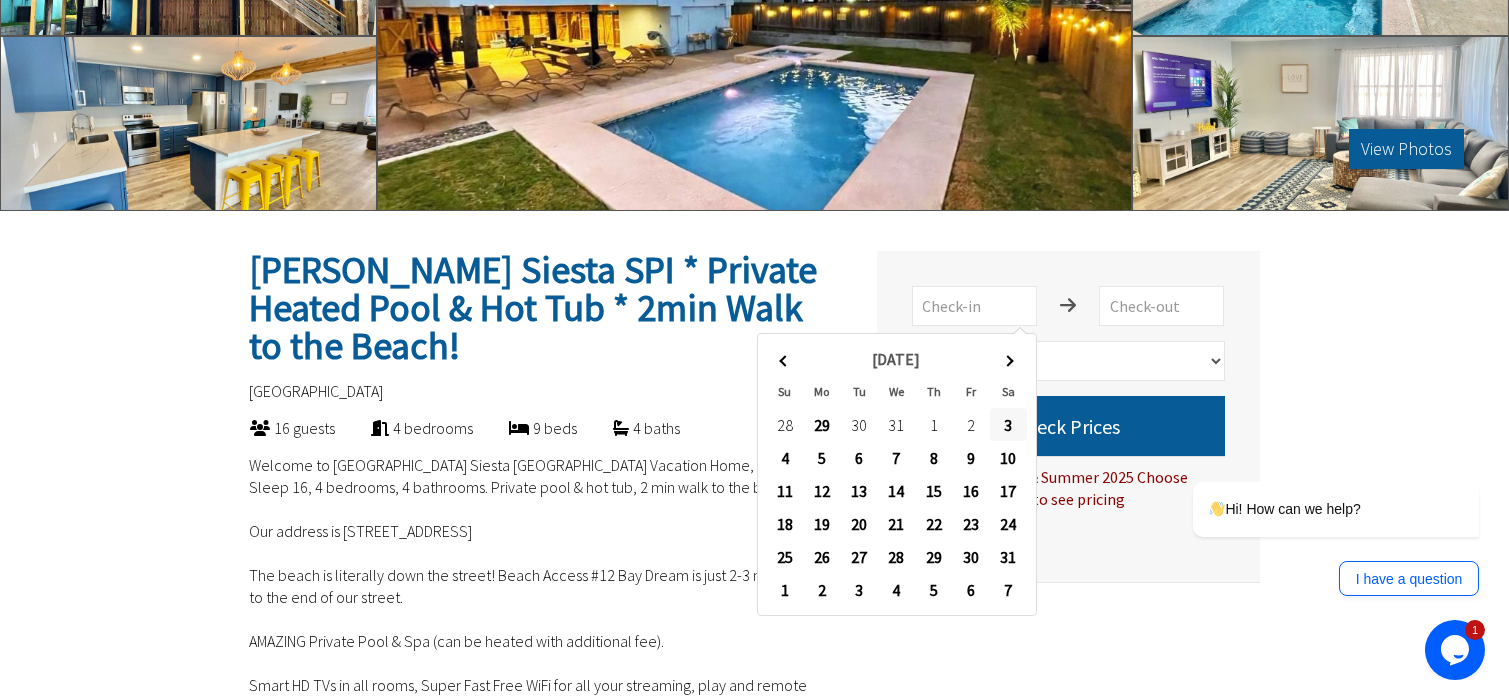 type on "1/3/2026" 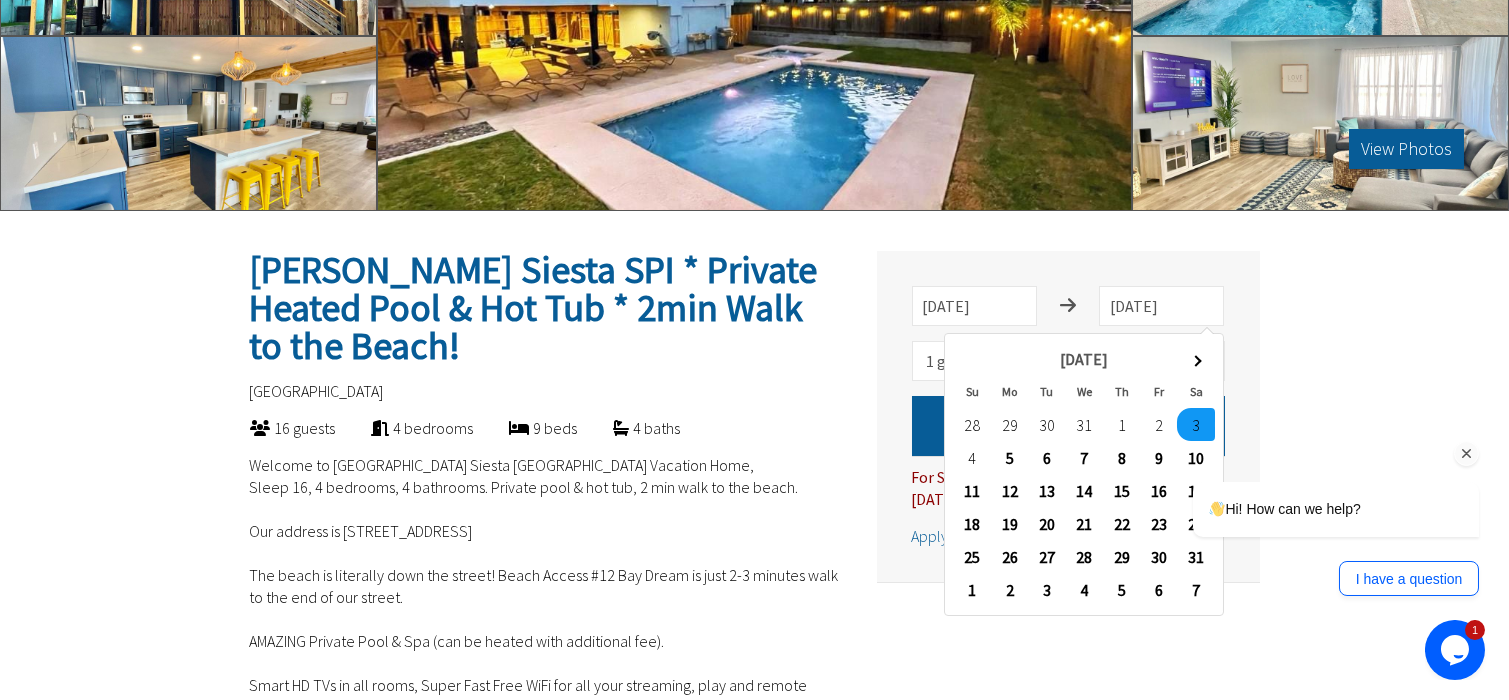 click at bounding box center (1309, 453) 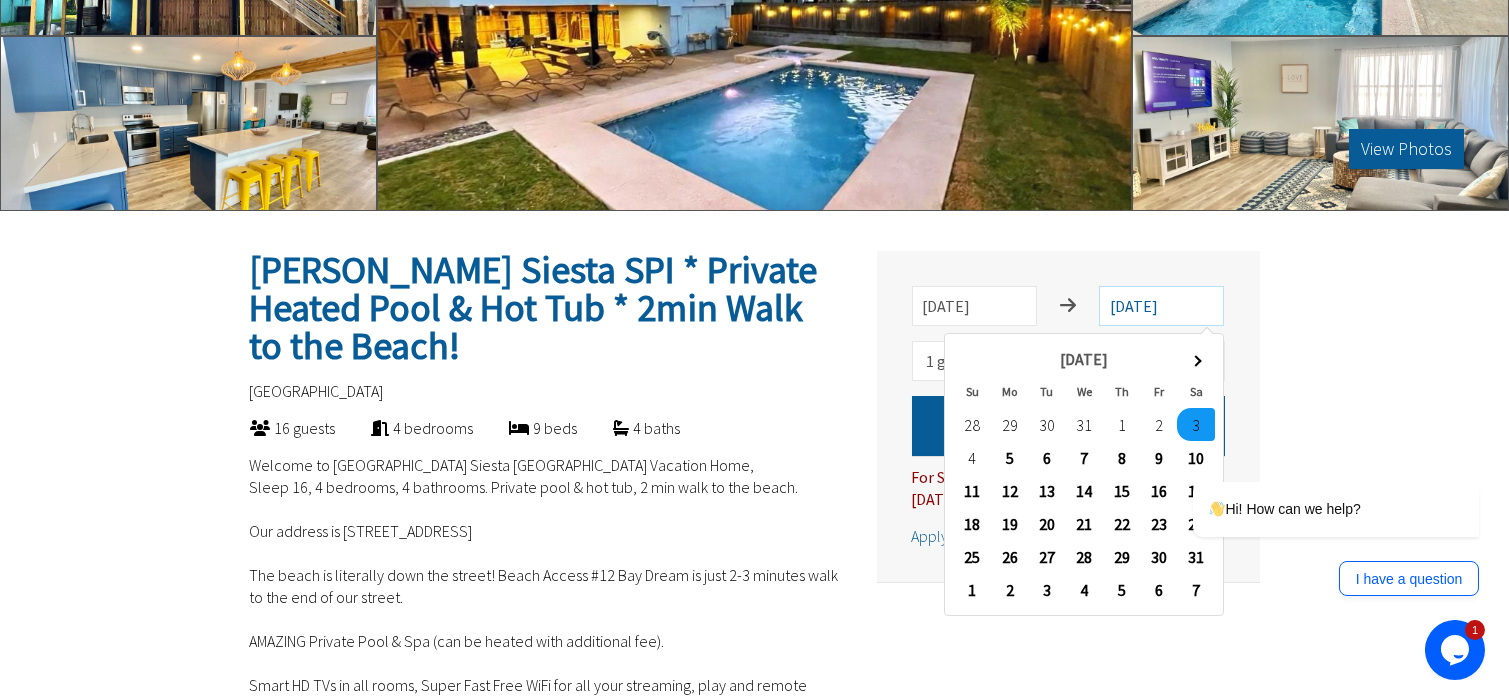 click on "1/5/2026" at bounding box center [1161, 306] 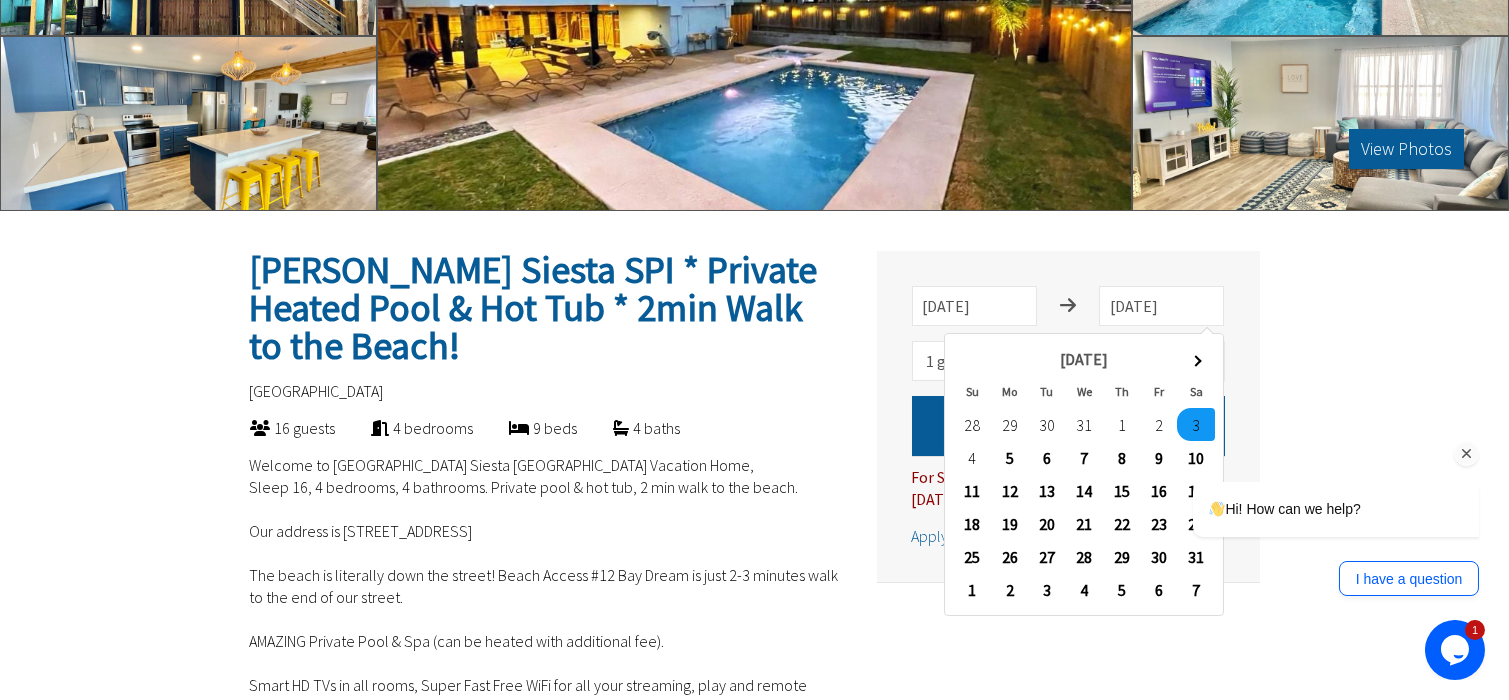 click at bounding box center [1309, 453] 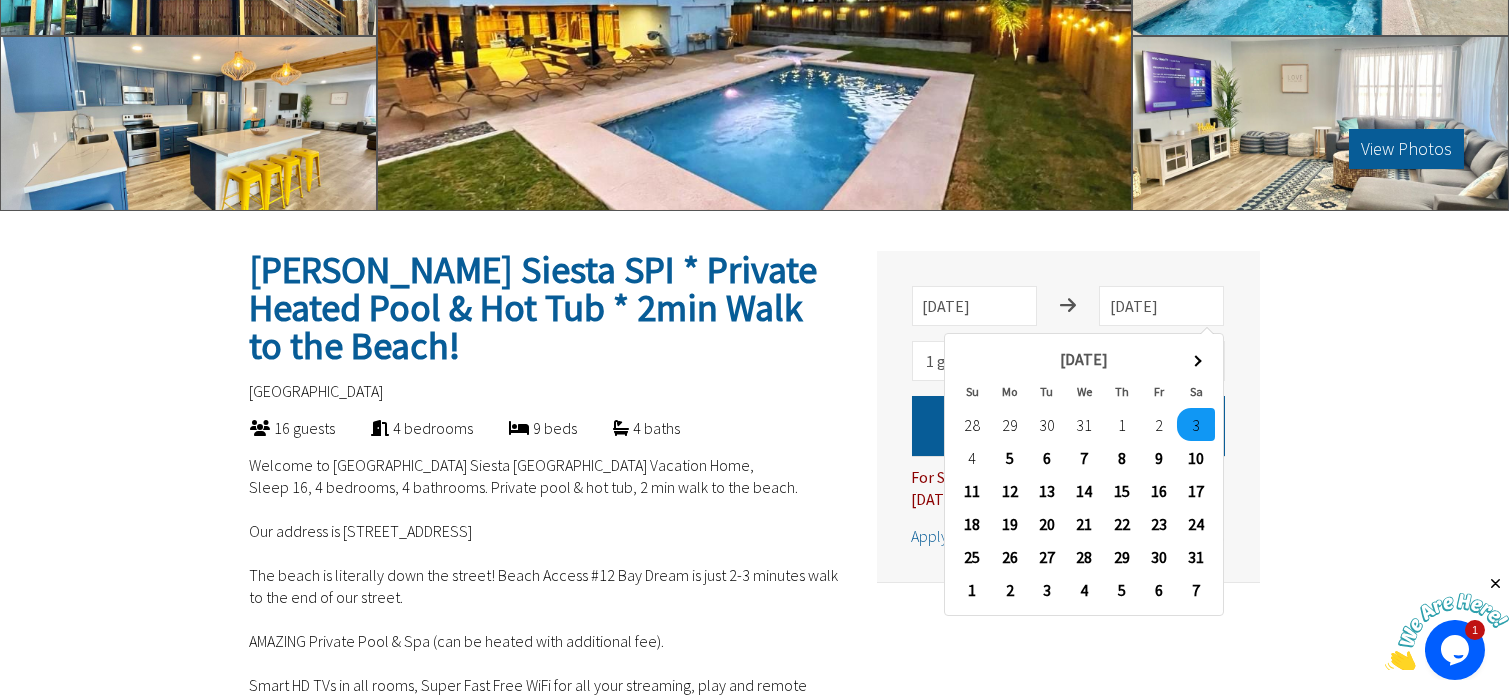 click on "Zula Siesta SPI * Private Heated Pool & Hot Tub * 2min Walk to the Beach!
South Padre Island
16 guests
4 bedrooms
9 beds
4 baths
Welcome to Zula Siesta South Padre Island Vacation Home,
Sleep 16, 4 bedrooms, 4 bathrooms. Private pool & hot tub, 2 min walk to the beach.
Our address is 112 E Mesquite St, South Padre Island TX 78597
The beach is literally down the street! Beach Access #12 Bay Dream is just 2-3 minutes walk to the end of our street.
AMAZING Private Pool & Spa (can be heated with additional fee).
Smart HD TVs in all rooms, Super Fast Free WiFi for all your streaming, play and remote work.
Pets welcome with a $150 pet fee (see more below)
Check Out Zula Siesta Video Tour. More info below.
Cancel for a full refund for any reason up to 30 days prior to check in * * 3% credit card processing fee is non refundable
Amenities" at bounding box center (755, 1920) 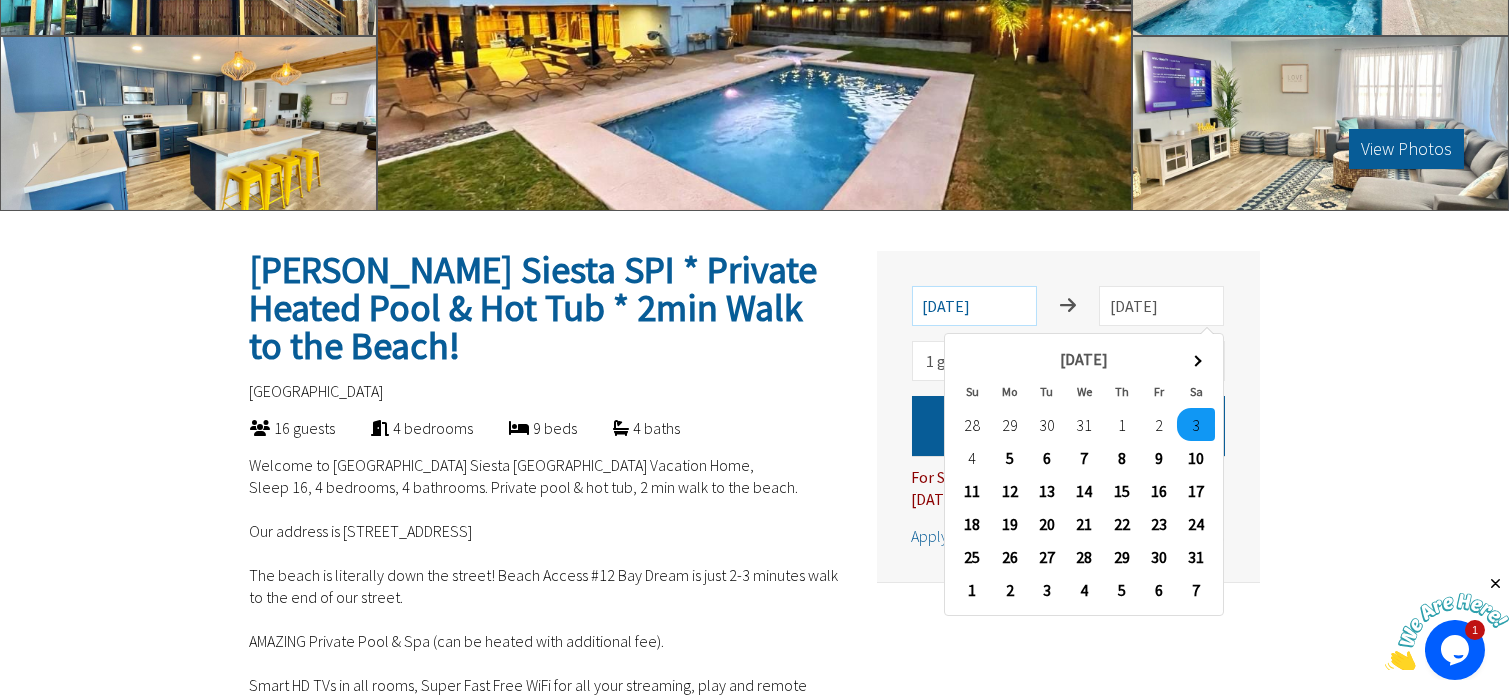 click on "1/3/2026" at bounding box center (974, 306) 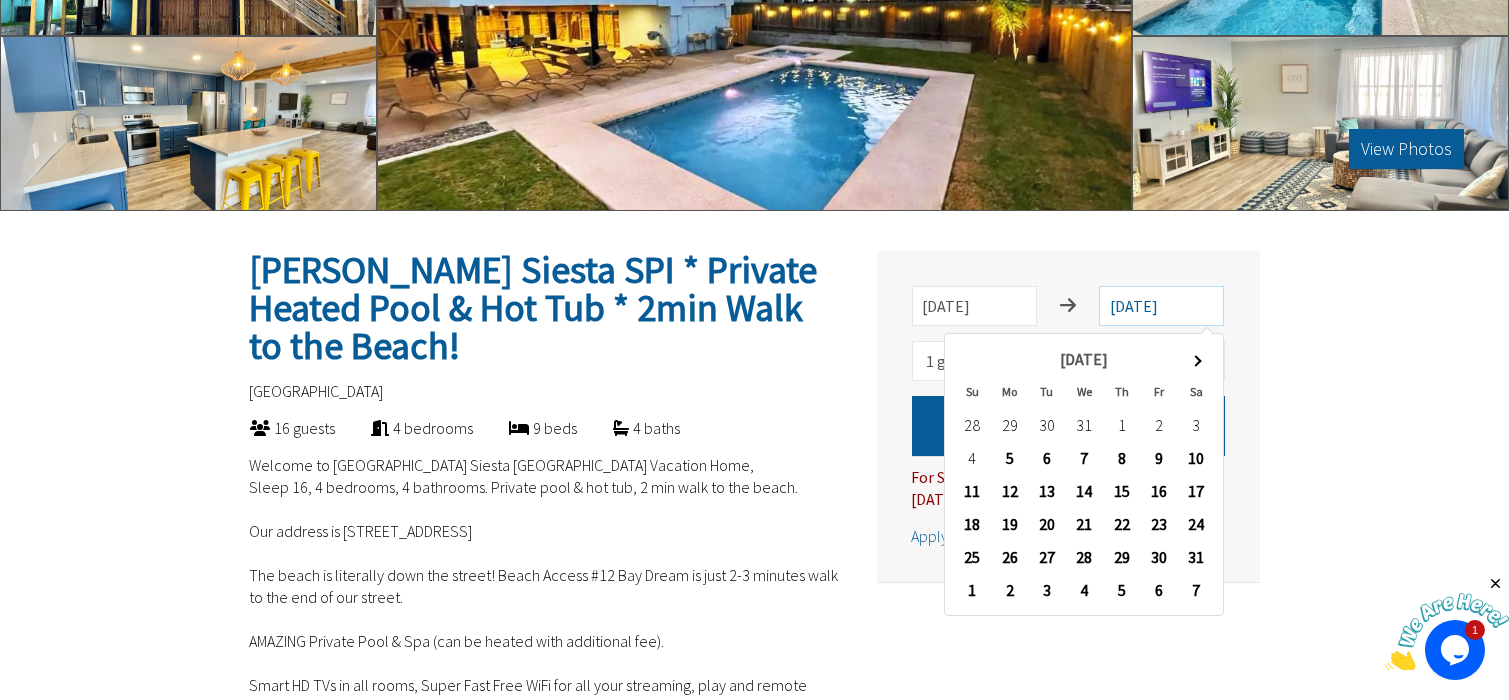click on "1/5/2026" at bounding box center (1161, 306) 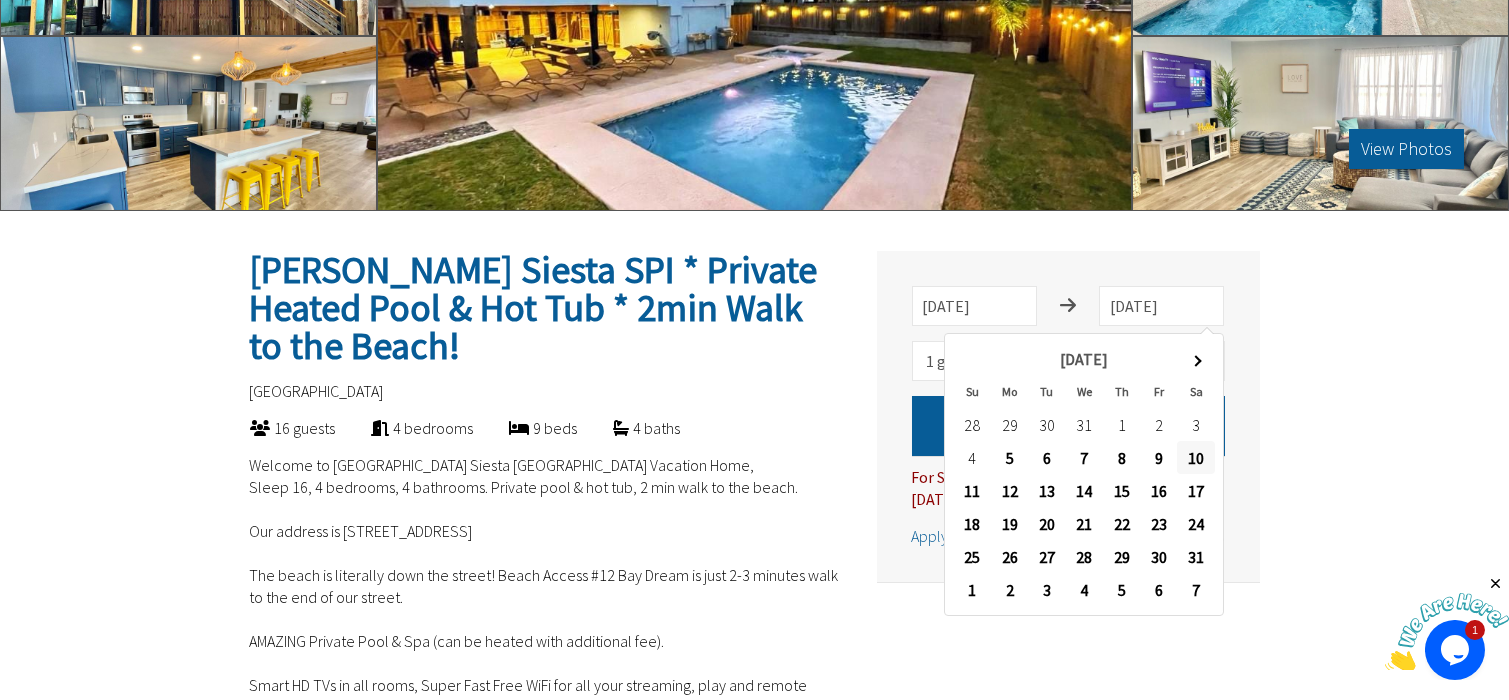 type on "1/10/2026" 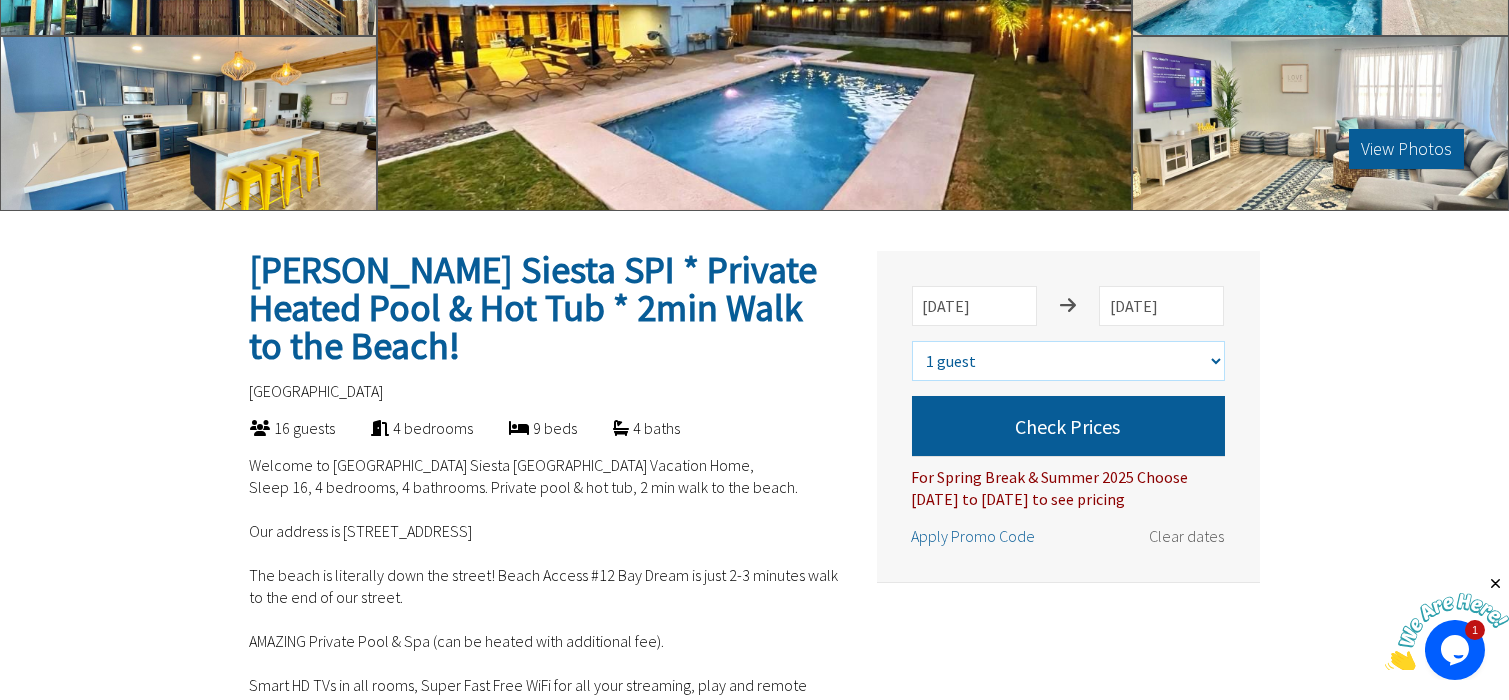 click on "Select number of guests
1 guest 2 guests 3 guests 4 guests 5 guests 6 guests 7 guests 8 guests 9 guests 10 guests 11 guests 12 guests 13 guests 14 guests 15 guests 16 guests" at bounding box center (1068, 361) 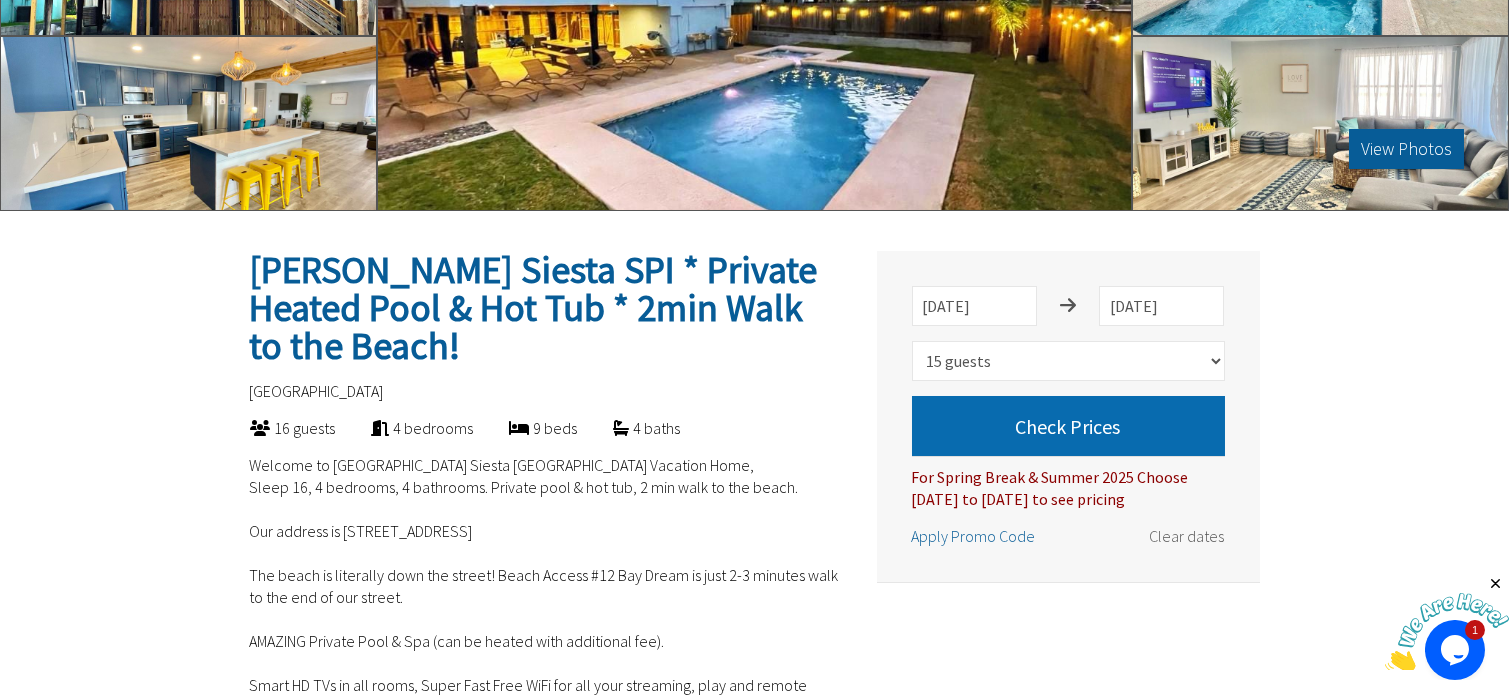 click on "Check Prices" at bounding box center (1068, 426) 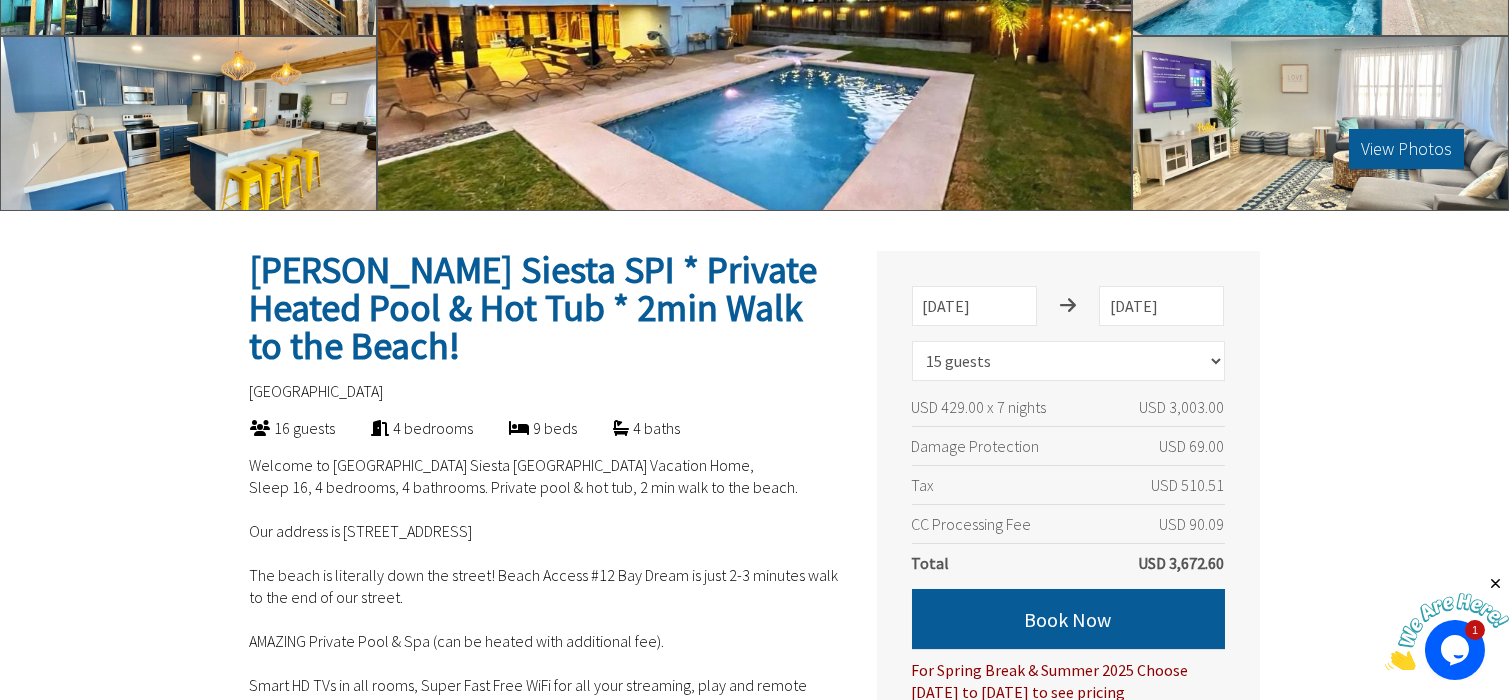 scroll, scrollTop: 299, scrollLeft: 0, axis: vertical 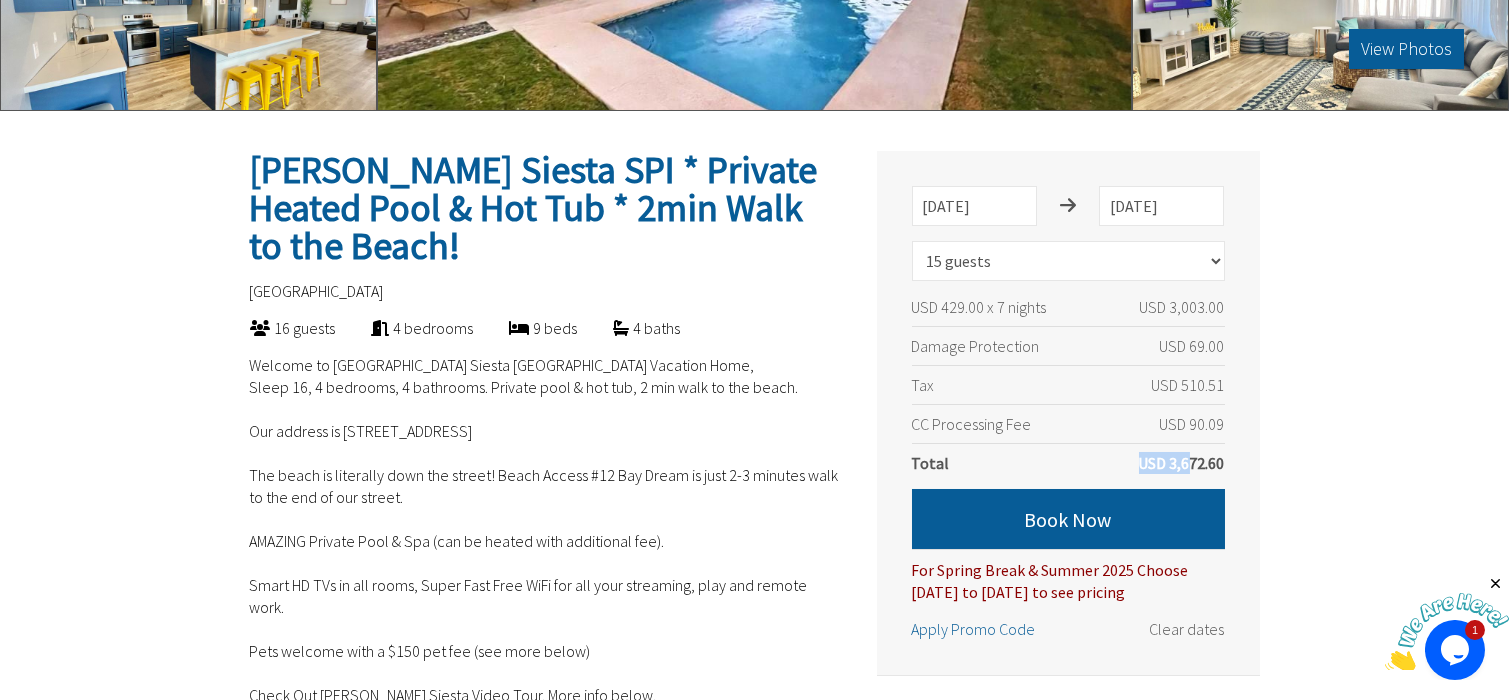 drag, startPoint x: 1232, startPoint y: 463, endPoint x: 1190, endPoint y: 463, distance: 42 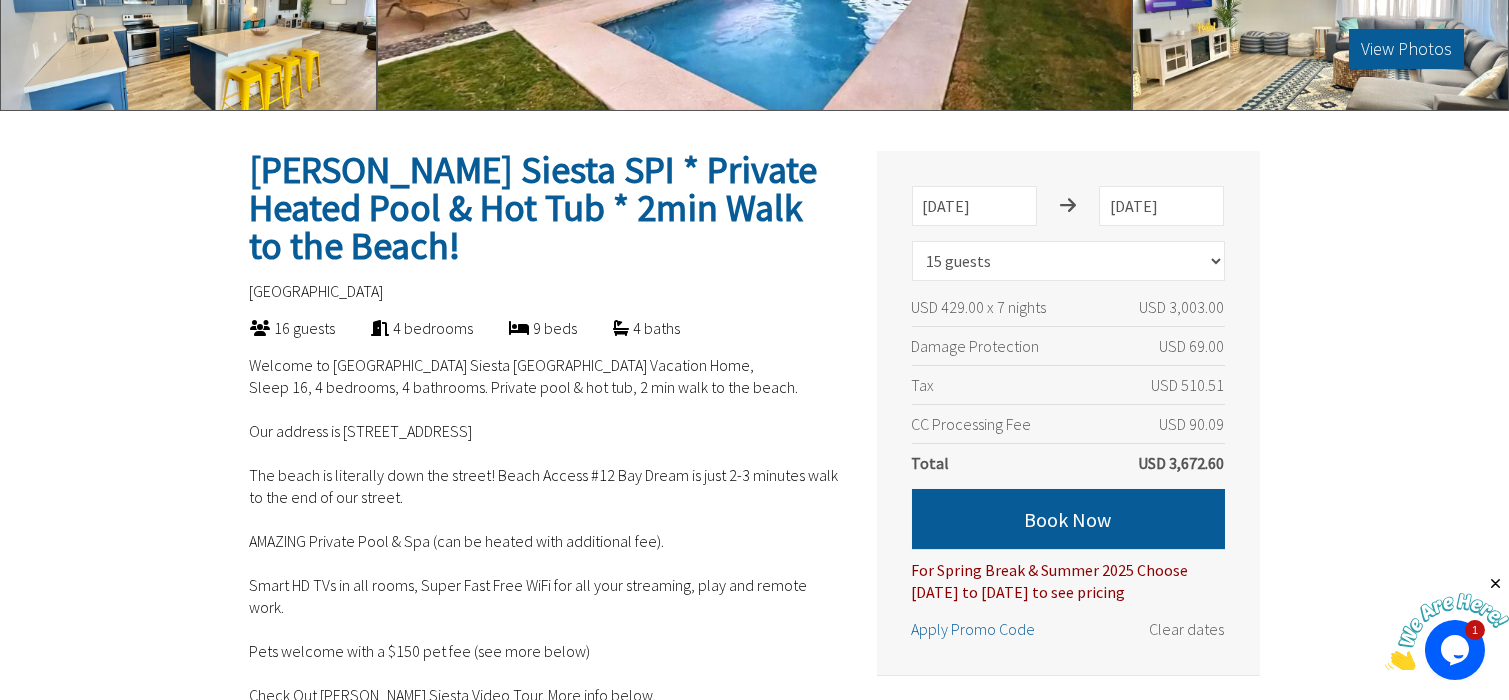 click on "USD 3,672.60" at bounding box center [1182, 463] 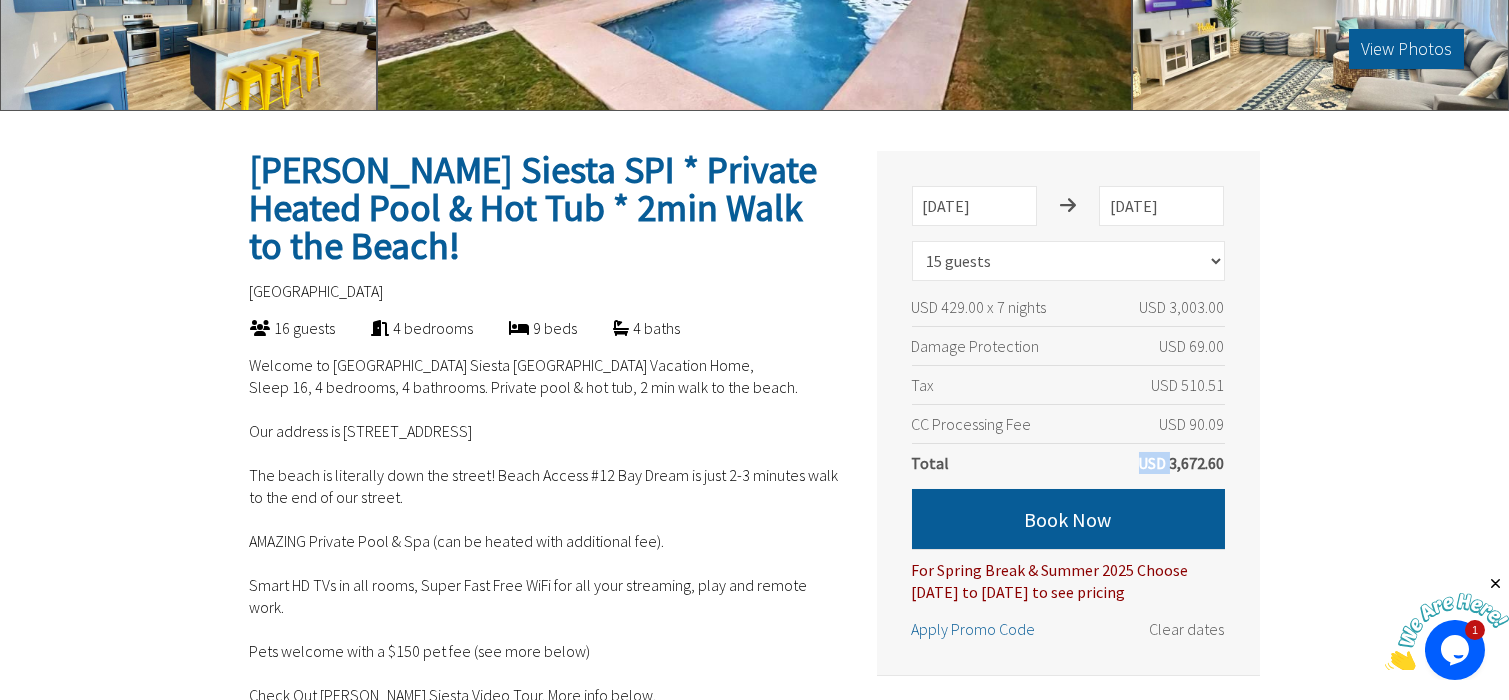 drag, startPoint x: 1171, startPoint y: 461, endPoint x: 1226, endPoint y: 458, distance: 55.081757 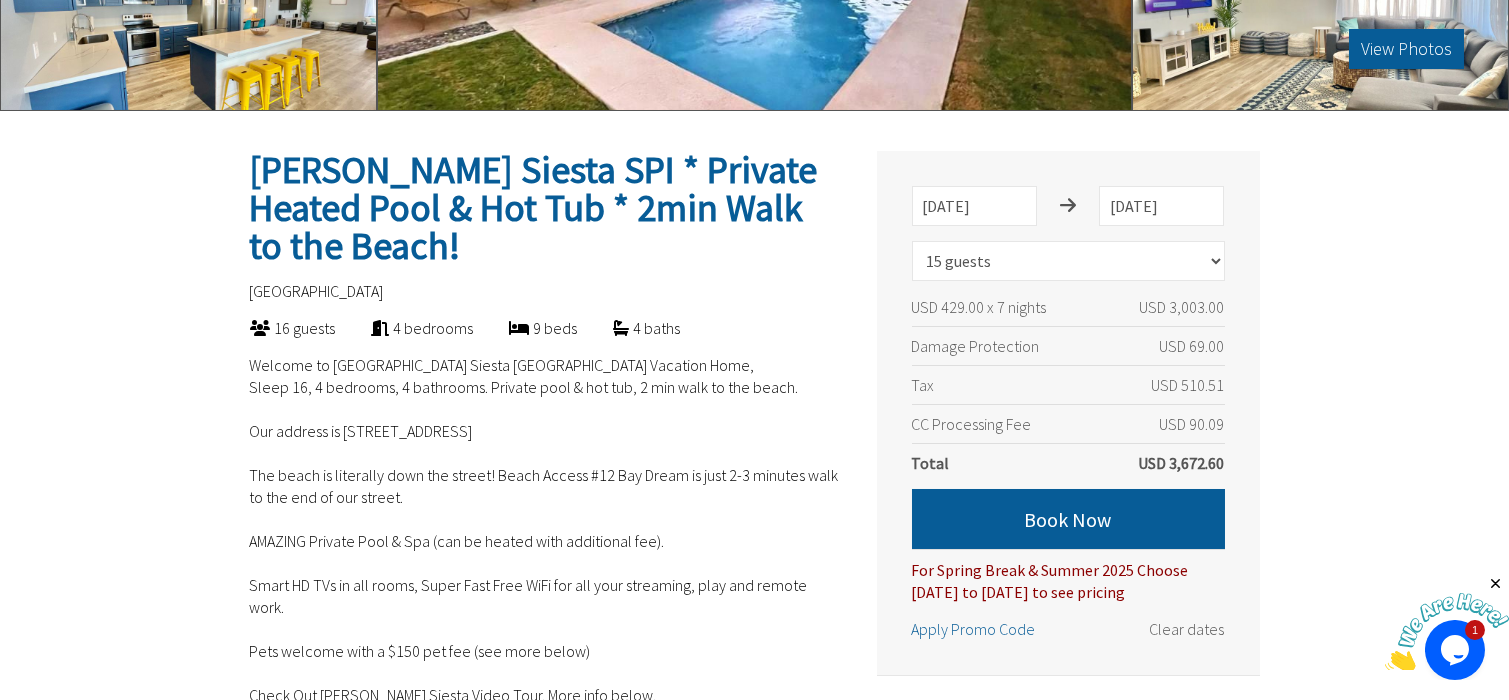 click on "USD 3,672.60" at bounding box center (1182, 463) 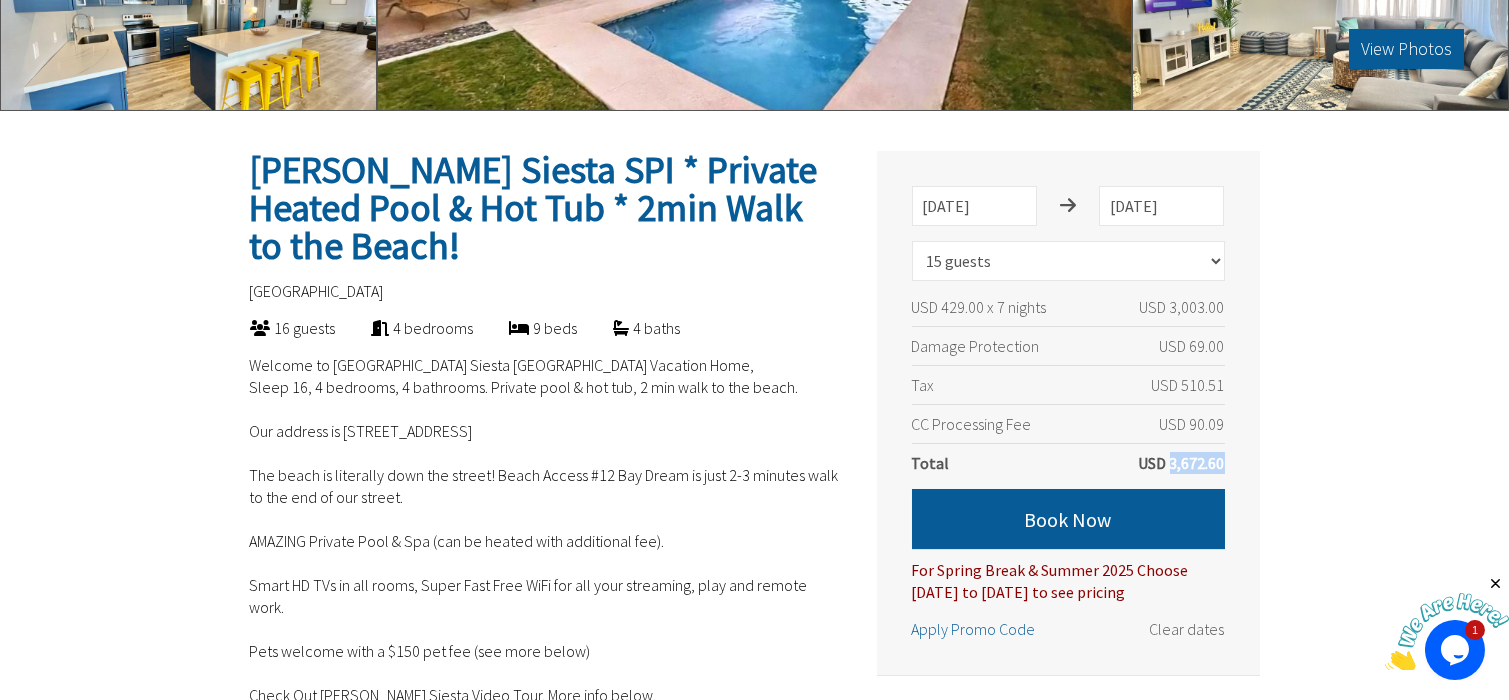 drag, startPoint x: 1170, startPoint y: 464, endPoint x: 1222, endPoint y: 458, distance: 52.34501 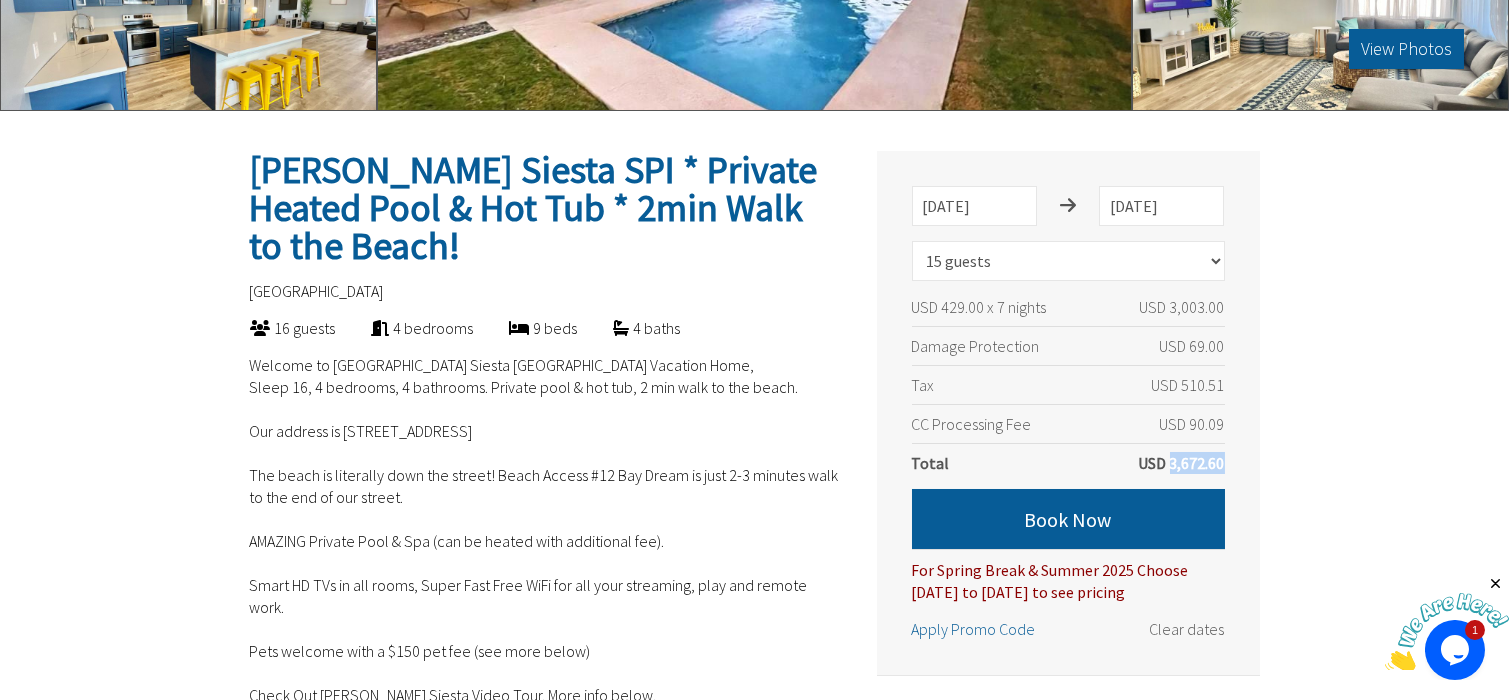 copy on "3,672.60" 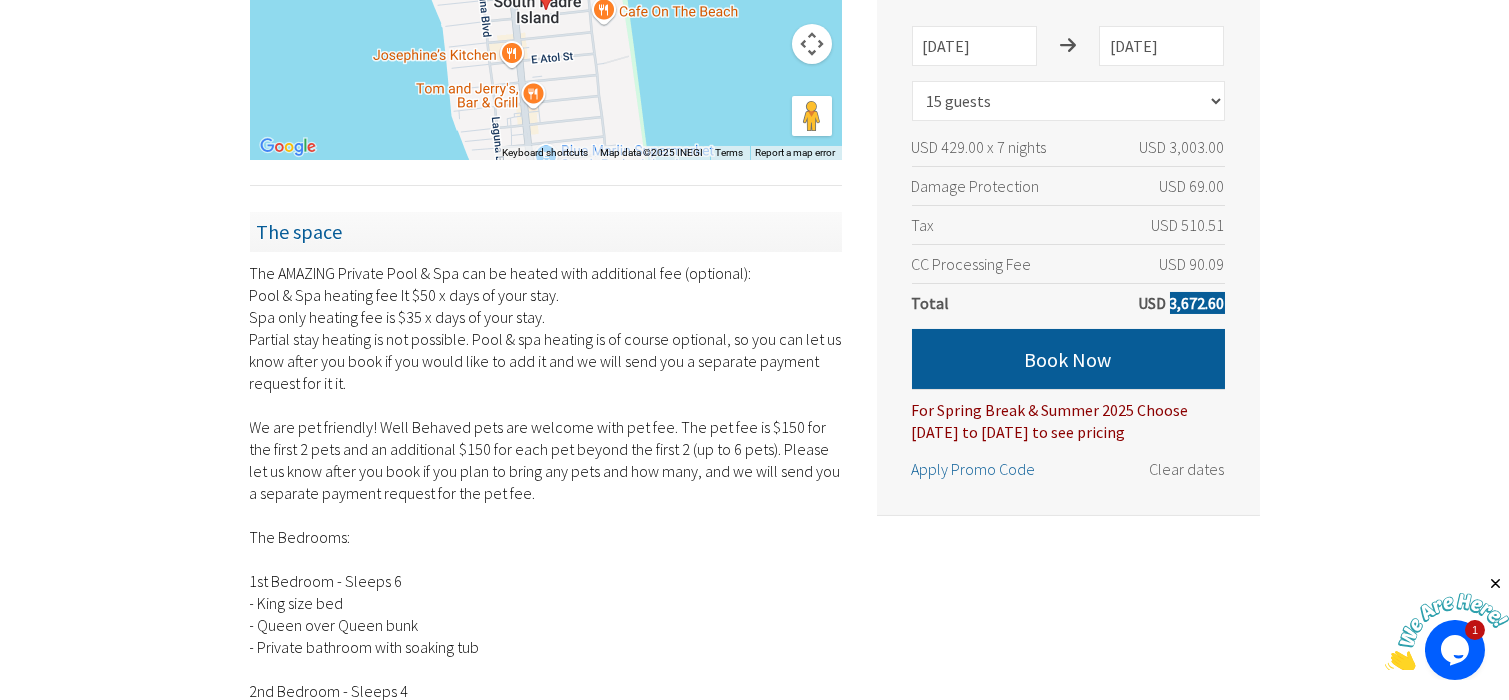 scroll, scrollTop: 1900, scrollLeft: 0, axis: vertical 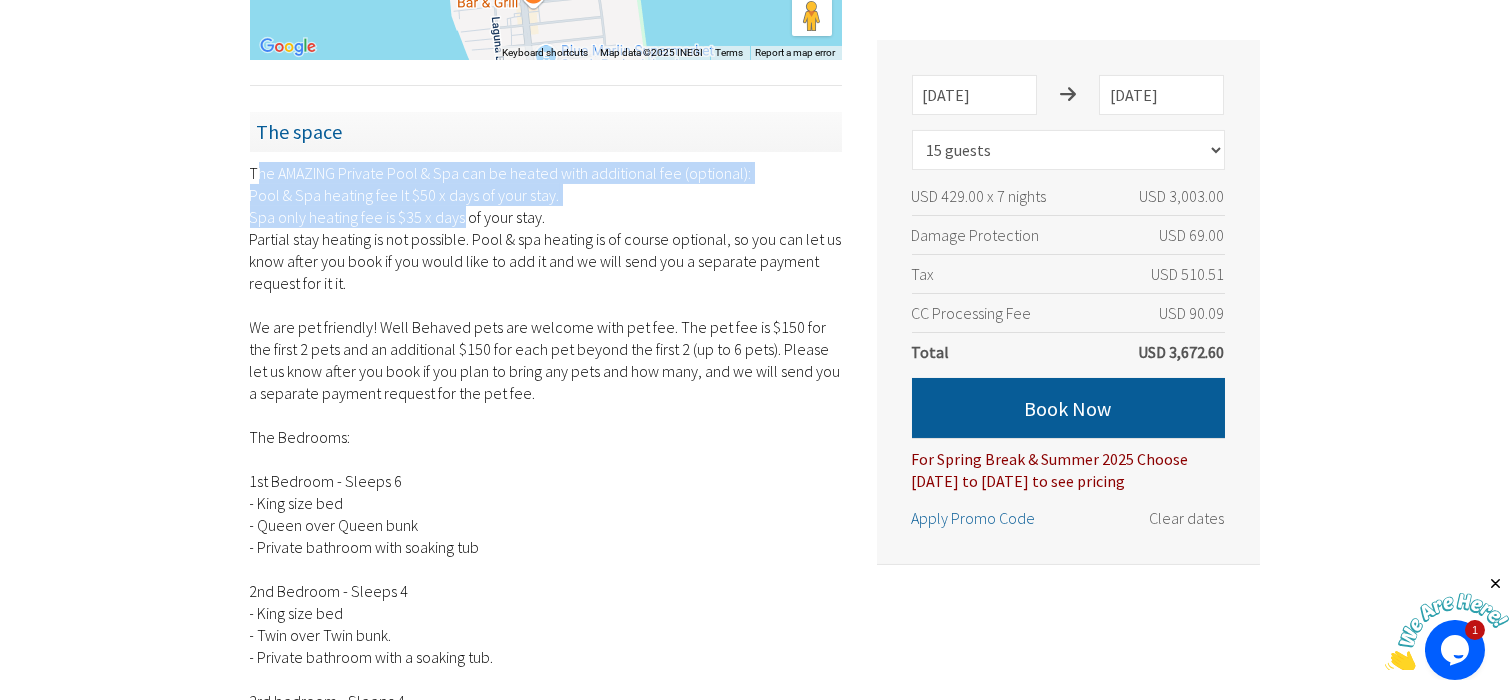 drag, startPoint x: 261, startPoint y: 136, endPoint x: 453, endPoint y: 175, distance: 195.9209 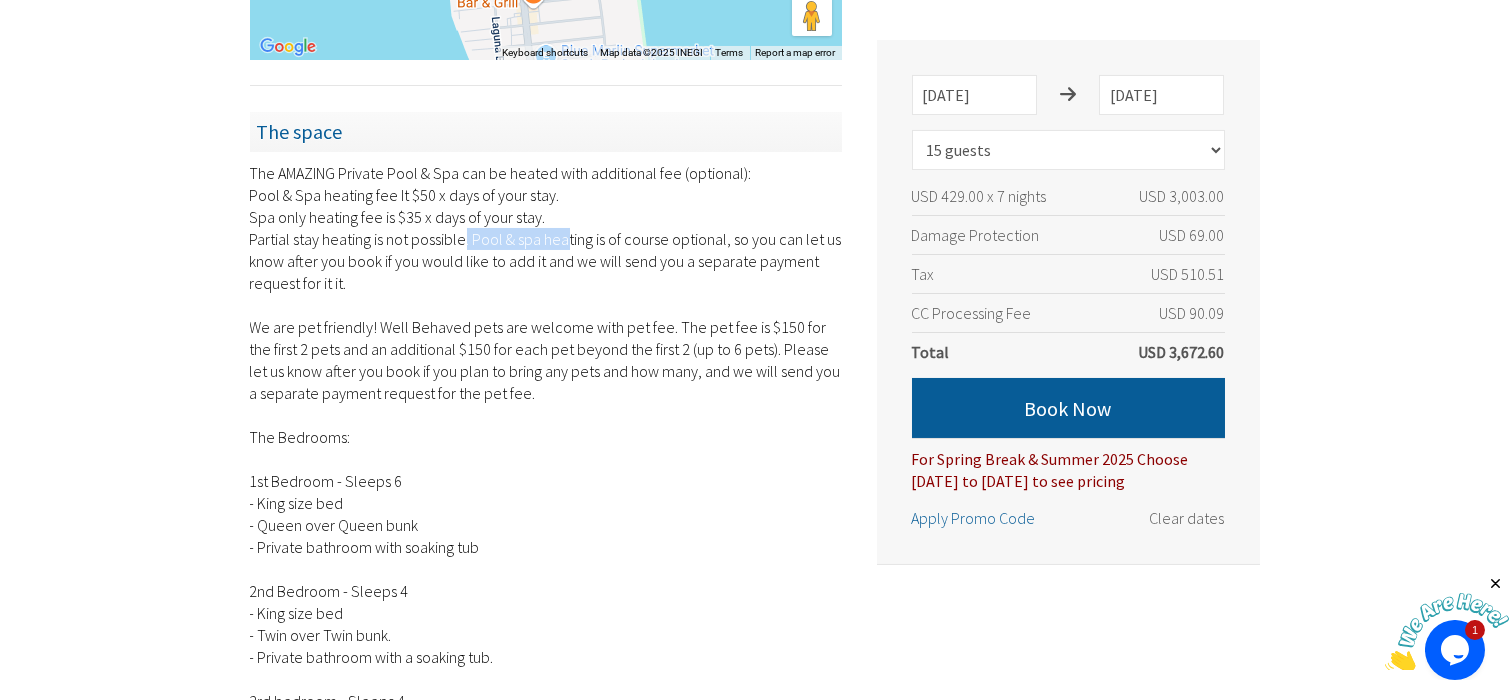drag, startPoint x: 461, startPoint y: 195, endPoint x: 560, endPoint y: 205, distance: 99.50377 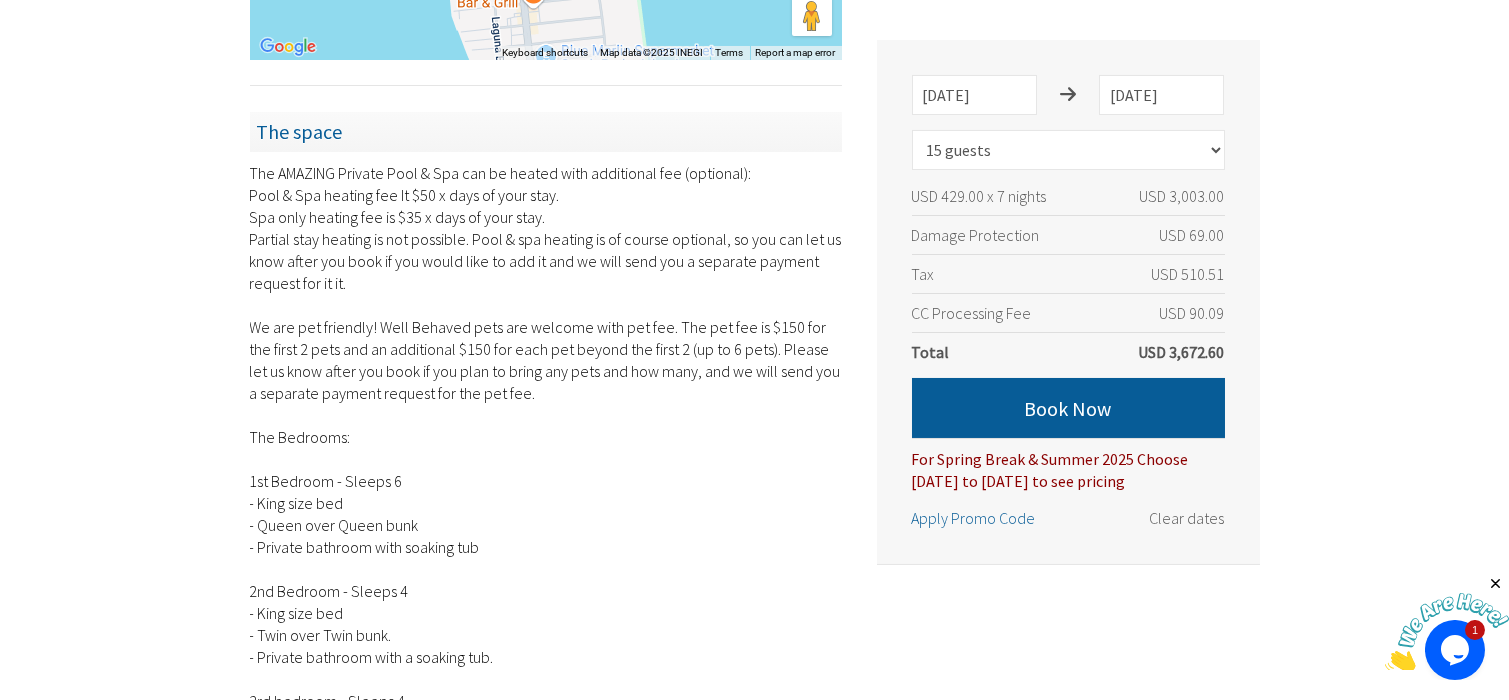 click on "The AMAZING Private Pool & Spa can be heated with additional fee (optional):
Pool & Spa heating fee It $50 x days of your stay.
Spa only heating fee is $35 x days of your stay.
Partial stay heating is not possible. Pool & spa heating is of course optional, so you can let us know after you book if you would like to add it and we will send you a separate payment request for it it.
We are pet friendly! Well Behaved pets are welcome with pet fee. The pet fee is $150 for the first 2 pets and an additional $150 for each pet beyond the first 2 (up to 6 pets). Please let us know after you book if you plan to bring any pets and how many, and we will send you a separate payment request for the pet fee.
The Bedrooms:
1st Bedroom - Sleeps 6
- King size bed
- Queen over Queen bunk
- Private bathroom with soaking tub
2nd Bedroom - Sleeps 4
- King size bed
- Twin over Twin bunk.
- Private bathroom with  a soaking tub.
3rd bedroom - Sleeps 4
- 2 x Queen size bed
4th bedroom - Sleeps 2" at bounding box center (546, 921) 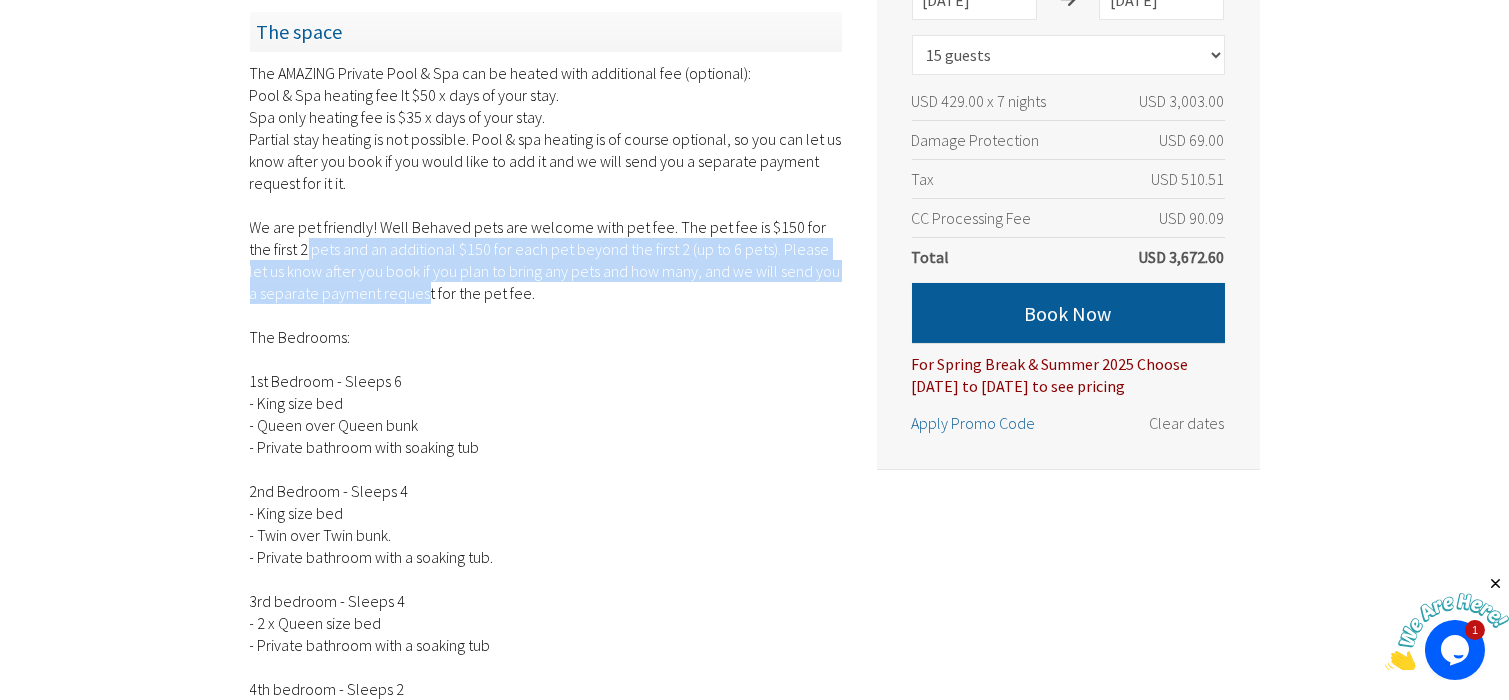 drag, startPoint x: 277, startPoint y: 206, endPoint x: 406, endPoint y: 259, distance: 139.46326 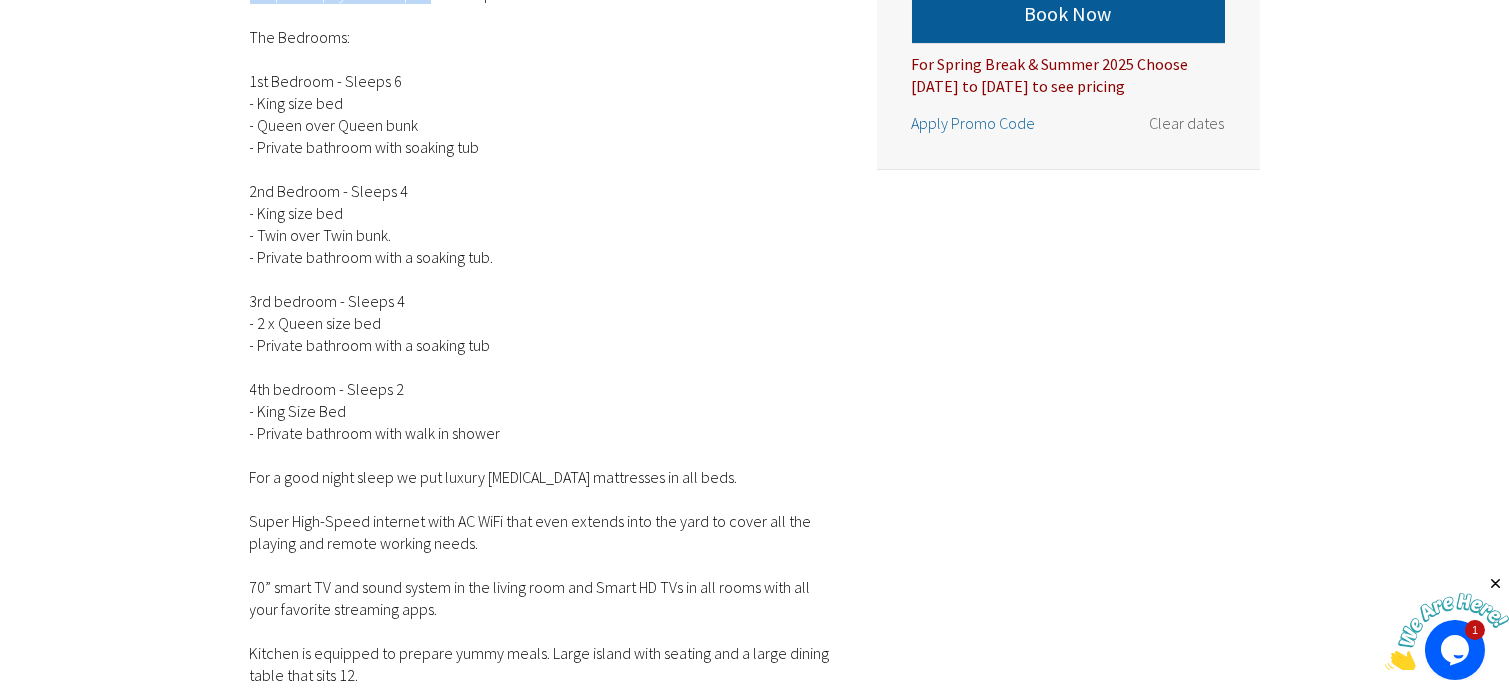 scroll, scrollTop: 2399, scrollLeft: 0, axis: vertical 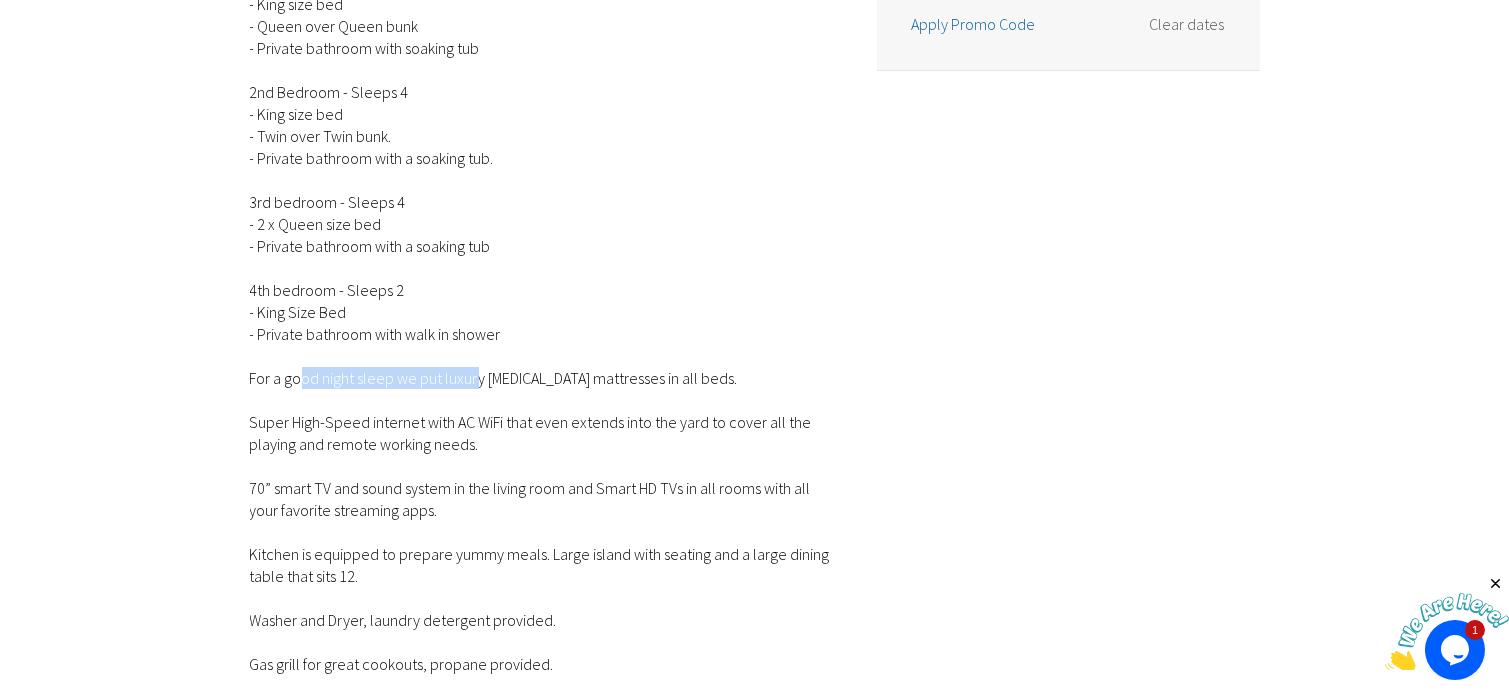 drag, startPoint x: 288, startPoint y: 332, endPoint x: 447, endPoint y: 343, distance: 159.38005 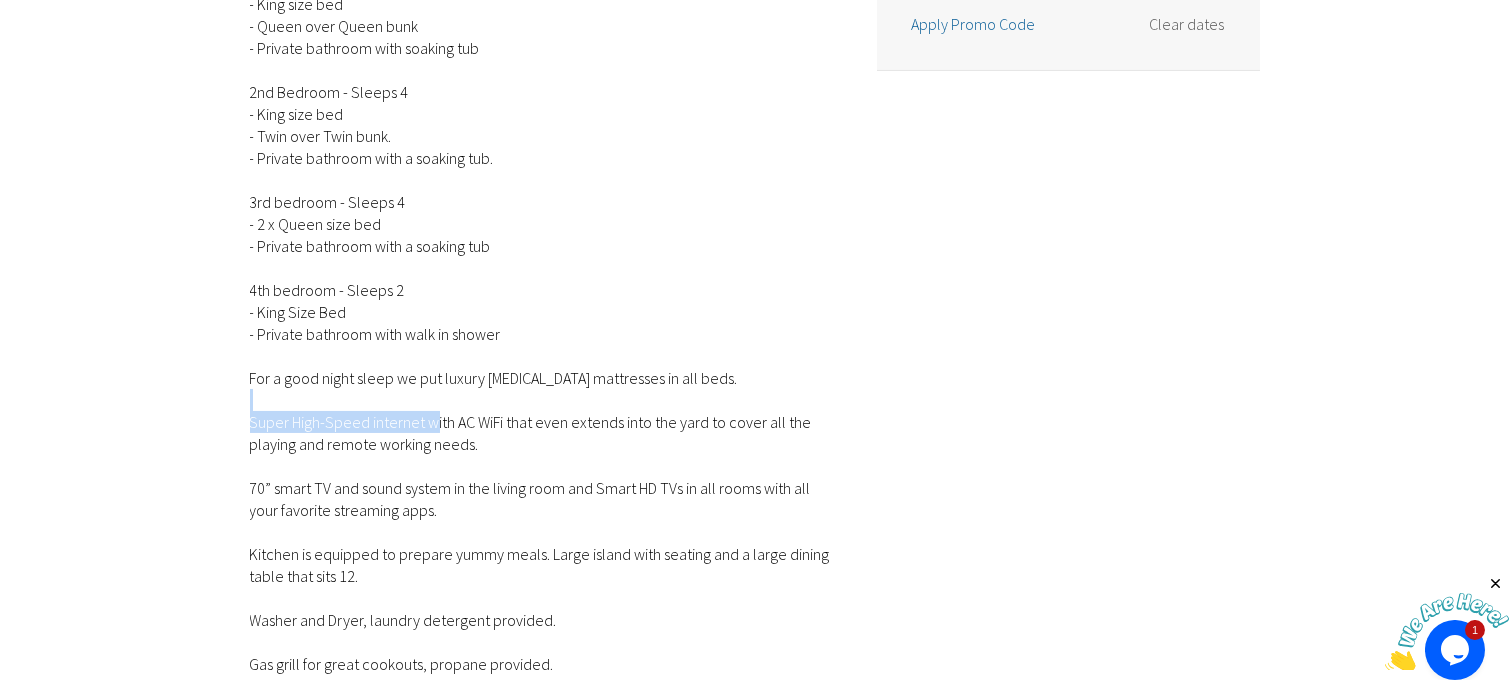 drag, startPoint x: 328, startPoint y: 366, endPoint x: 423, endPoint y: 383, distance: 96.50906 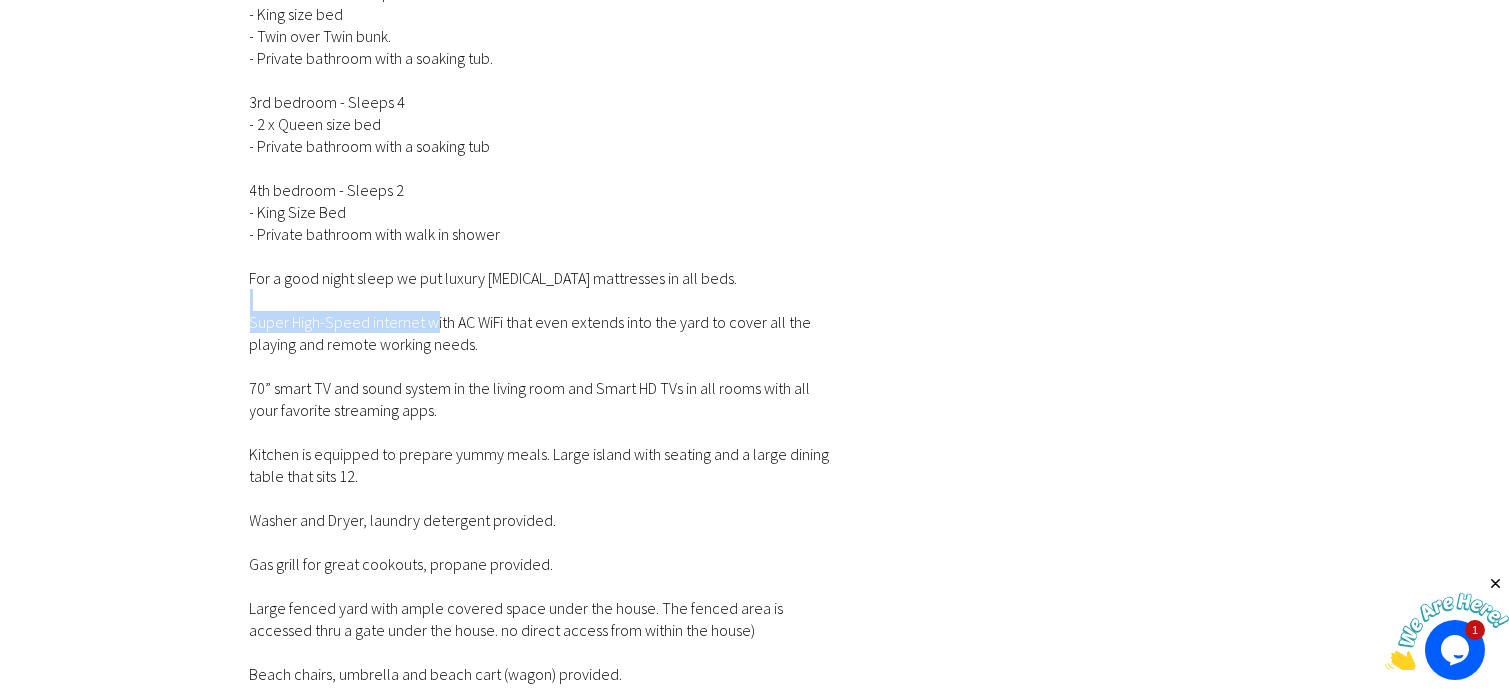 scroll, scrollTop: 2599, scrollLeft: 0, axis: vertical 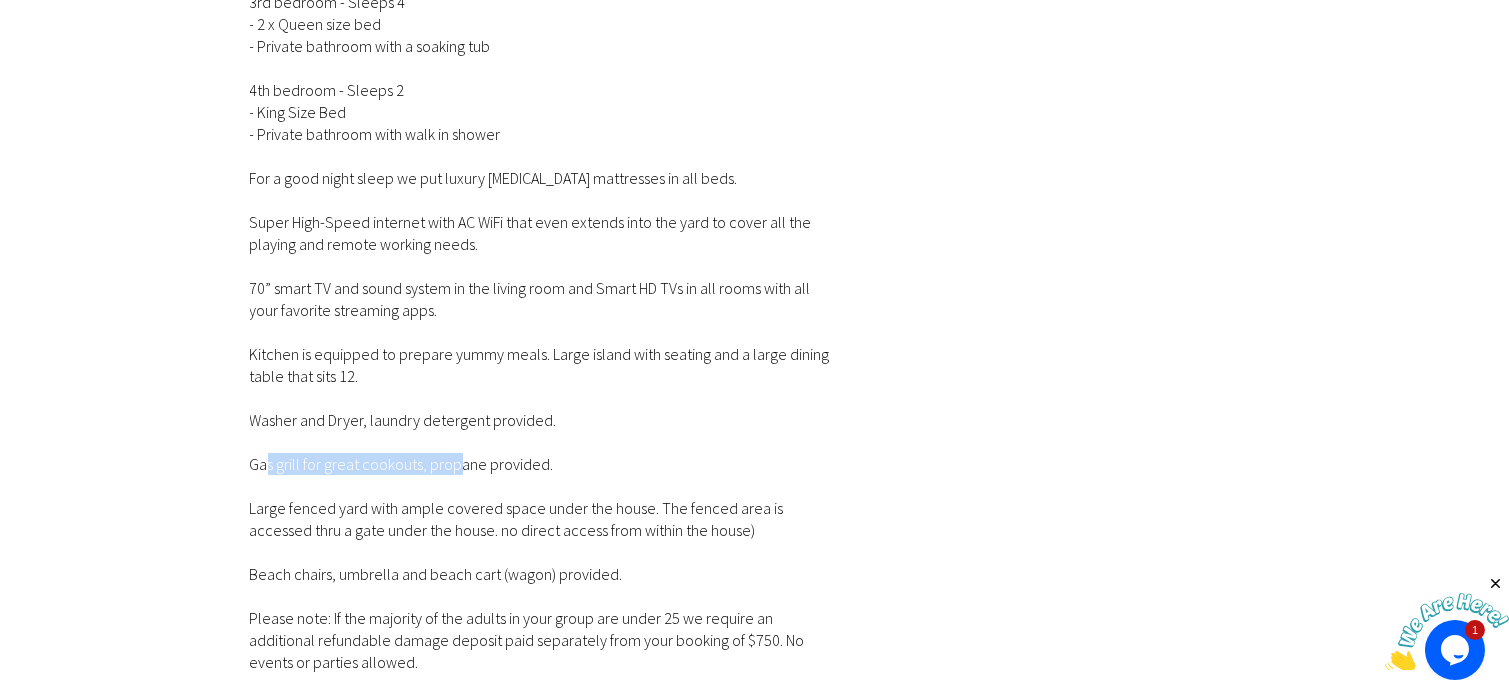 drag, startPoint x: 261, startPoint y: 424, endPoint x: 460, endPoint y: 424, distance: 199 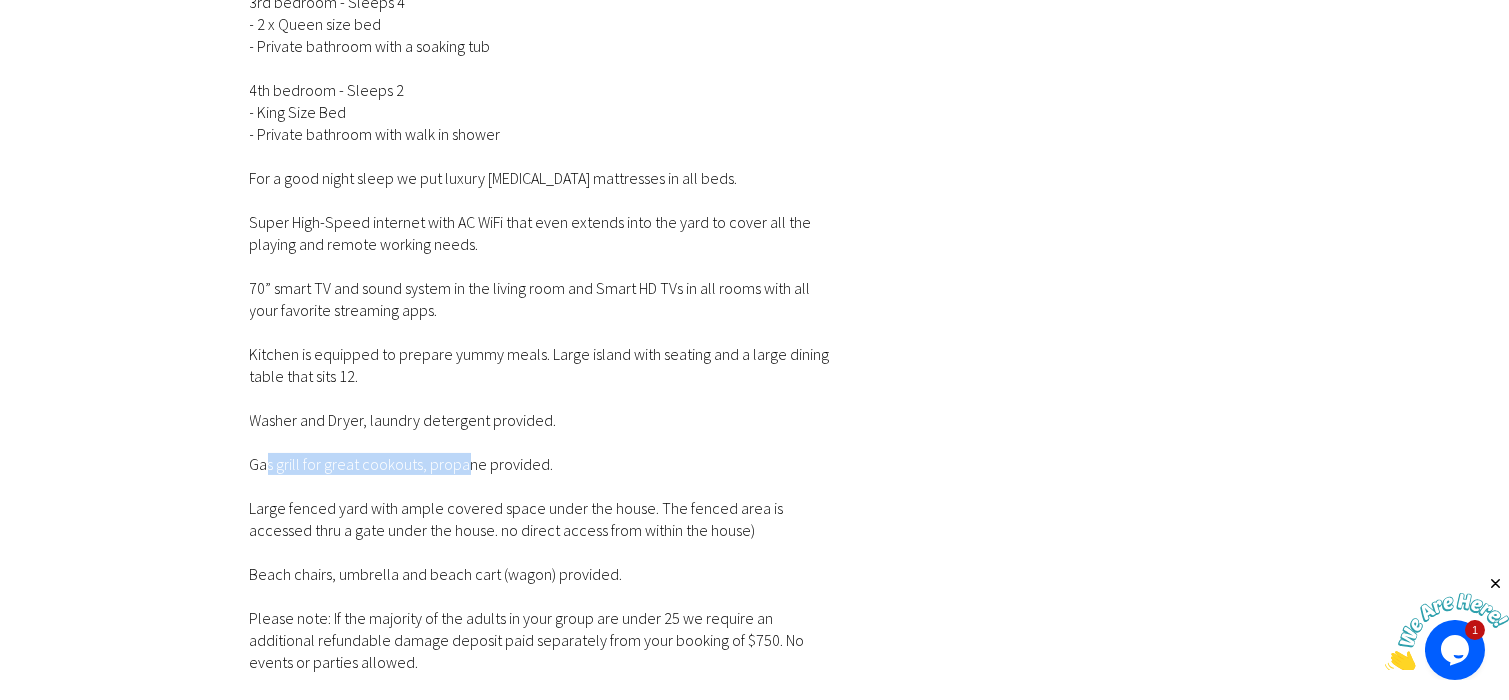 scroll, scrollTop: 2699, scrollLeft: 0, axis: vertical 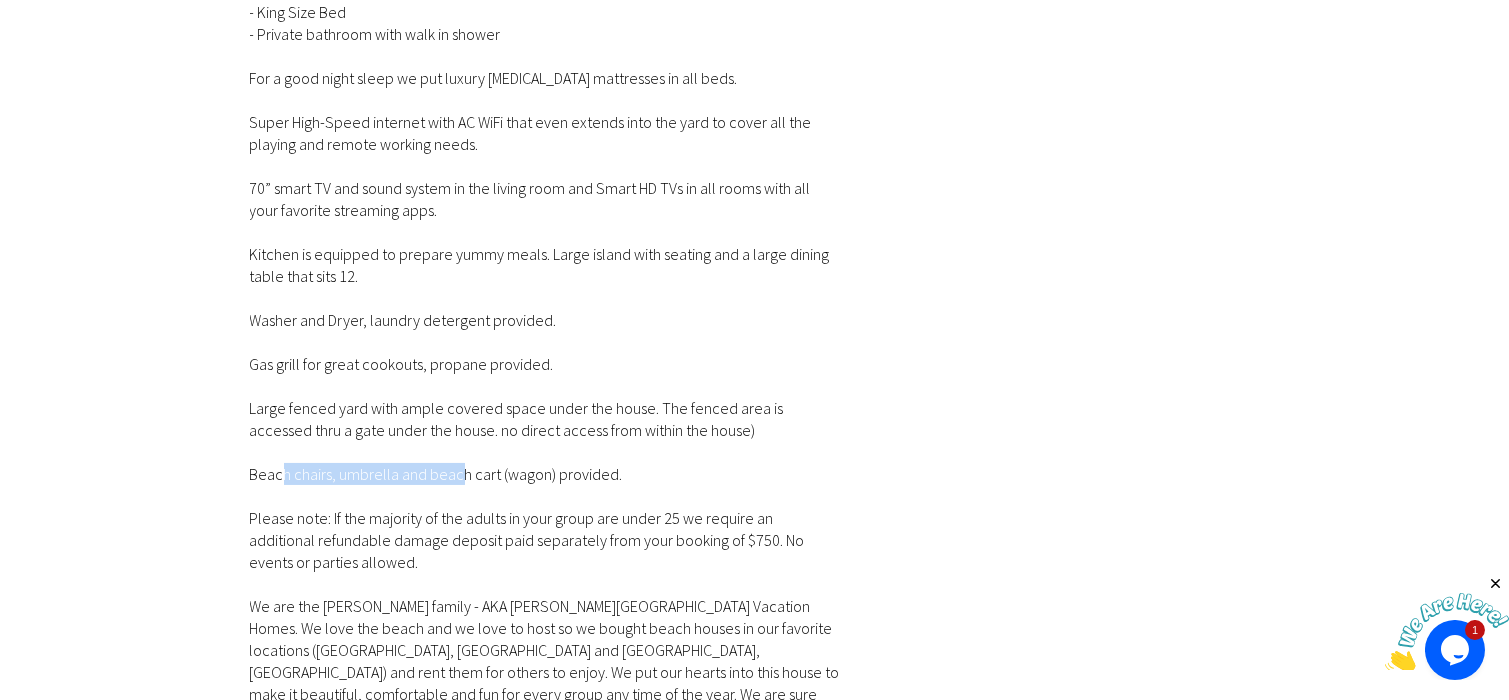 drag, startPoint x: 271, startPoint y: 434, endPoint x: 487, endPoint y: 430, distance: 216.03703 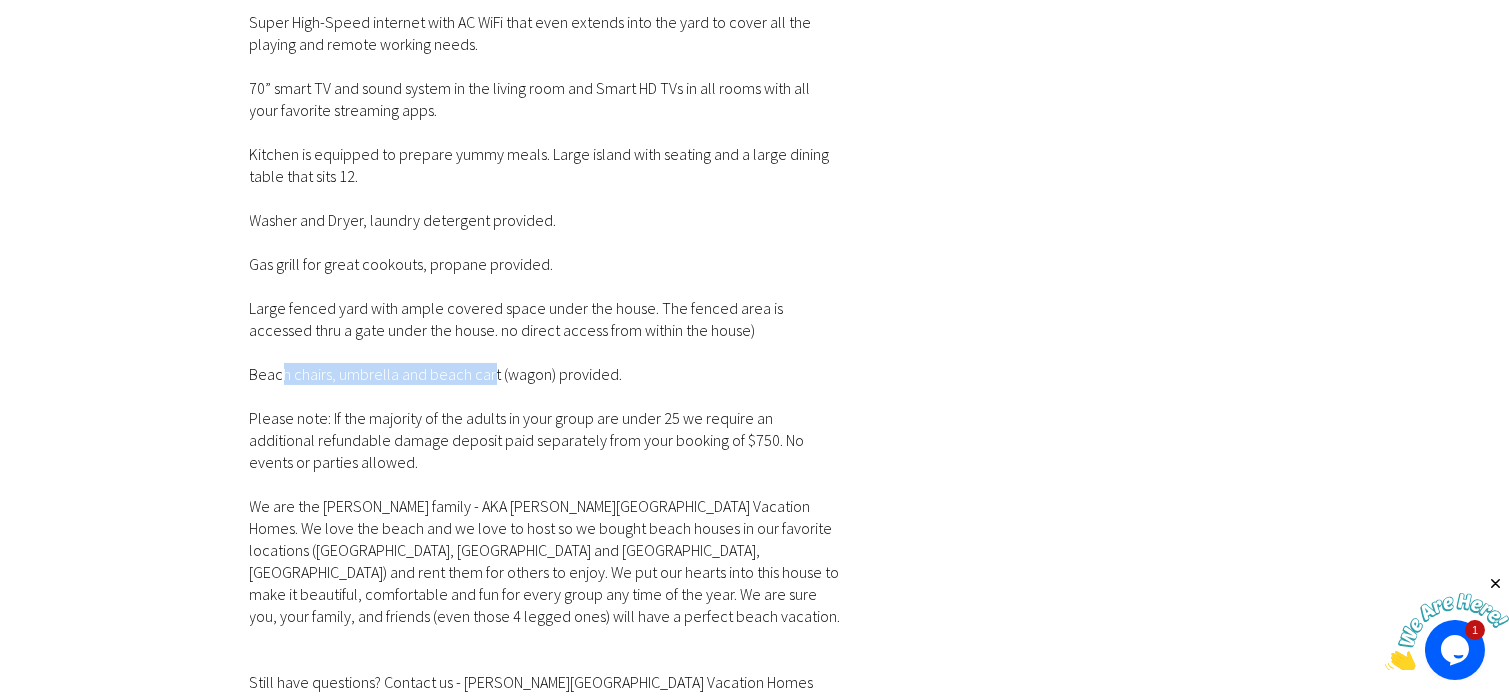 scroll, scrollTop: 2999, scrollLeft: 0, axis: vertical 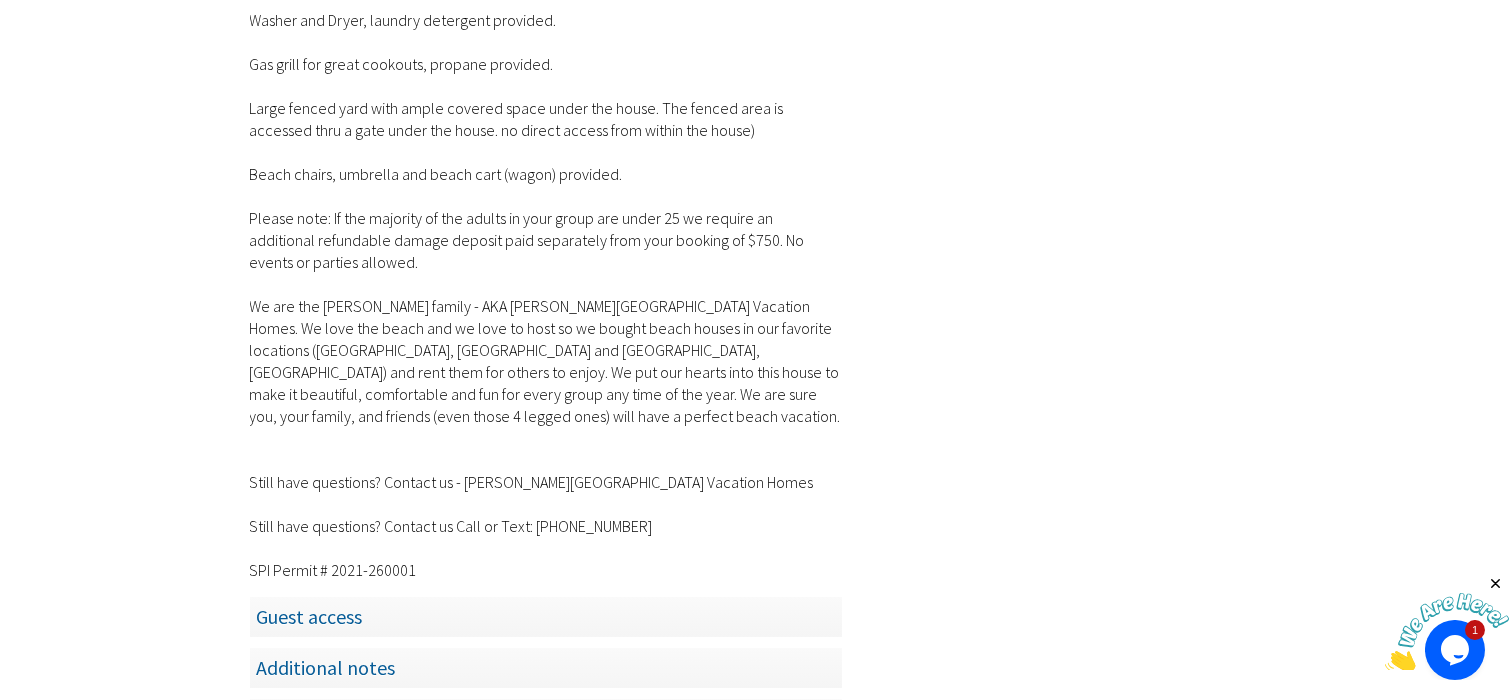 click on "Zula Siesta SPI * Private Heated Pool & Hot Tub * 2min Walk to the Beach!
South Padre Island
16 guests
4 bedrooms
9 beds
4 baths
Welcome to Zula Siesta South Padre Island Vacation Home,
Sleep 16, 4 bedrooms, 4 bathrooms. Private pool & hot tub, 2 min walk to the beach.
Our address is 112 E Mesquite St, South Padre Island TX 78597
The beach is literally down the street! Beach Access #12 Bay Dream is just 2-3 minutes walk to the end of our street.
AMAZING Private Pool & Spa (can be heated with additional fee).
Smart HD TVs in all rooms, Super Fast Free WiFi for all your streaming, play and remote work.
Pets welcome with a $150 pet fee (see more below)
Check Out Zula Siesta Video Tour. More info below.
Cancel for a full refund for any reason up to 30 days prior to check in * * 3% credit card processing fee is non refundable
Amenities" at bounding box center (754, -880) 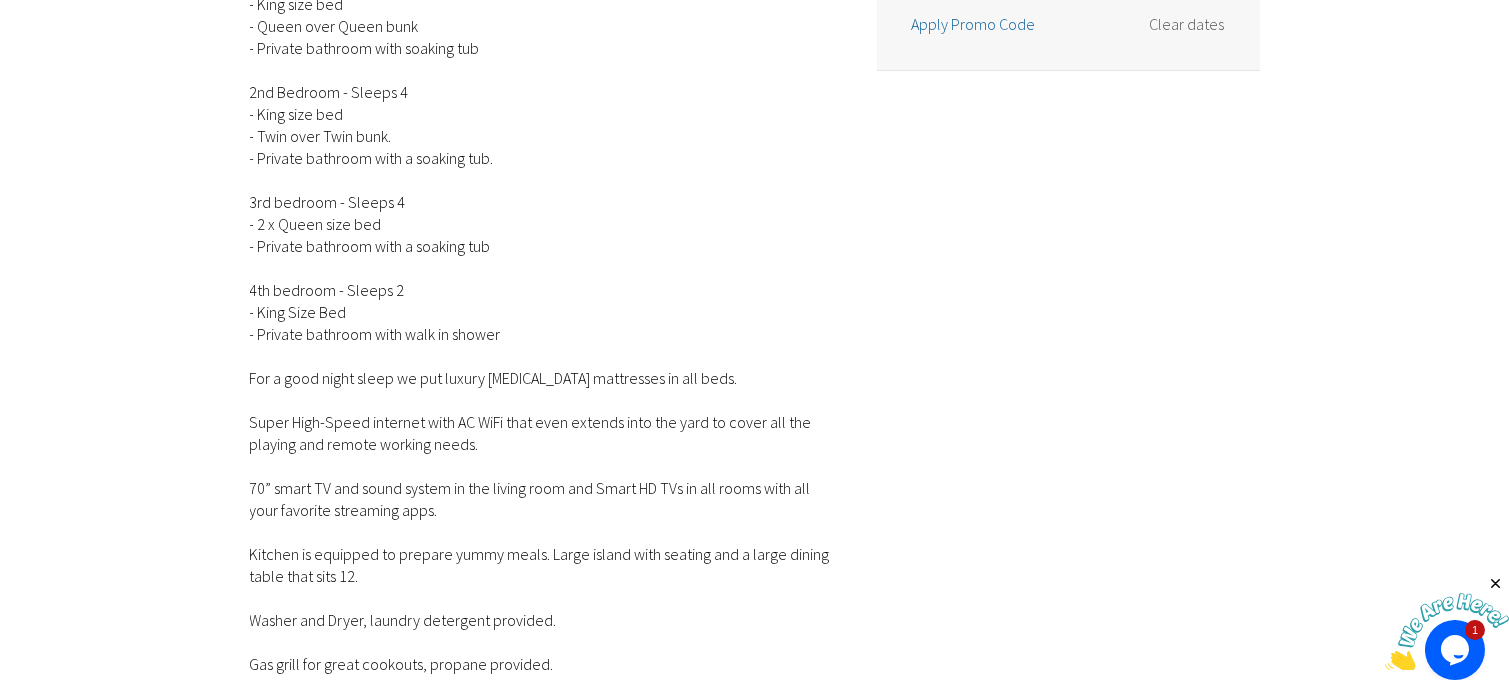 scroll, scrollTop: 2300, scrollLeft: 0, axis: vertical 